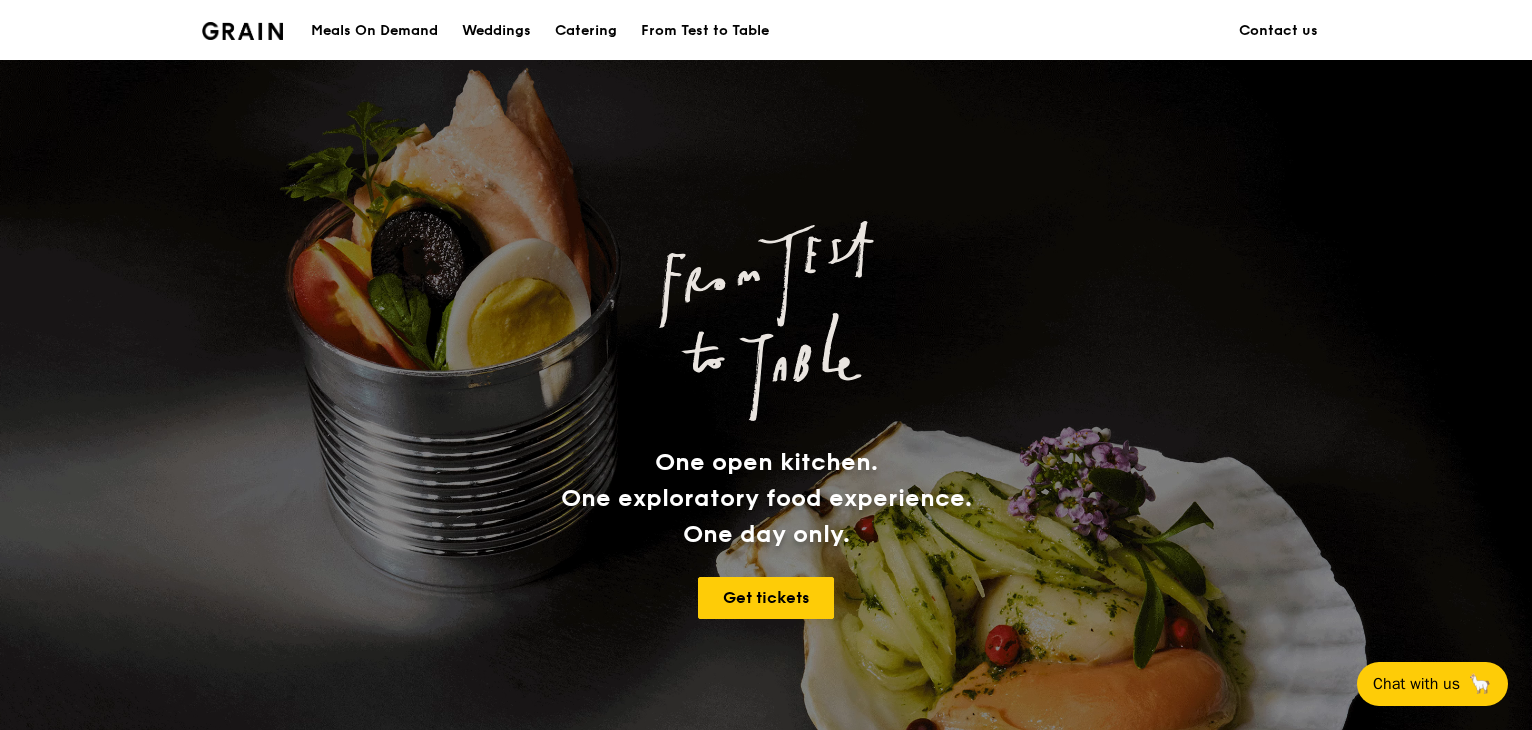 scroll, scrollTop: 600, scrollLeft: 0, axis: vertical 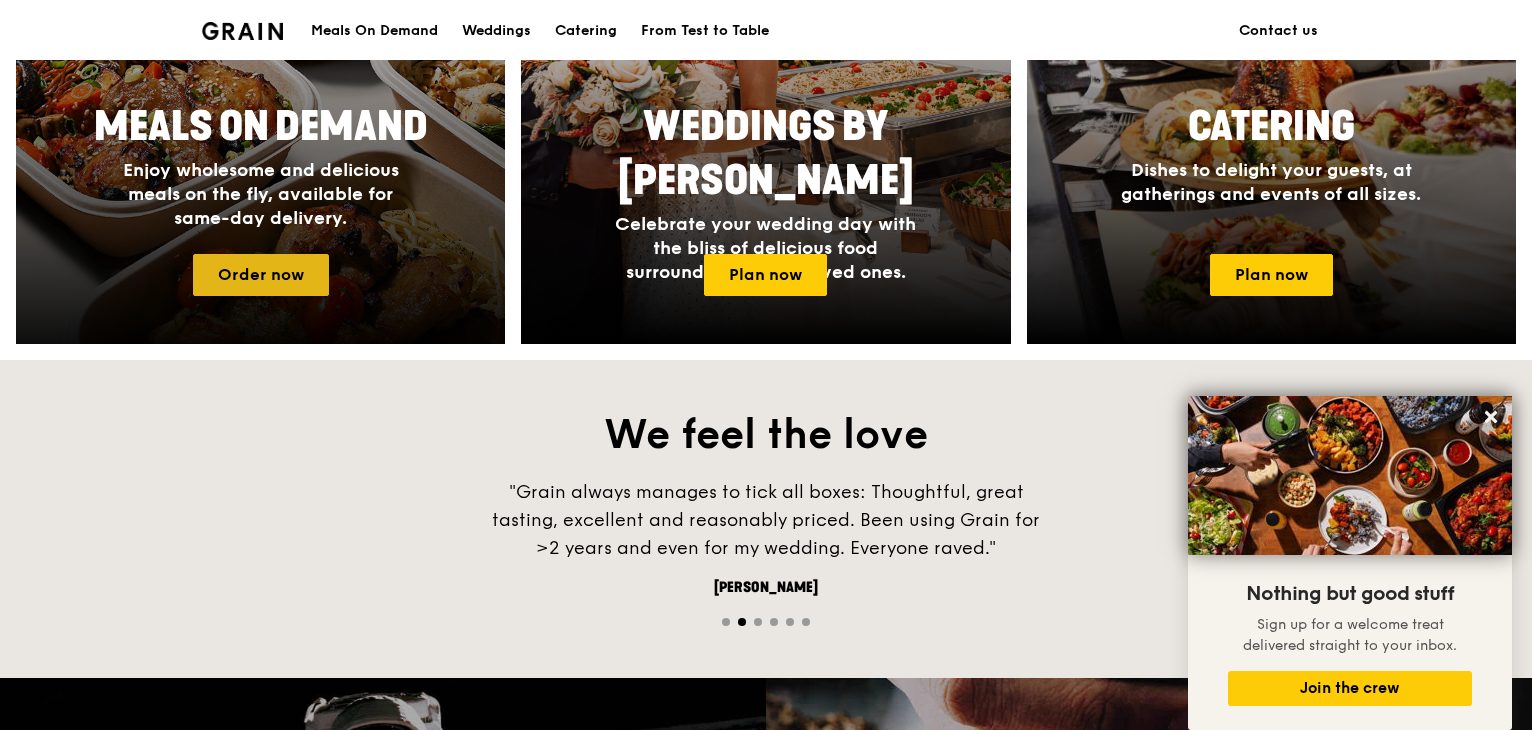 click on "Order now" at bounding box center [261, 275] 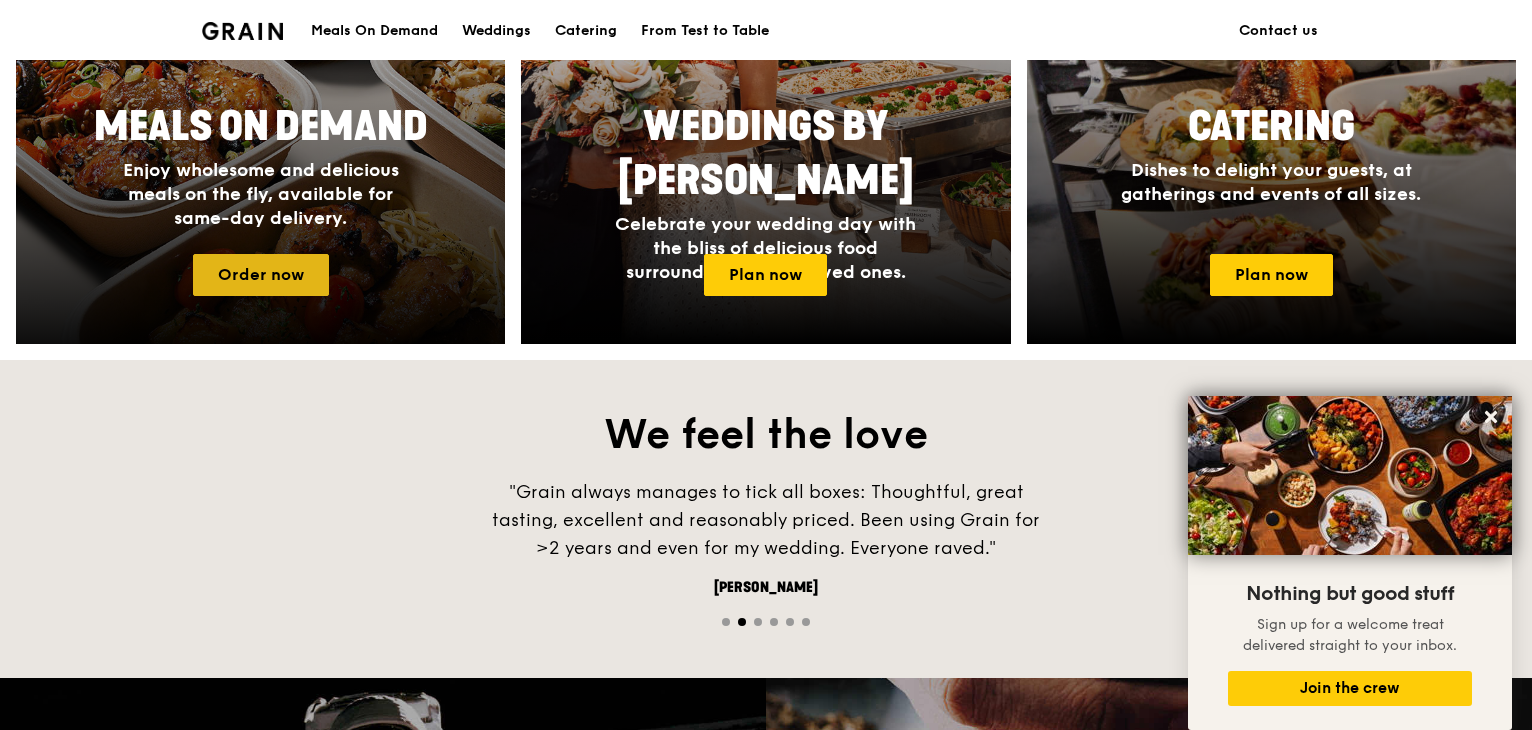 scroll, scrollTop: 0, scrollLeft: 0, axis: both 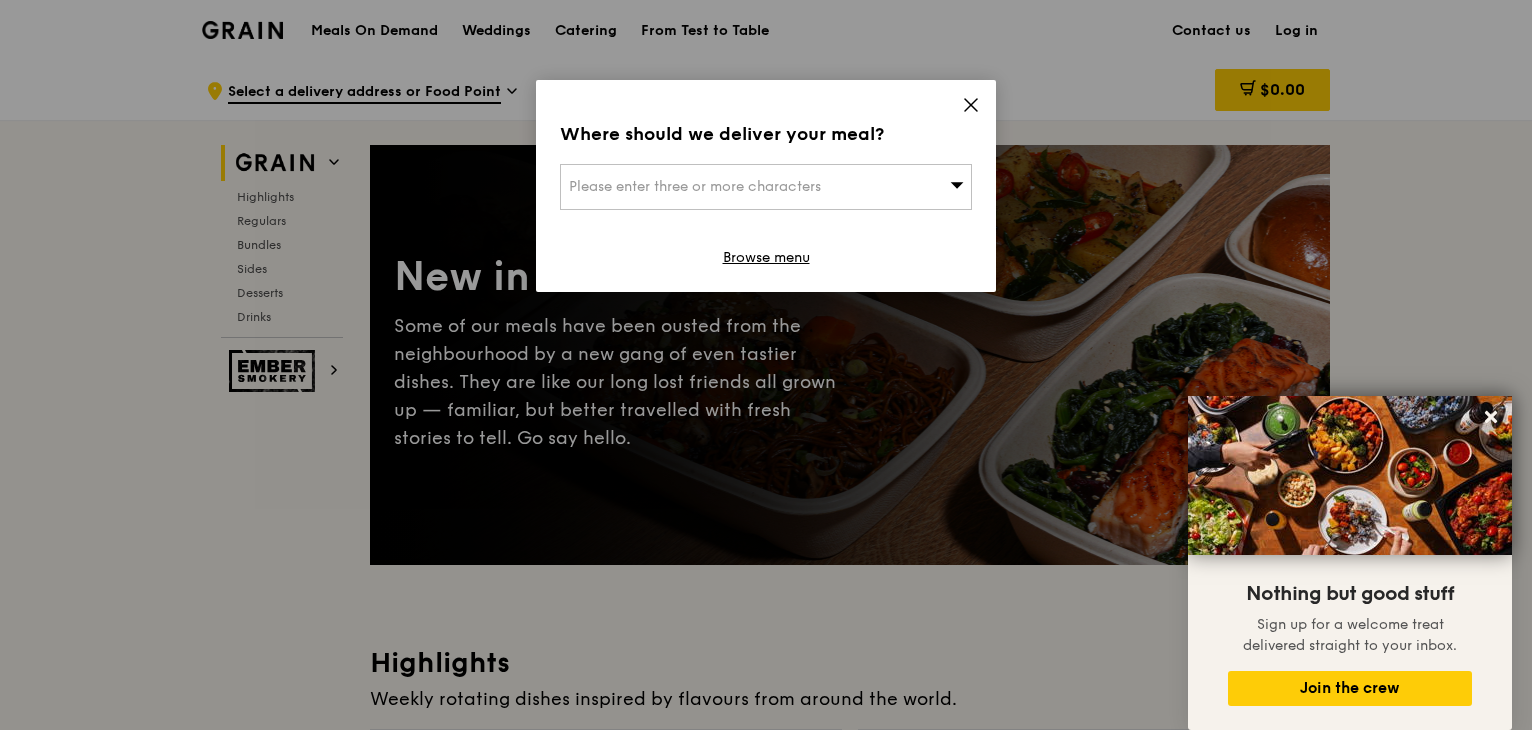click on "Please enter three or more characters" at bounding box center [695, 186] 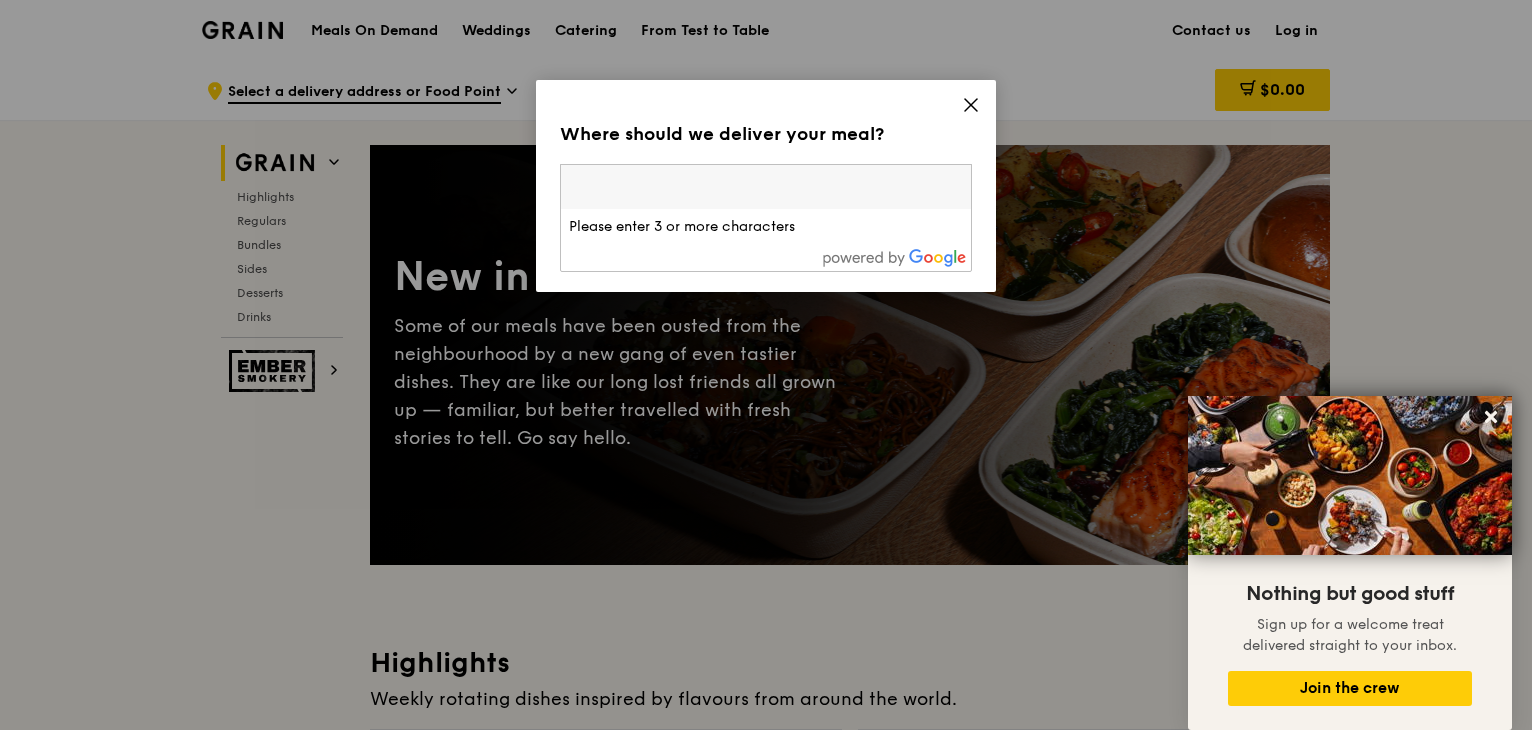 click at bounding box center (766, 187) 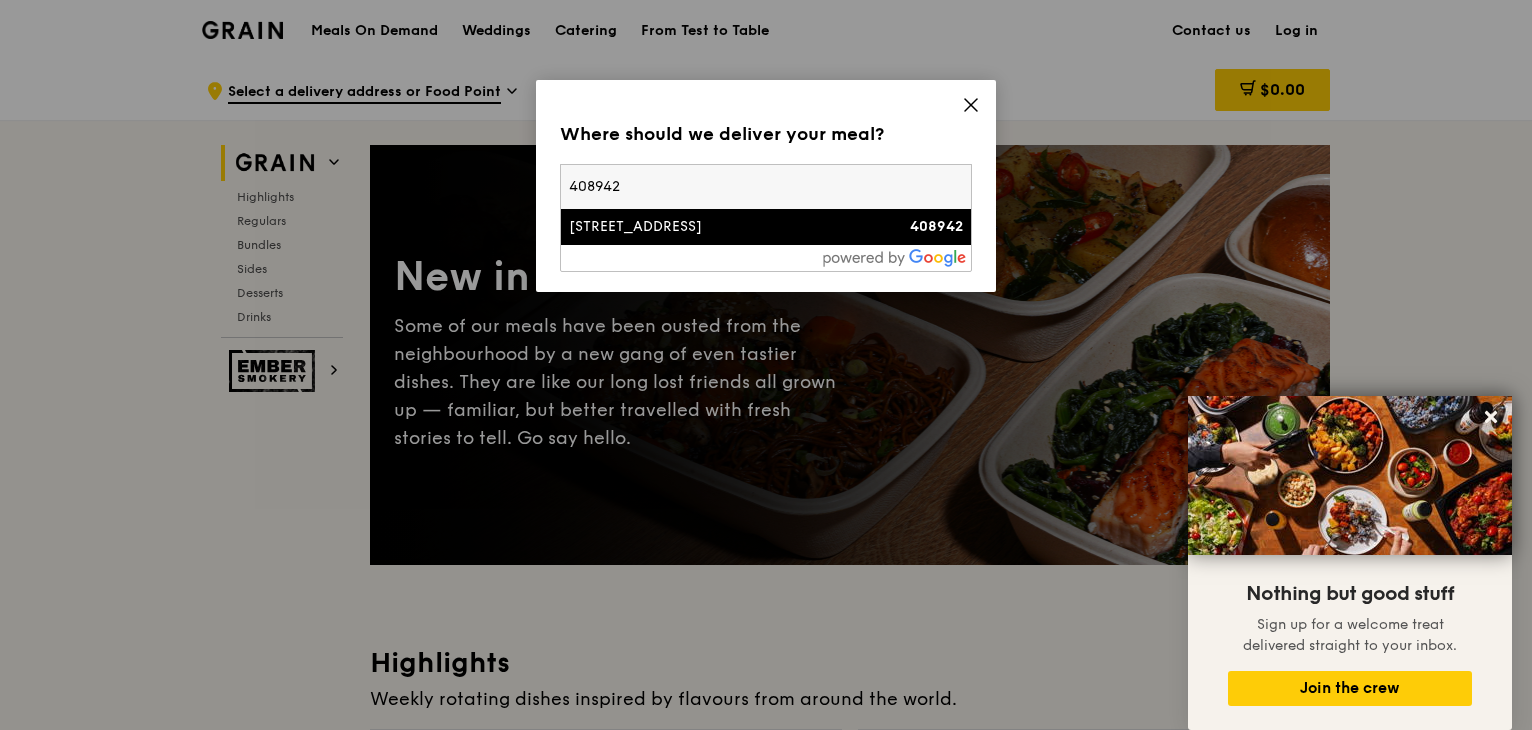 type on "408942" 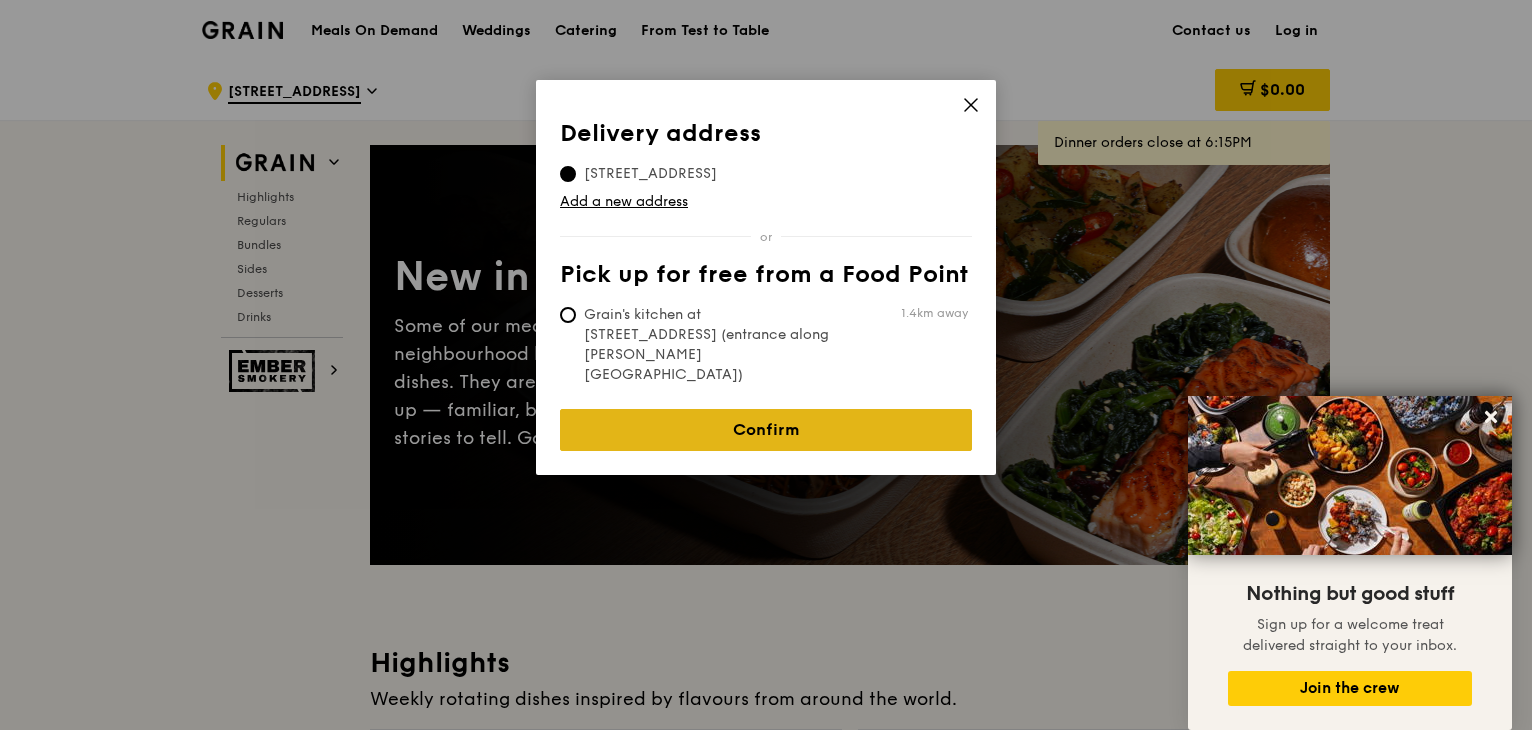 click on "Confirm" at bounding box center [766, 430] 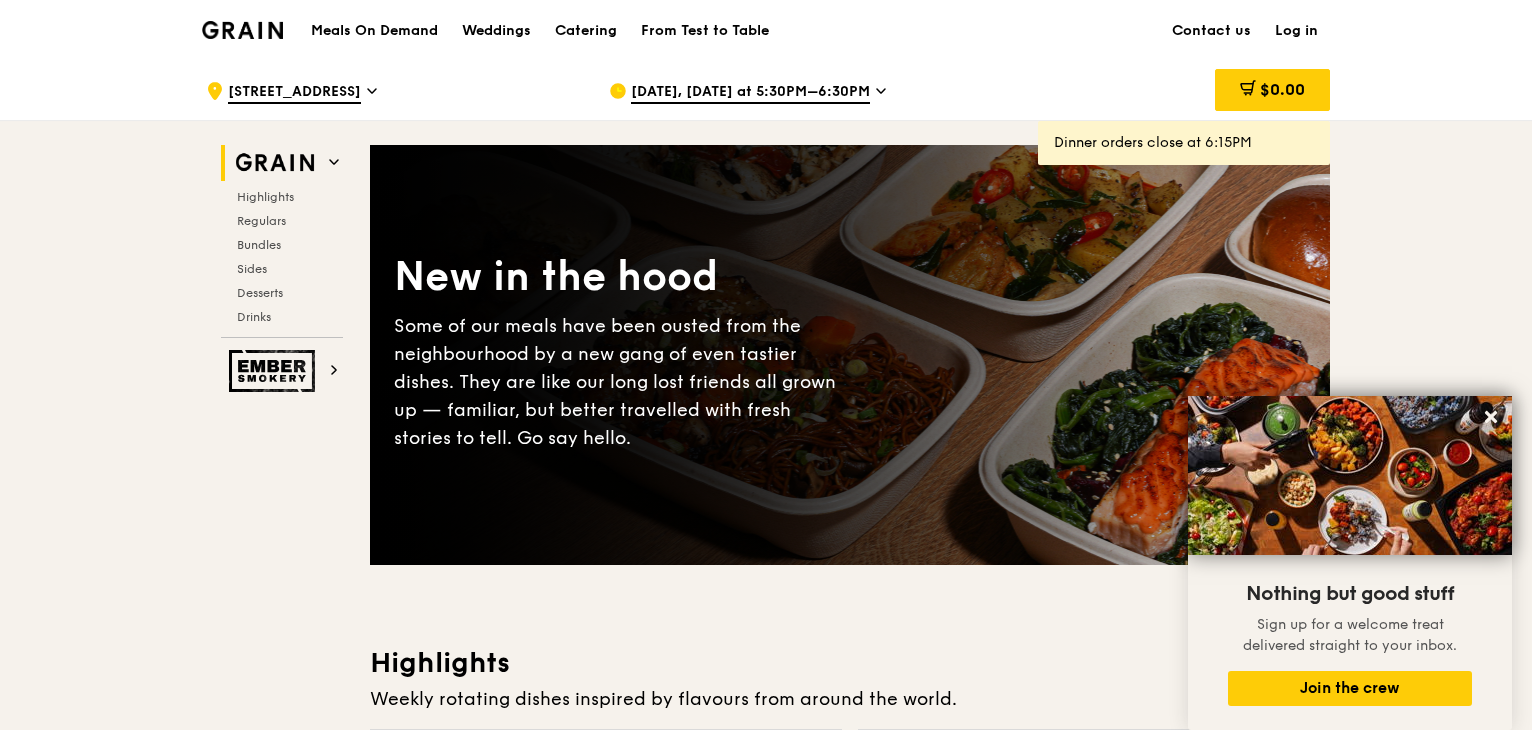 scroll, scrollTop: 400, scrollLeft: 0, axis: vertical 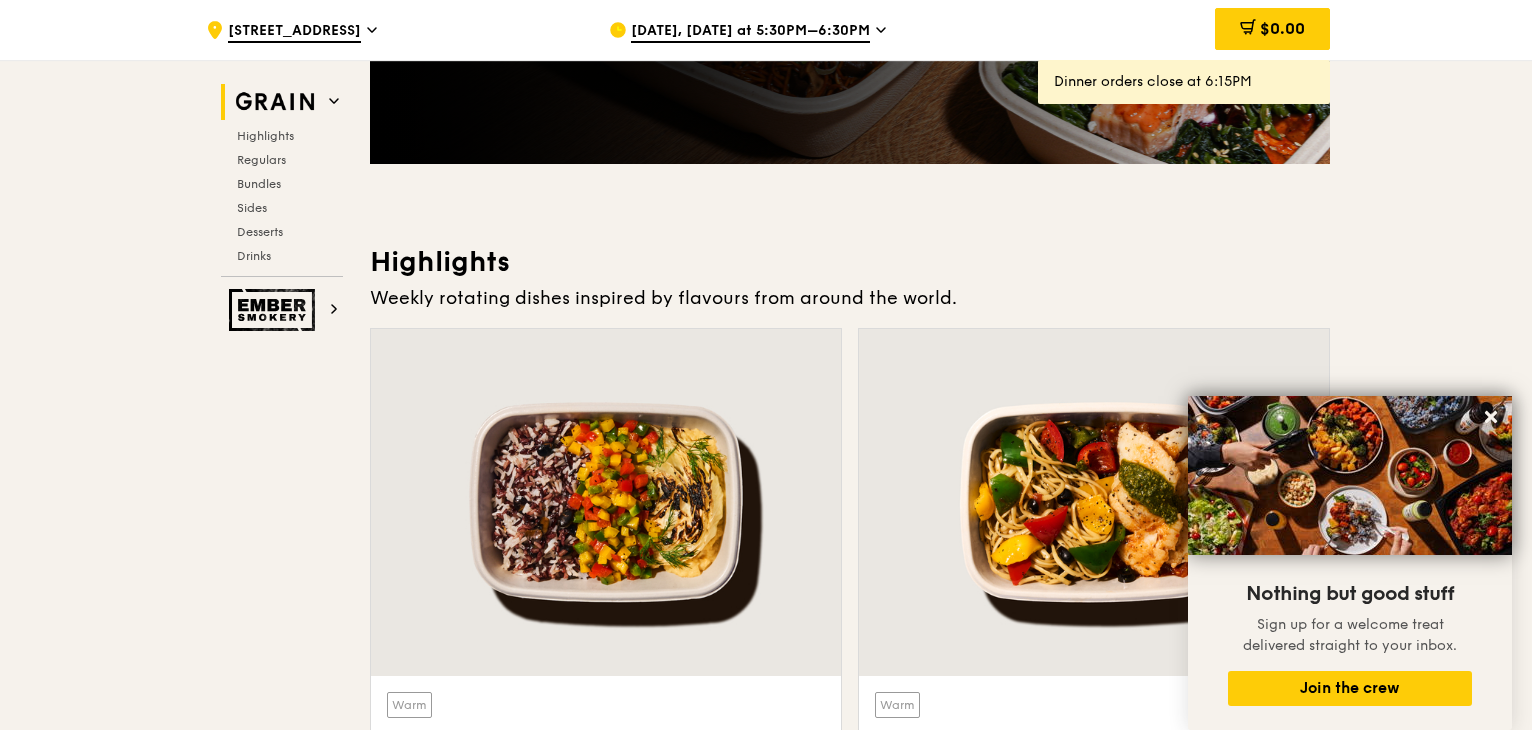 click 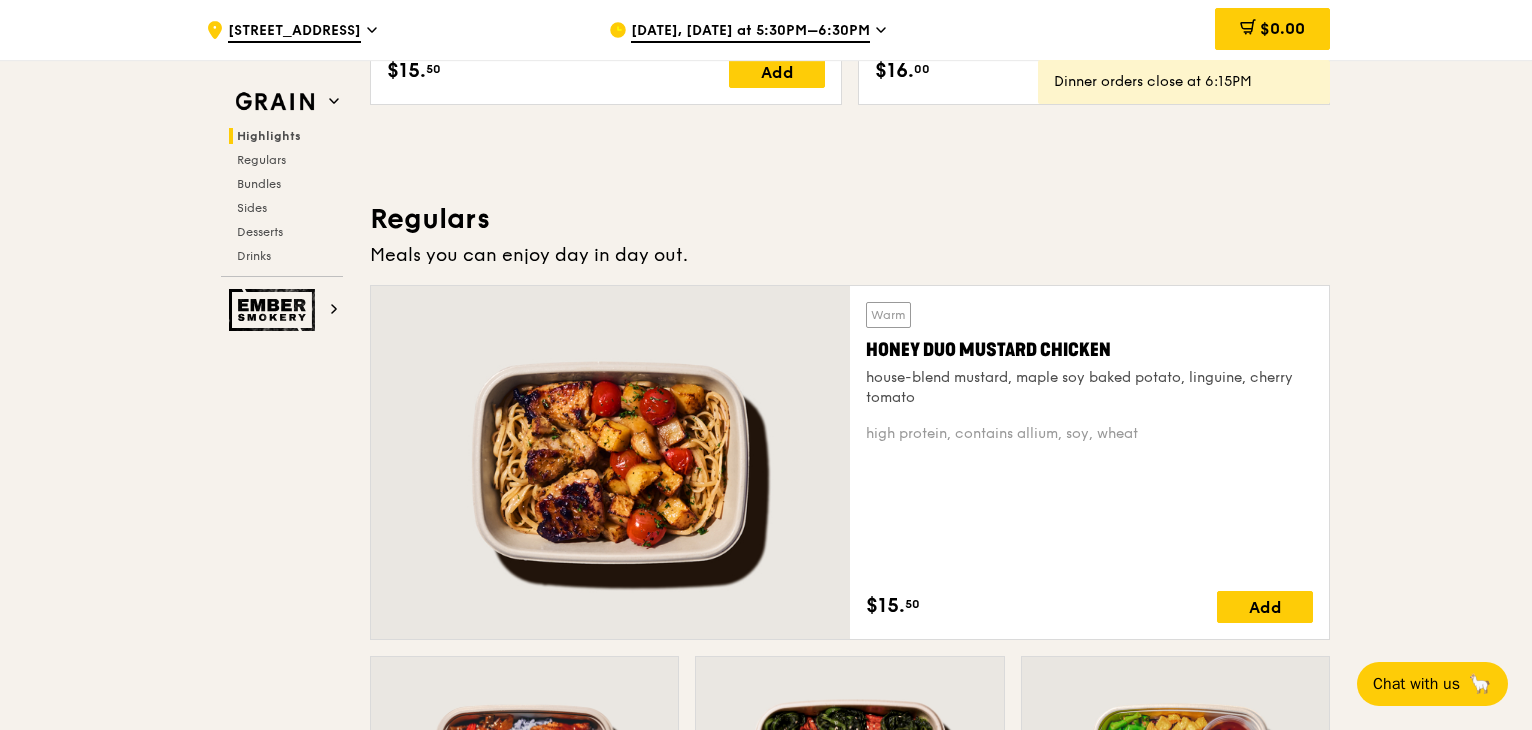 scroll, scrollTop: 1100, scrollLeft: 0, axis: vertical 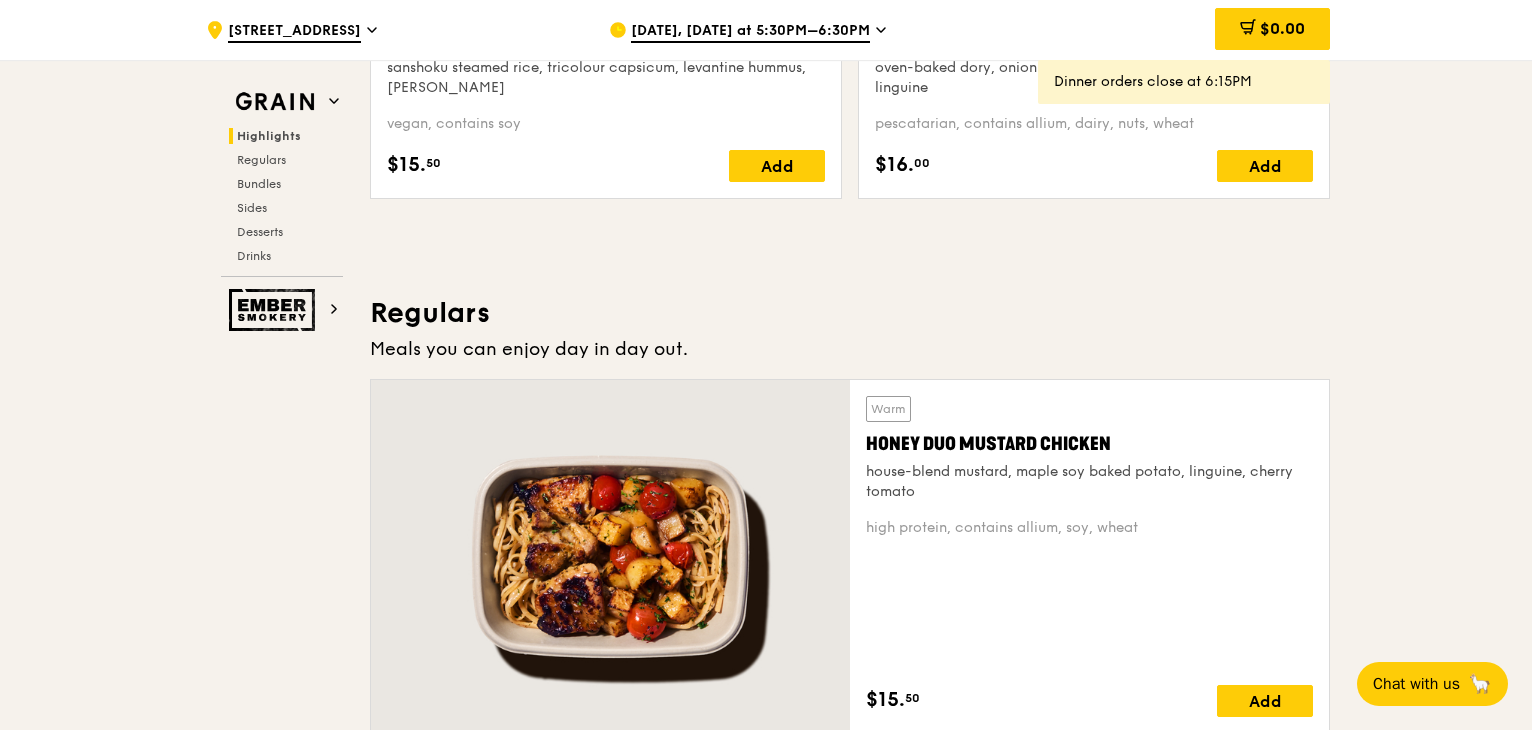 click 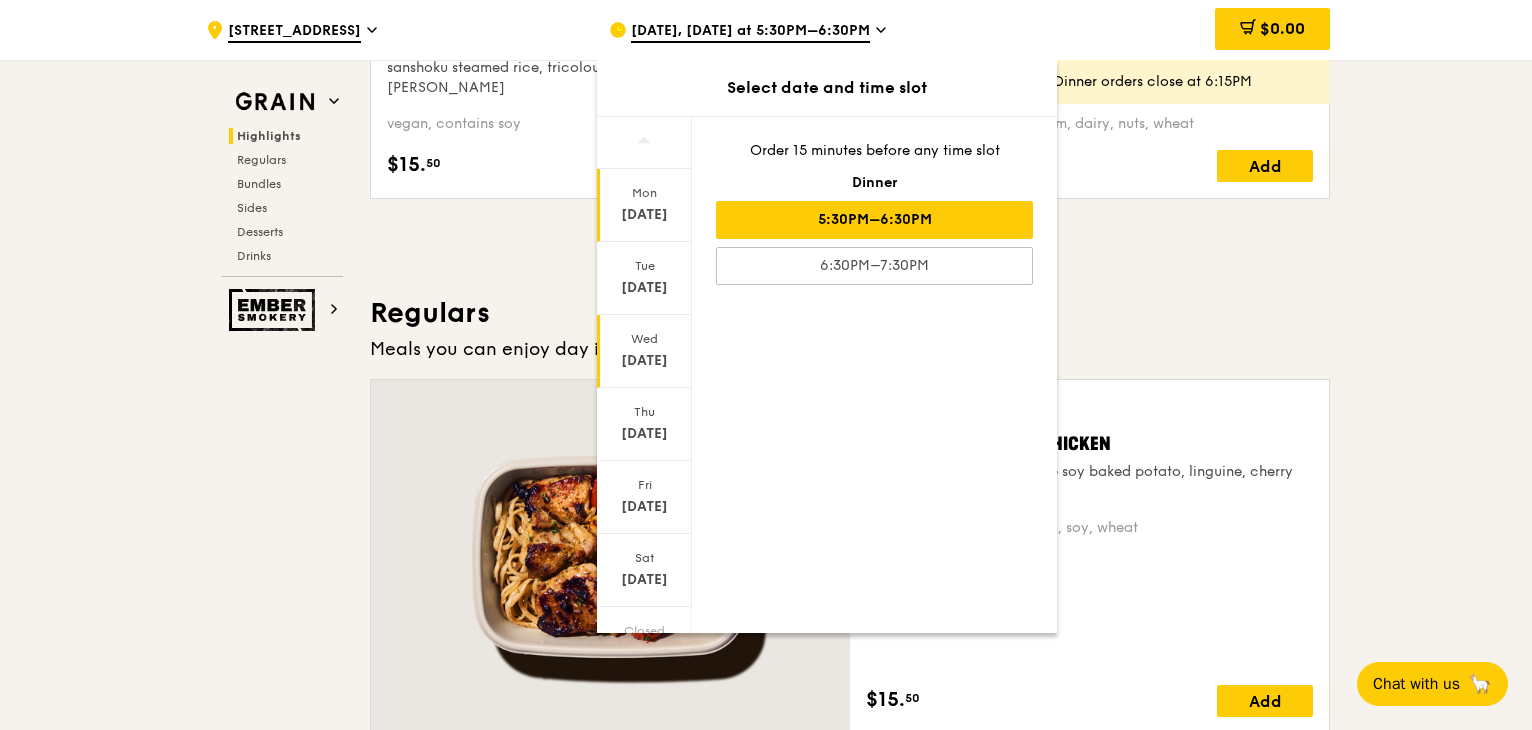 click on "Wed" at bounding box center (644, 339) 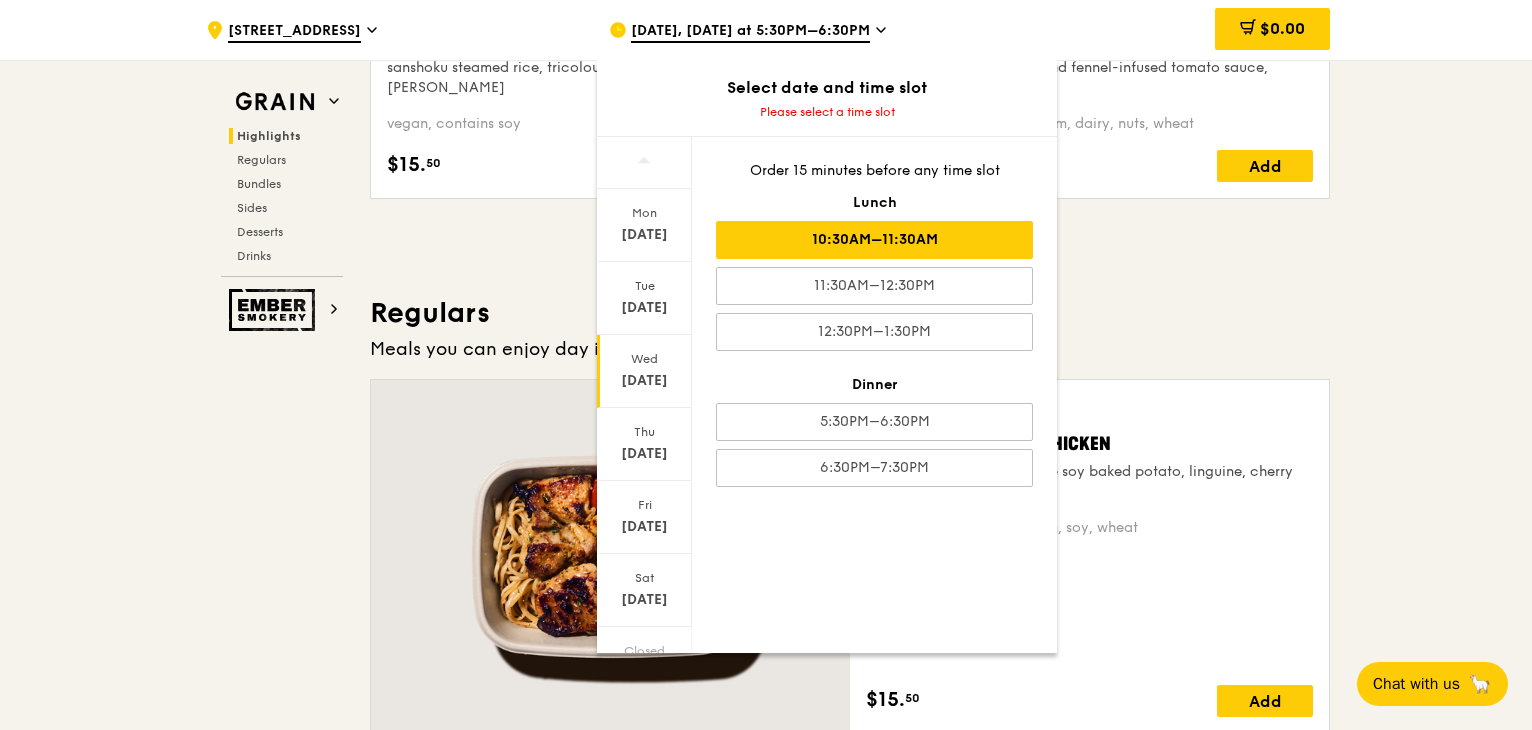 click on "10:30AM–11:30AM" at bounding box center (874, 240) 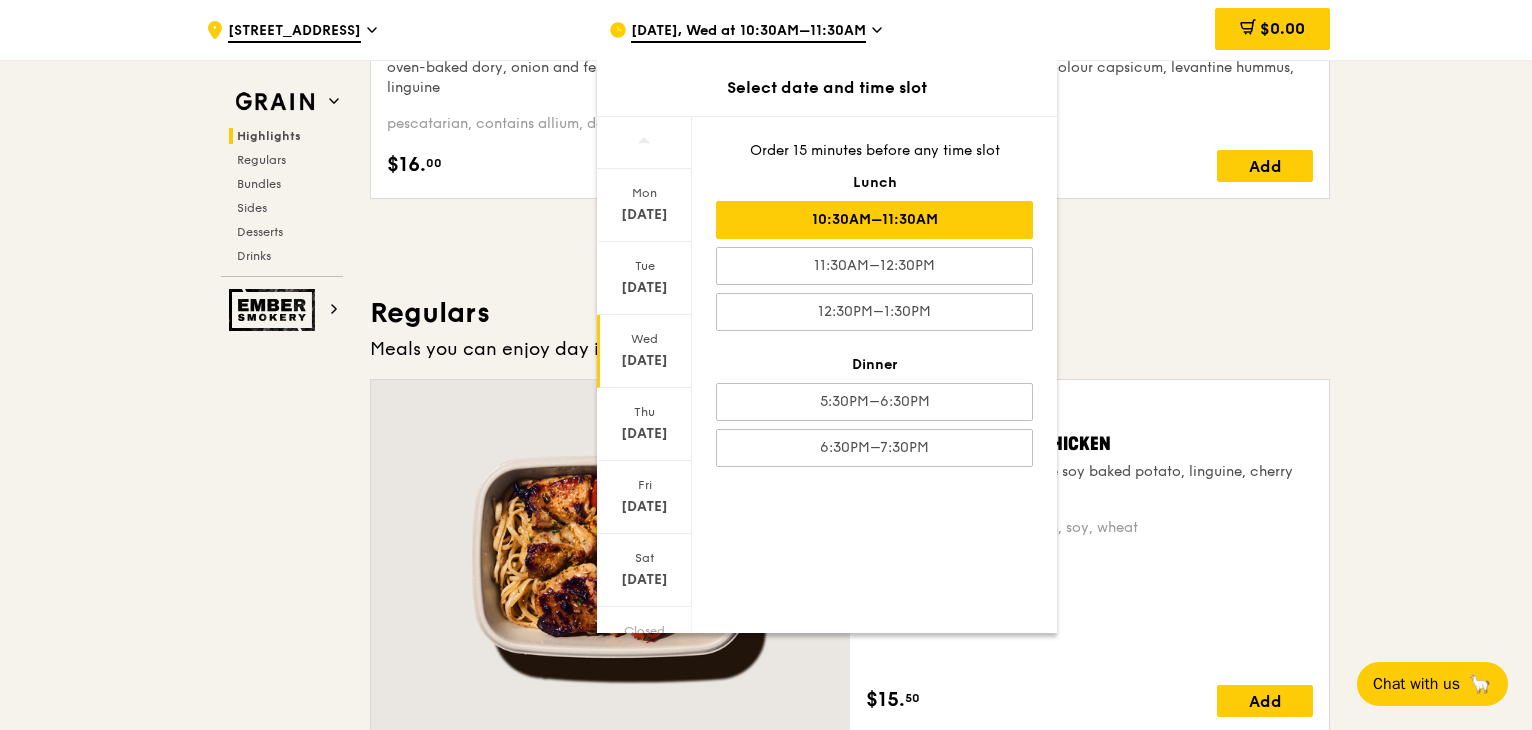 click on ".cls-1 {
fill: none;
stroke: #fff;
stroke-linecap: round;
stroke-linejoin: round;
stroke-width: 1.5px;
}
.cls-2 {
fill: #fecc07;
}
.cls-2, .cls-3 {
stroke-width: 0px;
}
.cls-3 {
fill: #fff;
fill-rule: evenodd;
}
[STREET_ADDRESS][DATE], Wed at 10:30AM–11:30AM
Select date and time slot
[DATE]
[DATE]
[DATE]
[DATE]
[DATE]
[DATE]
Closed
[DATE]
Order 15 minutes before any time slot Lunch
10:30AM–11:30AM
11:30AM–12:30PM
12:30PM–1:30PM
Dinner
5:30PM–6:30PM
6:30PM–7:30PM
$0.00
Grain
Highlights
Regulars" at bounding box center [766, 3182] 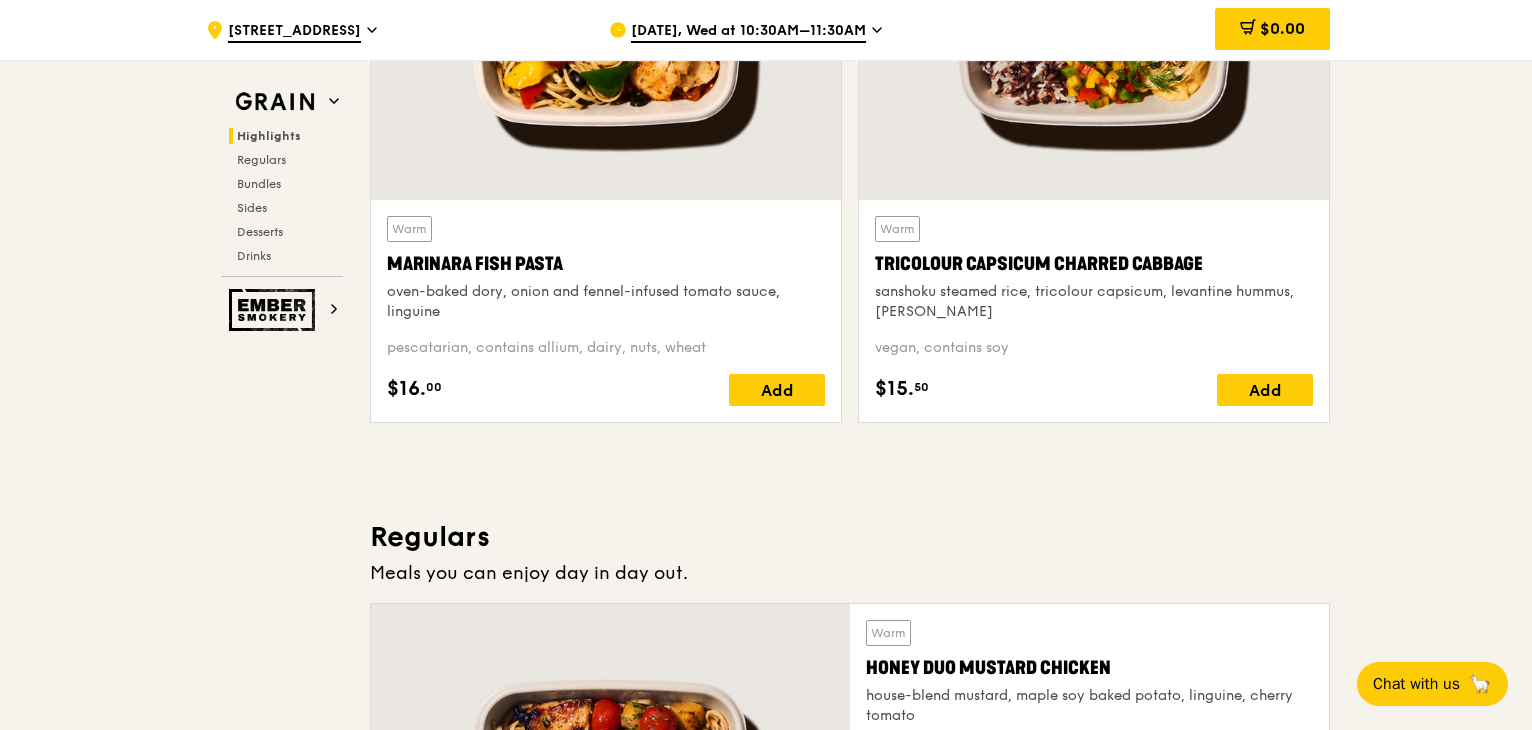 scroll, scrollTop: 1300, scrollLeft: 0, axis: vertical 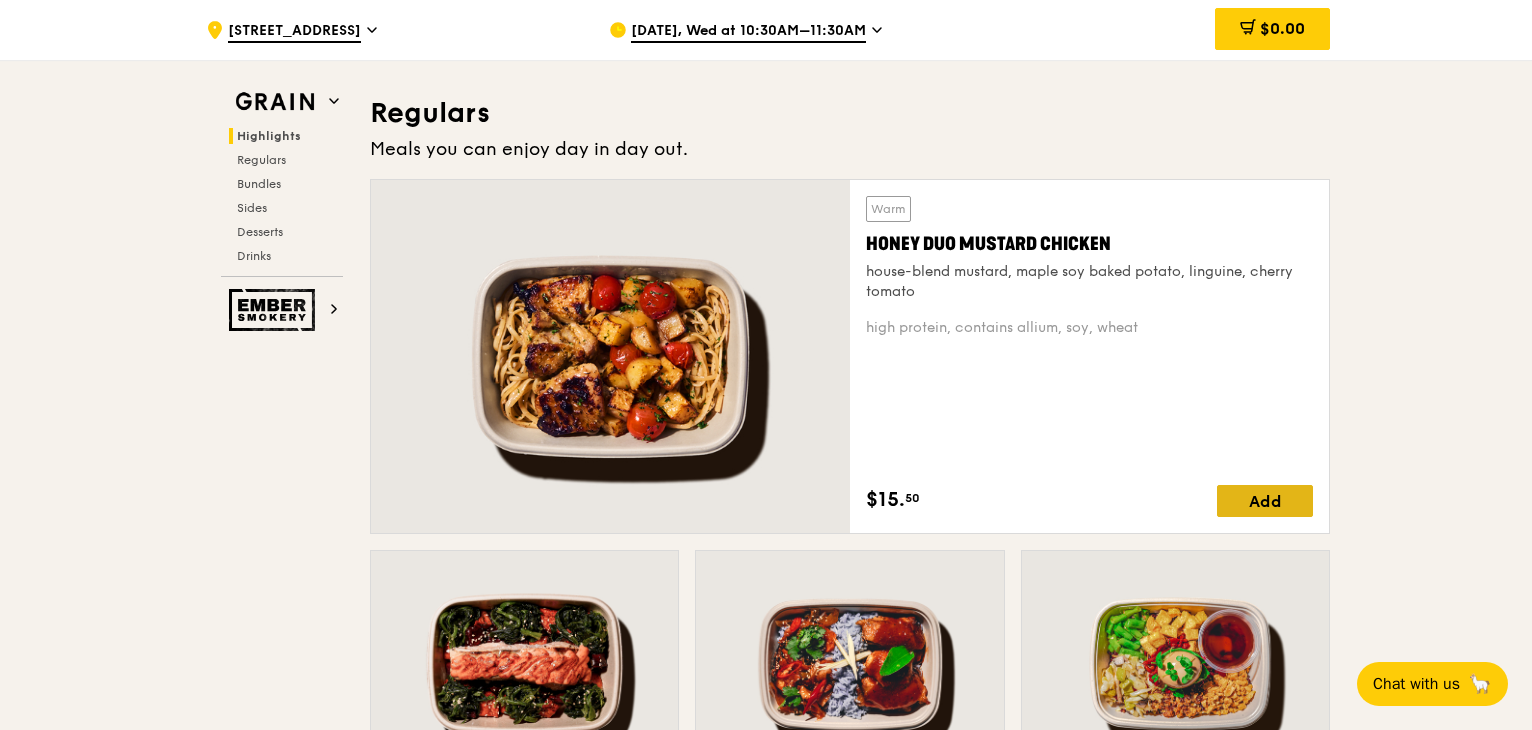 click on "Add" at bounding box center [1265, 501] 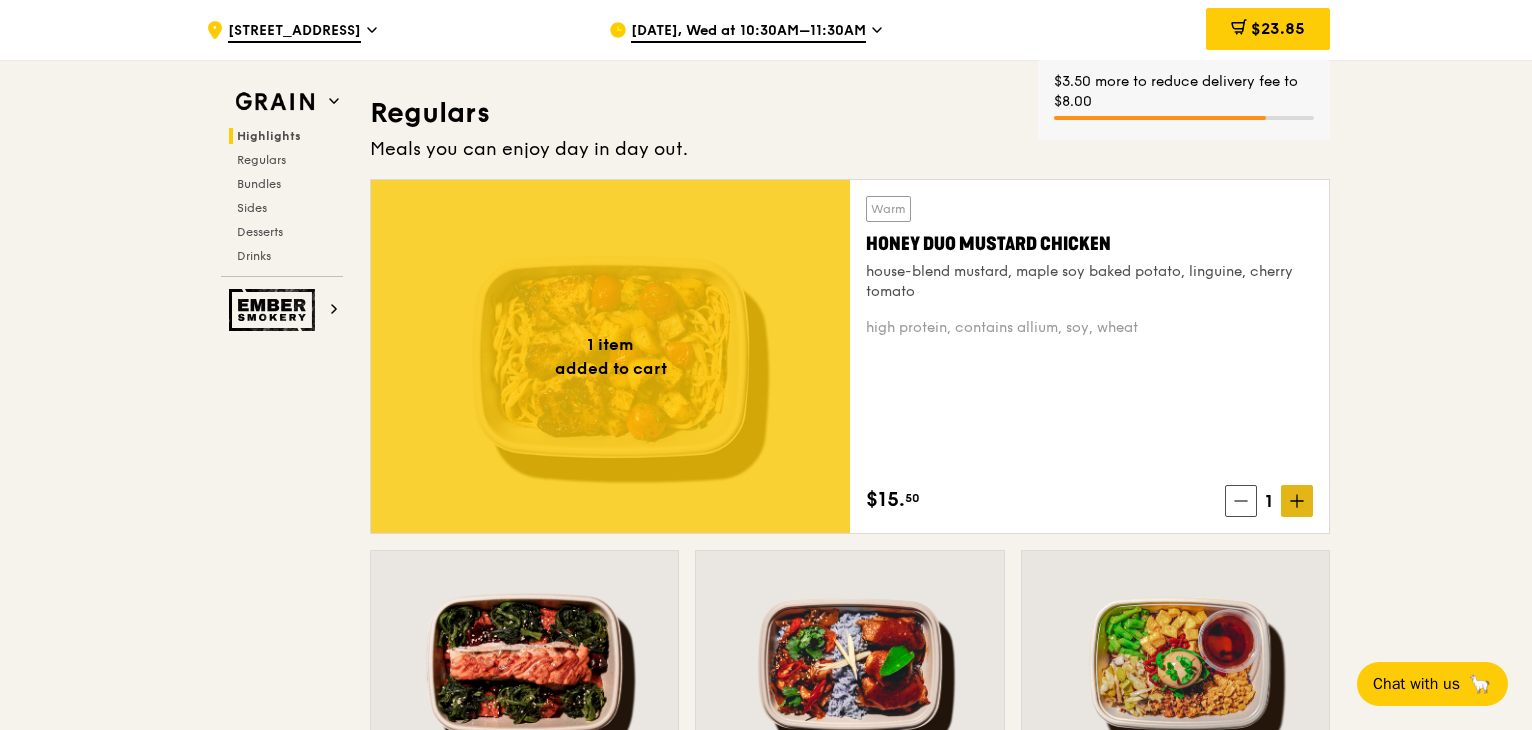click 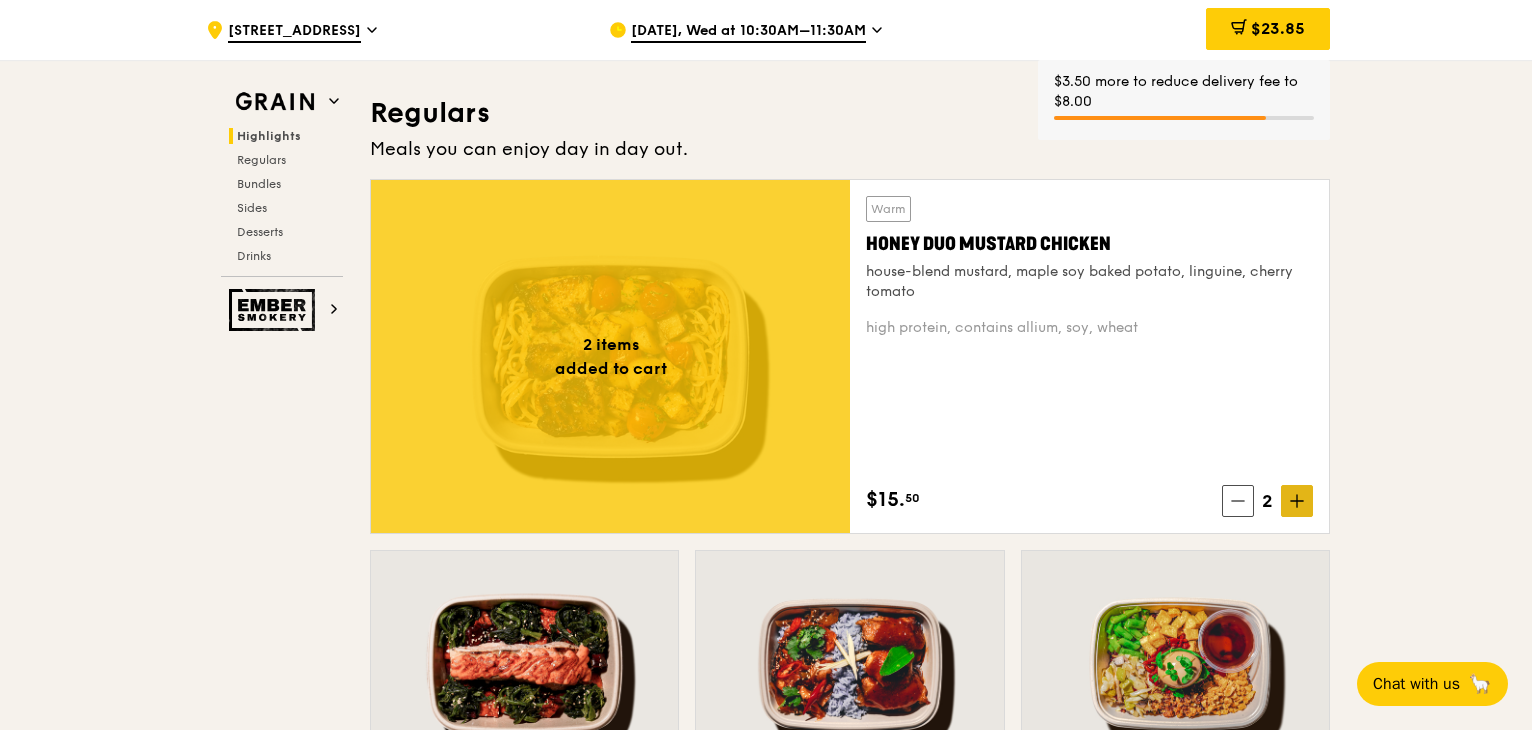 click 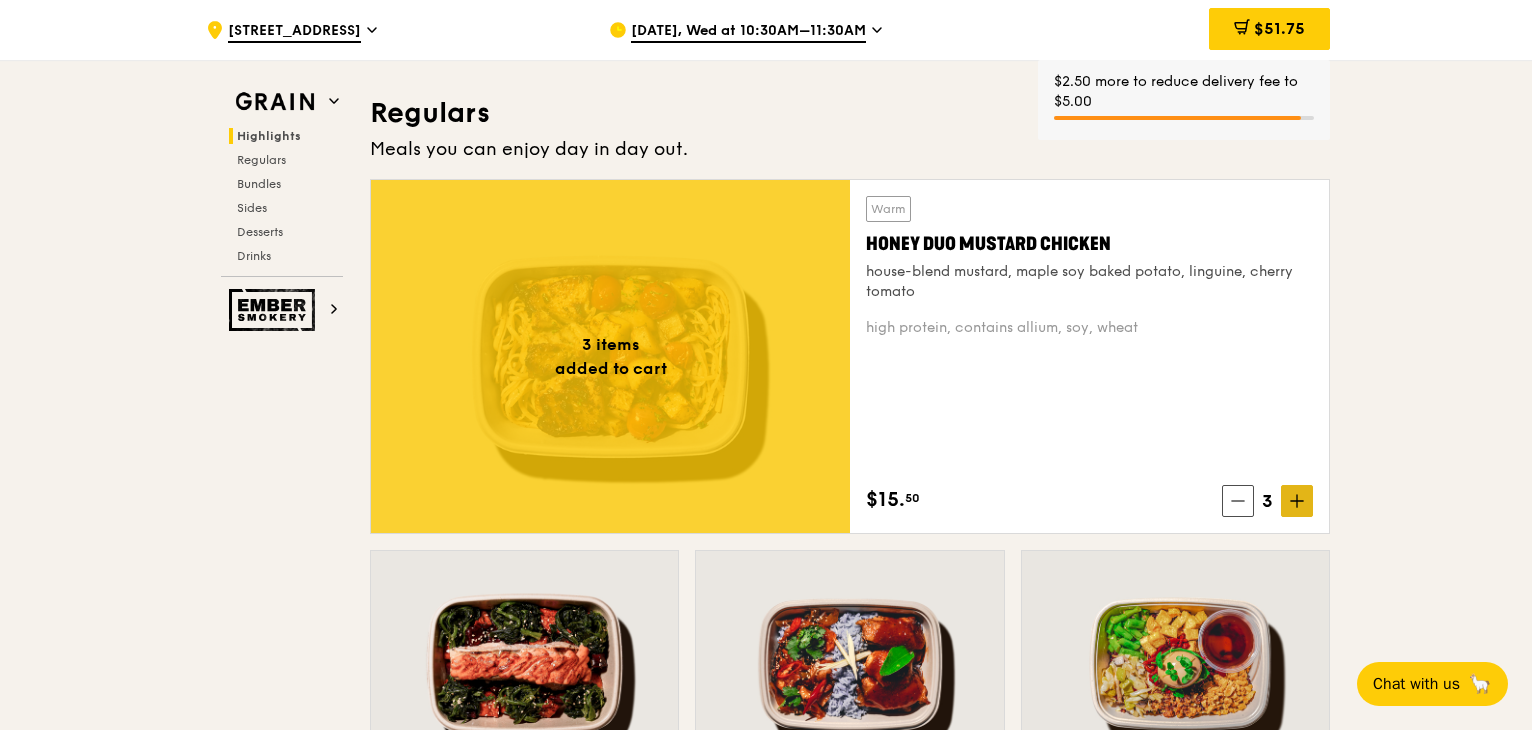 click 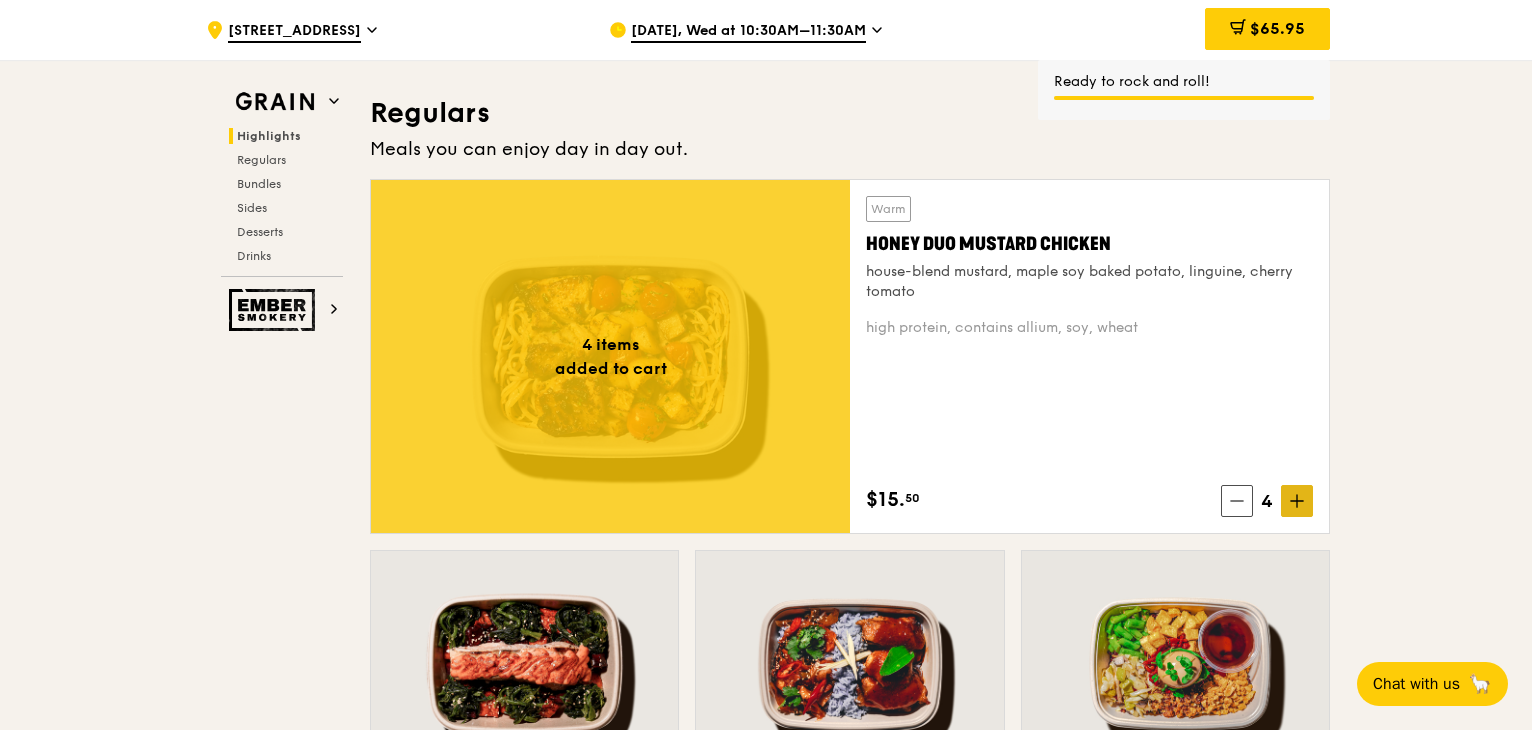 click 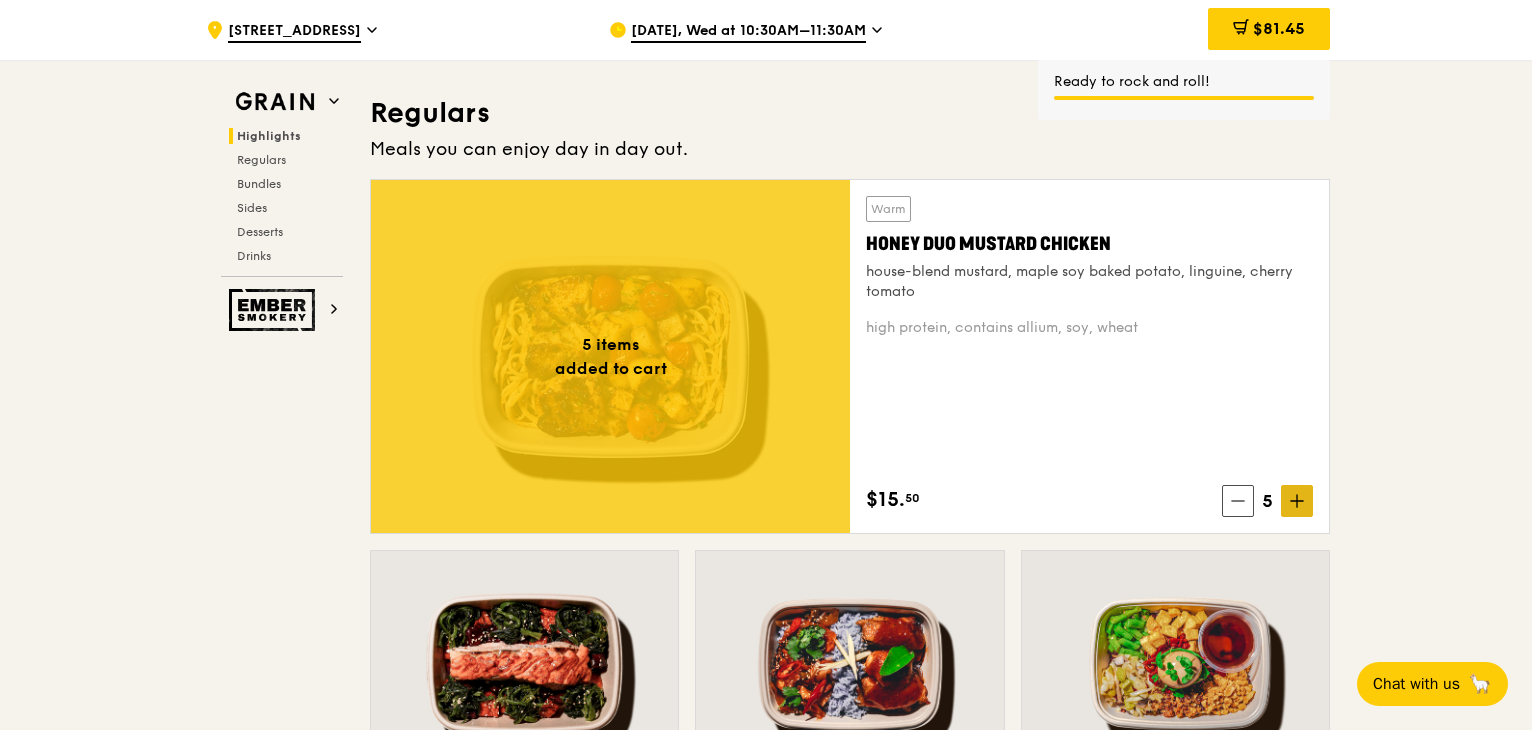 click 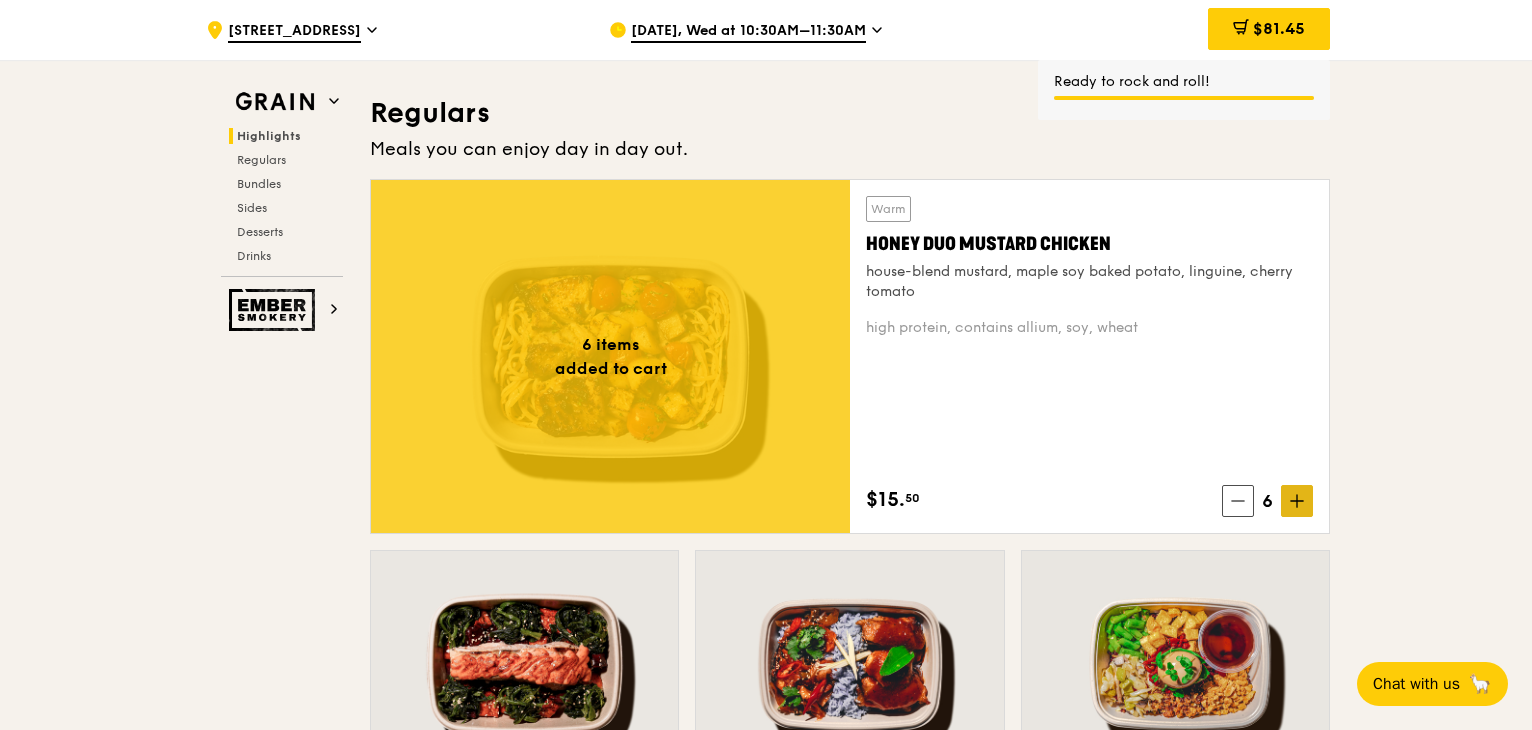 click on "Grain
Highlights
Regulars
Bundles
Sides
Desserts
Drinks
Ember Smokery
New in the hood Some of our meals have been ousted from the neighbourhood by a new gang of even tastier dishes. They are like our long lost friends all grown up — familiar, but better travelled with fresh stories to tell. Go say hello.
Highlights
Weekly rotating dishes inspired by flavours from around the world.
Warm
Marinara Fish Pasta
oven-baked dory, onion and fennel-infused tomato sauce, linguine
pescatarian, contains allium, dairy, nuts, wheat
$16.
00
Add
Warm
Tricolour Capsicum Charred Cabbage
sanshoku steamed rice, tricolour capsicum, levantine hummus, [PERSON_NAME]
vegan, contains soy
$15.
50
Add
Regulars
Meals you can enjoy day in day out.
6 items" at bounding box center [766, 3012] 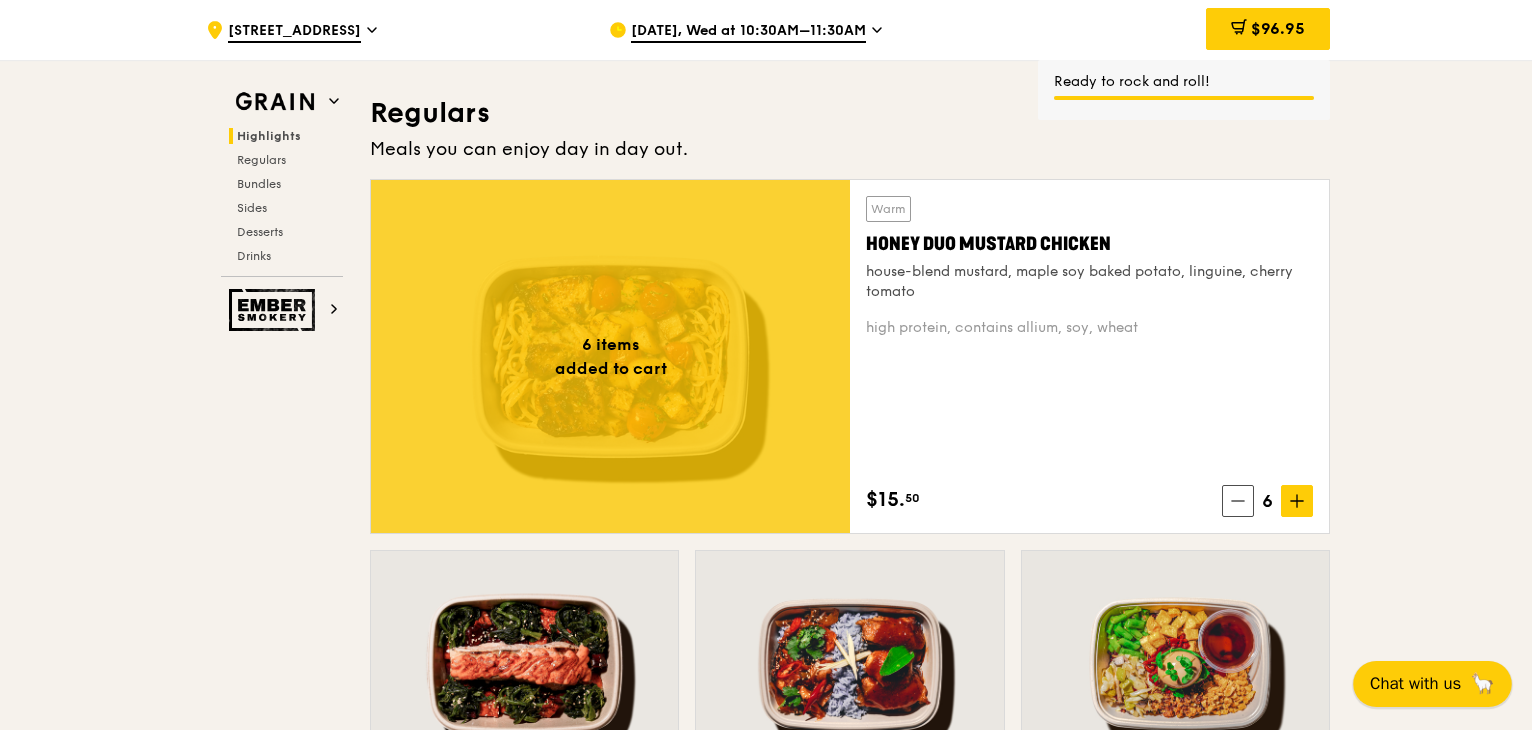 click on "Chat with us" at bounding box center (1415, 683) 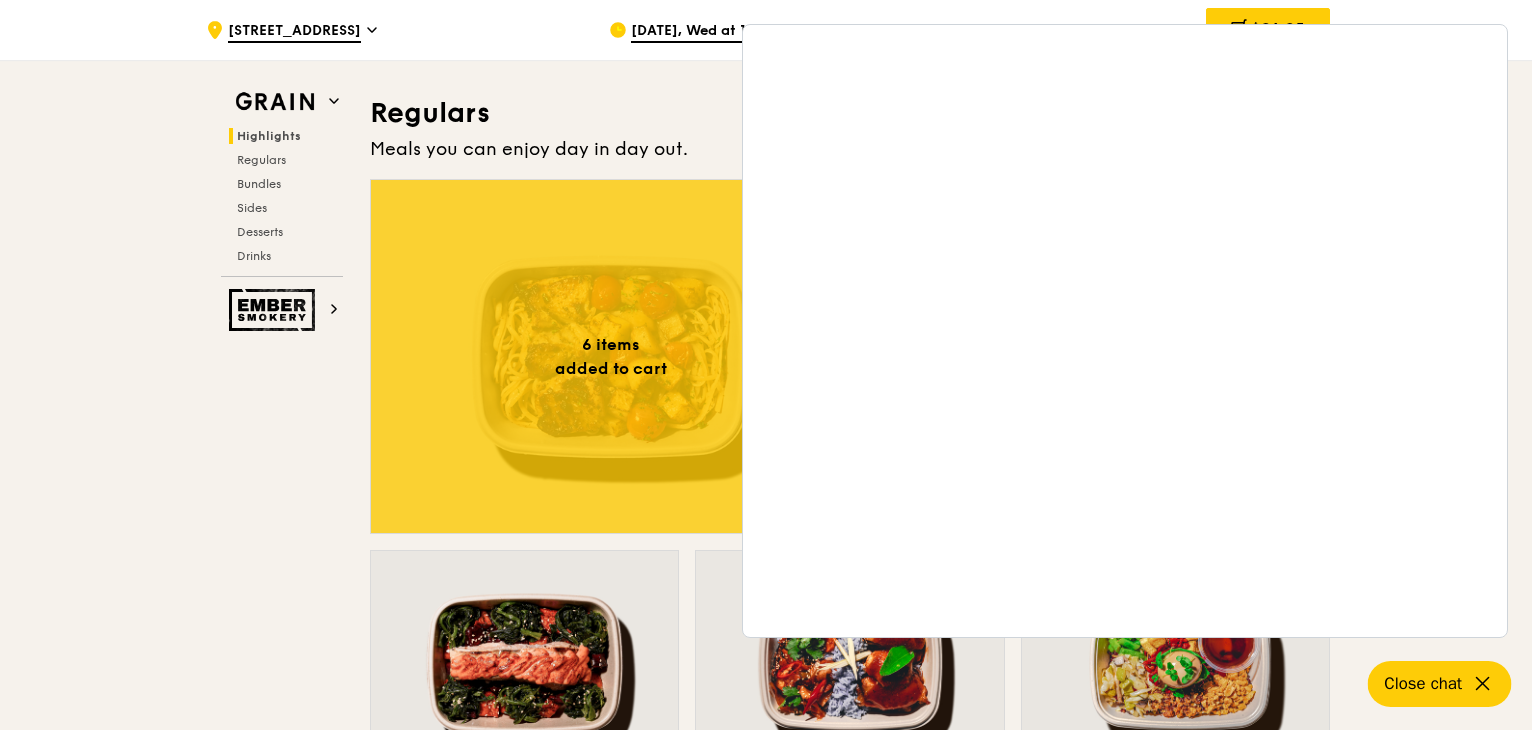 click on "Grain
Highlights
Regulars
Bundles
Sides
Desserts
Drinks
Ember Smokery
New in the hood Some of our meals have been ousted from the neighbourhood by a new gang of even tastier dishes. They are like our long lost friends all grown up — familiar, but better travelled with fresh stories to tell. Go say hello.
Highlights
Weekly rotating dishes inspired by flavours from around the world.
Warm
Marinara Fish Pasta
oven-baked dory, onion and fennel-infused tomato sauce, linguine
pescatarian, contains allium, dairy, nuts, wheat
$16.
00
Add
Warm
Tricolour Capsicum Charred Cabbage
sanshoku steamed rice, tricolour capsicum, levantine hummus, [PERSON_NAME]
vegan, contains soy
$15.
50
Add
Regulars
Meals you can enjoy day in day out.
6 items" at bounding box center [766, 3012] 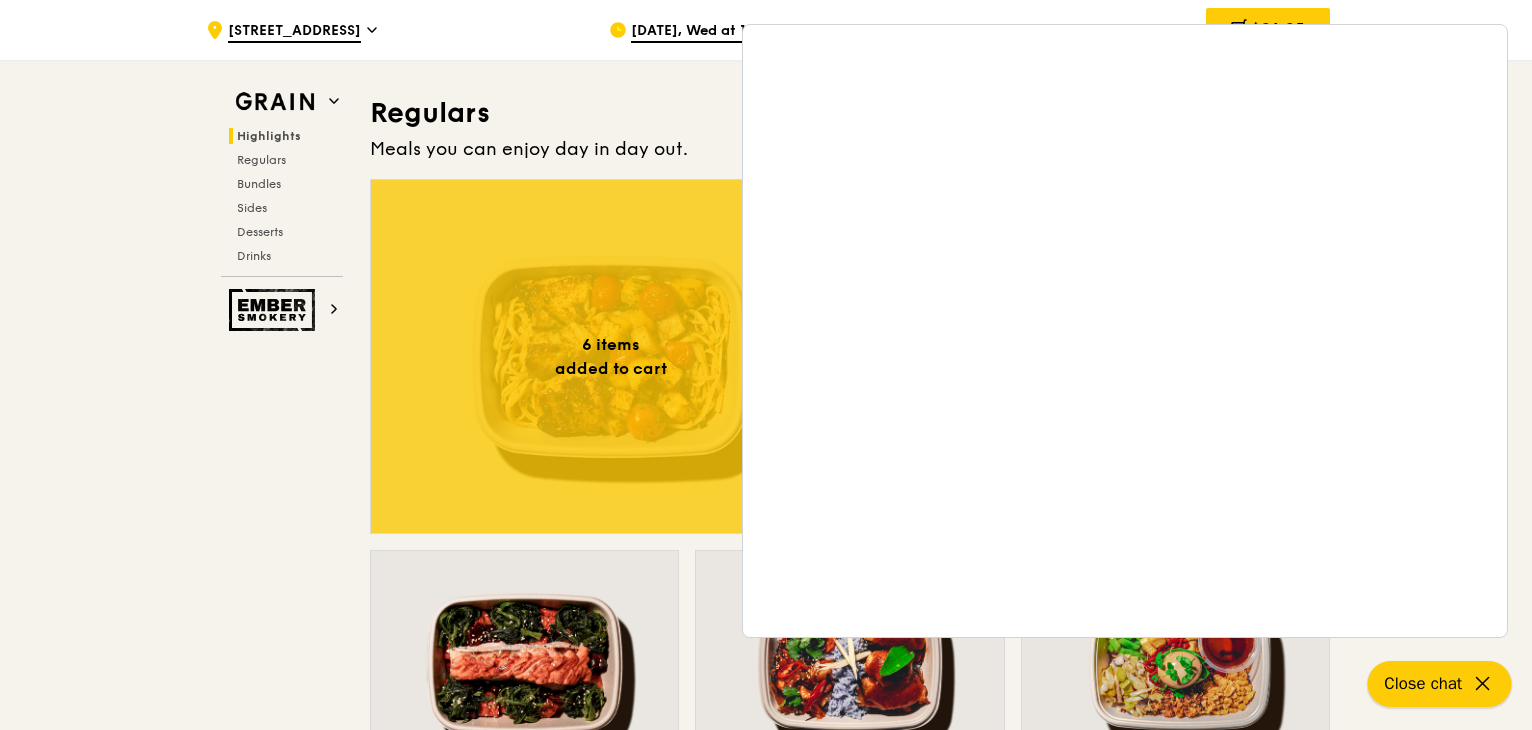 click 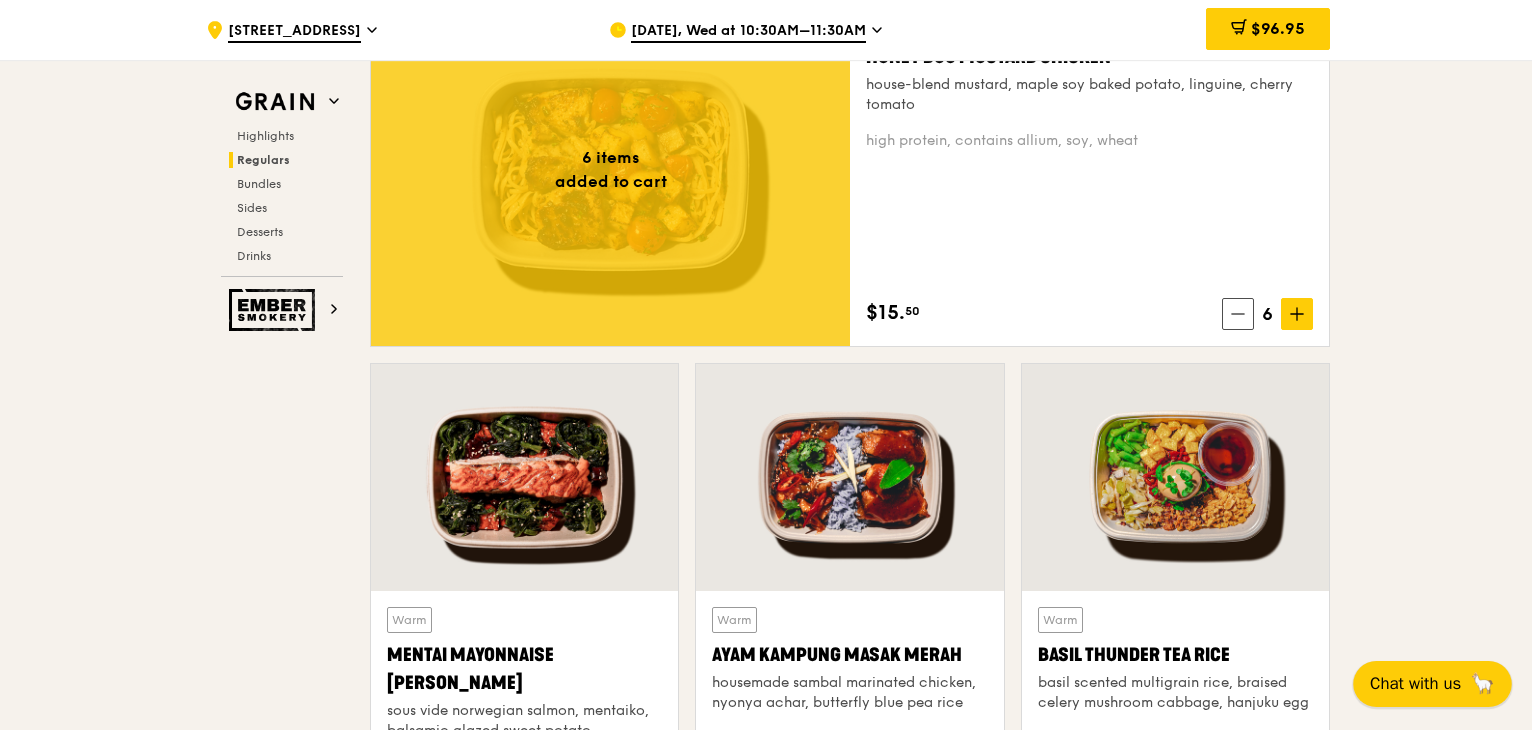 scroll, scrollTop: 1500, scrollLeft: 0, axis: vertical 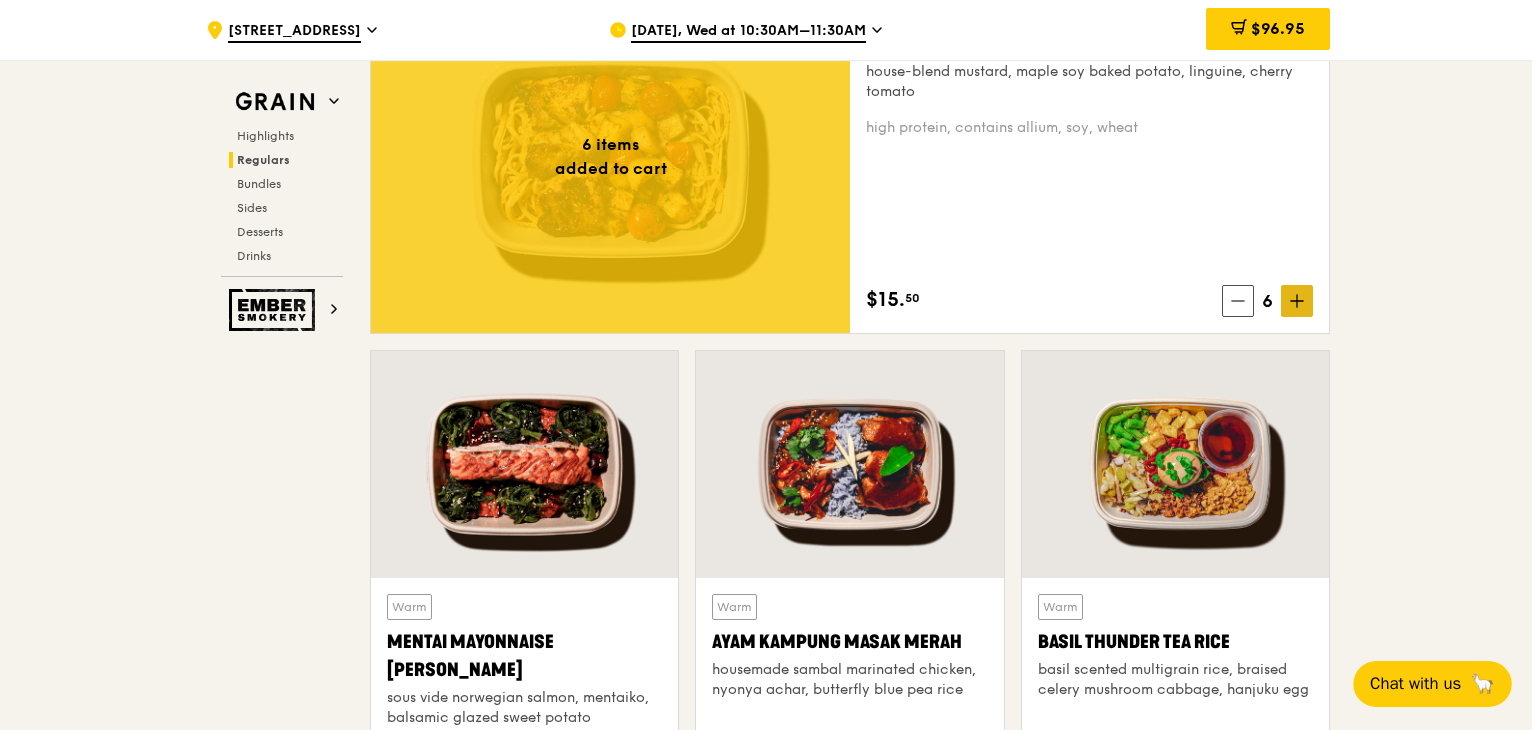 click 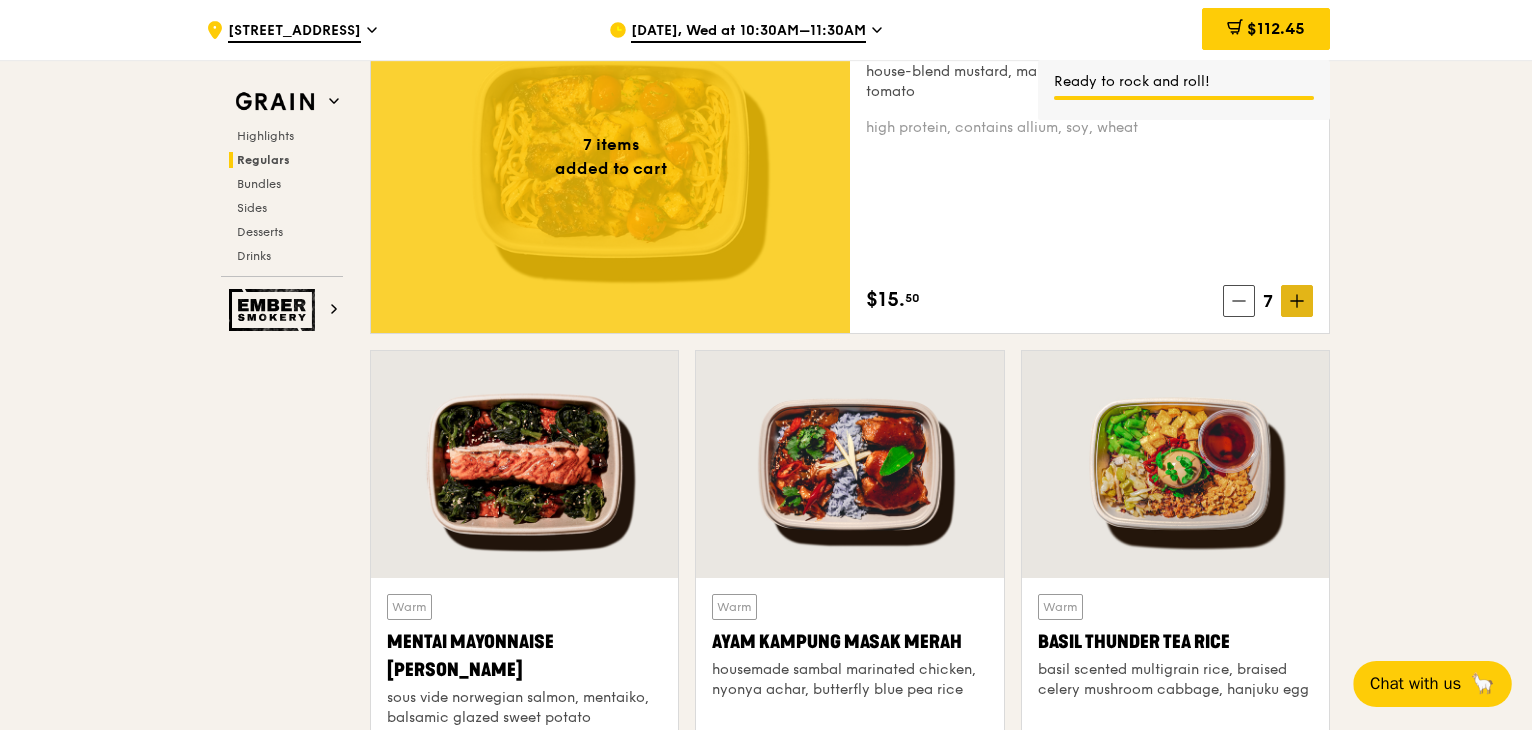 click at bounding box center (1297, 301) 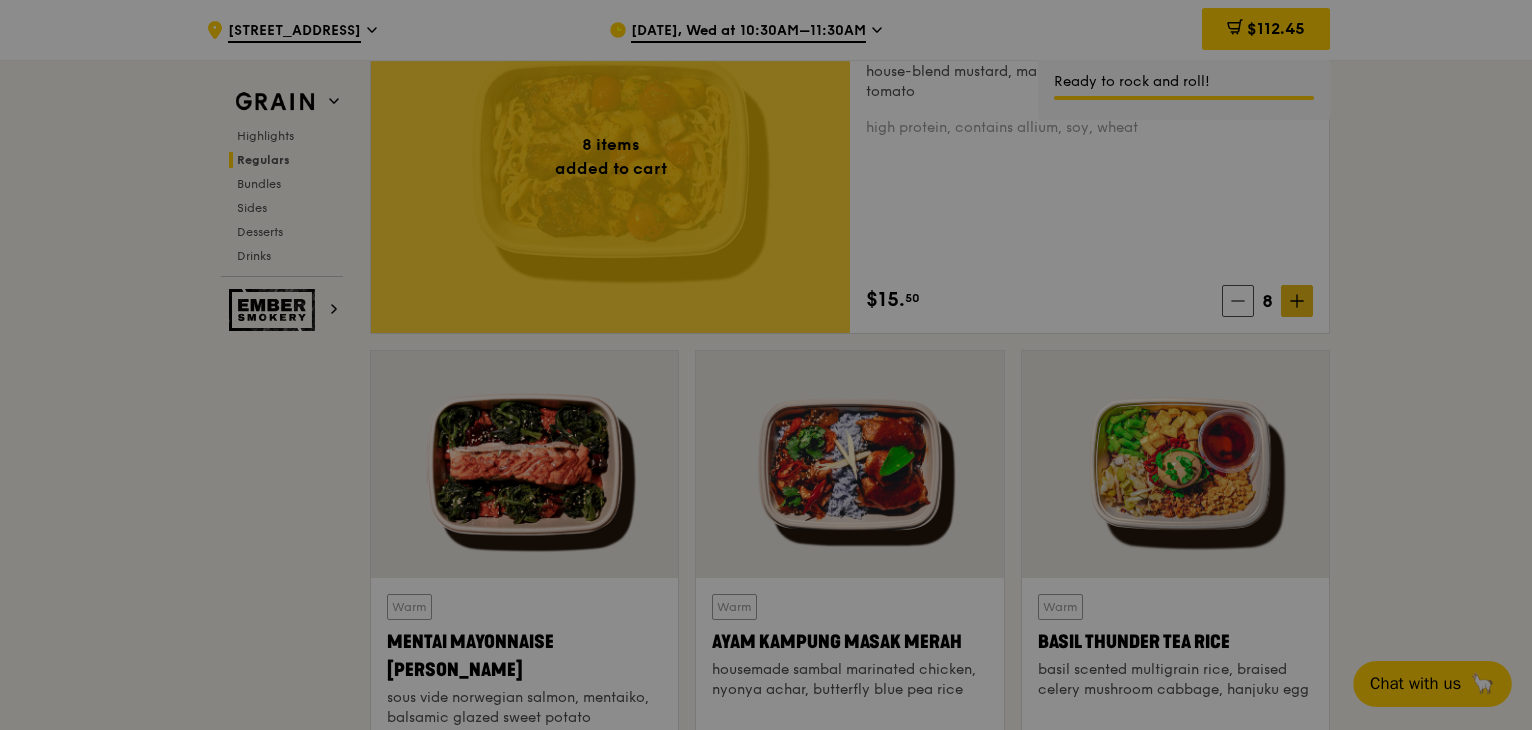 click at bounding box center [766, 365] 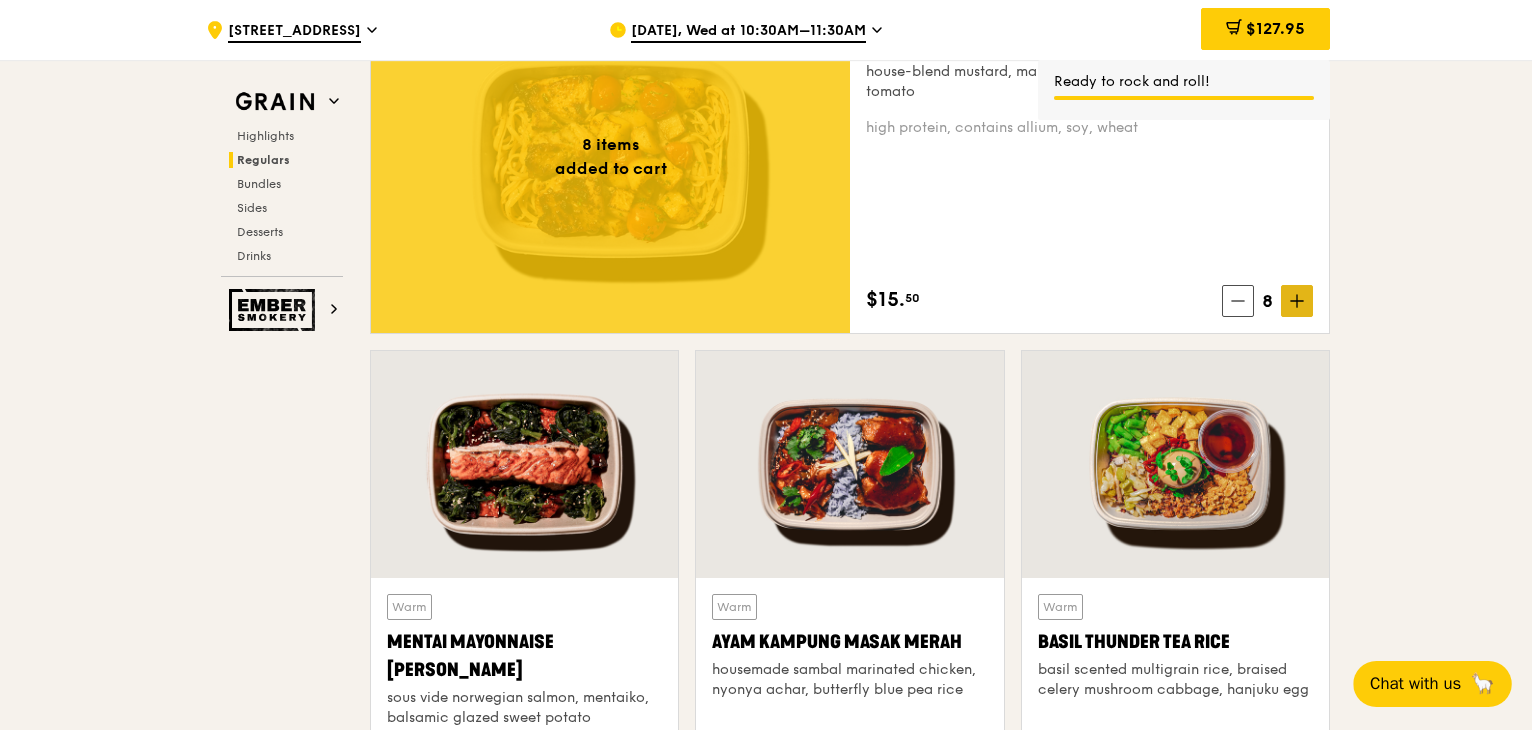 click at bounding box center [1297, 301] 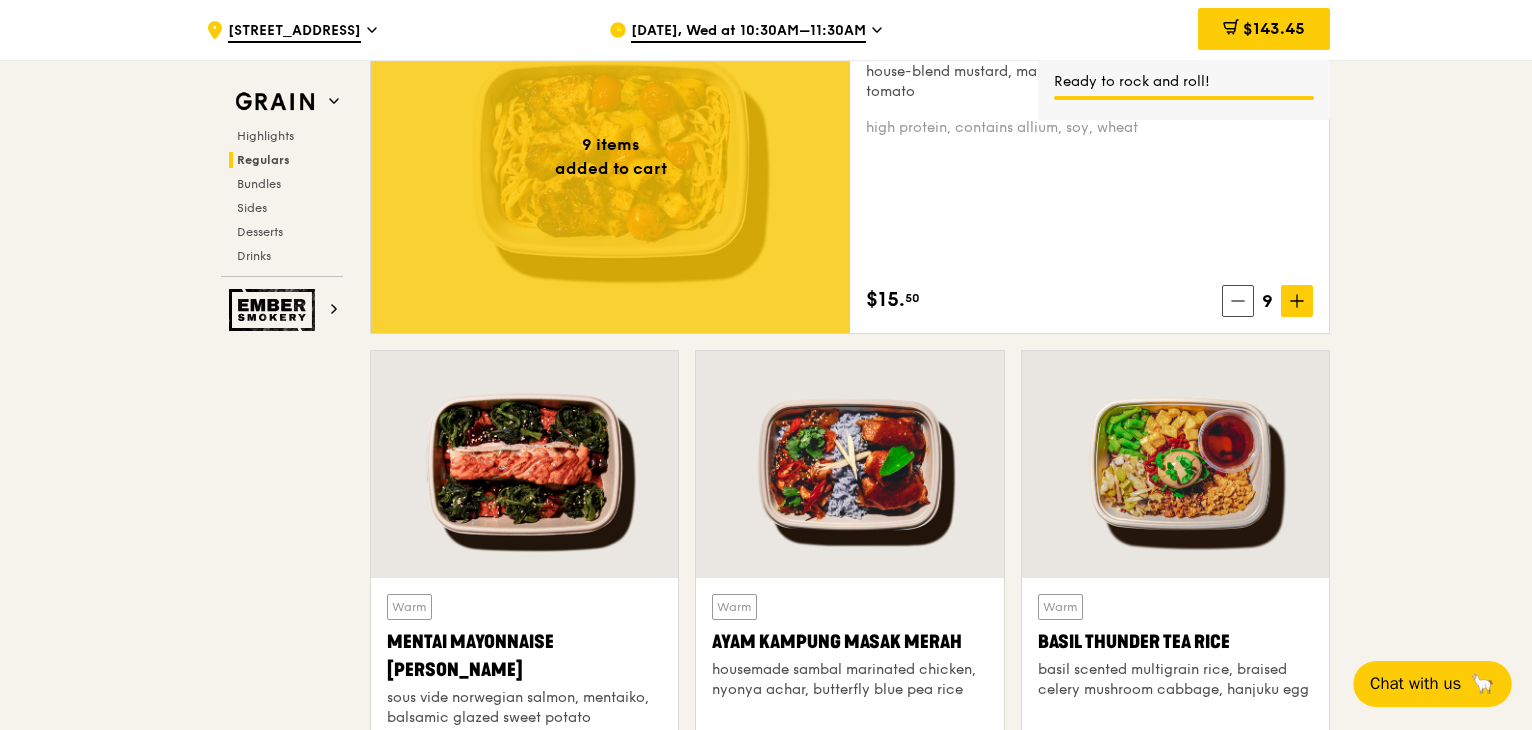 click 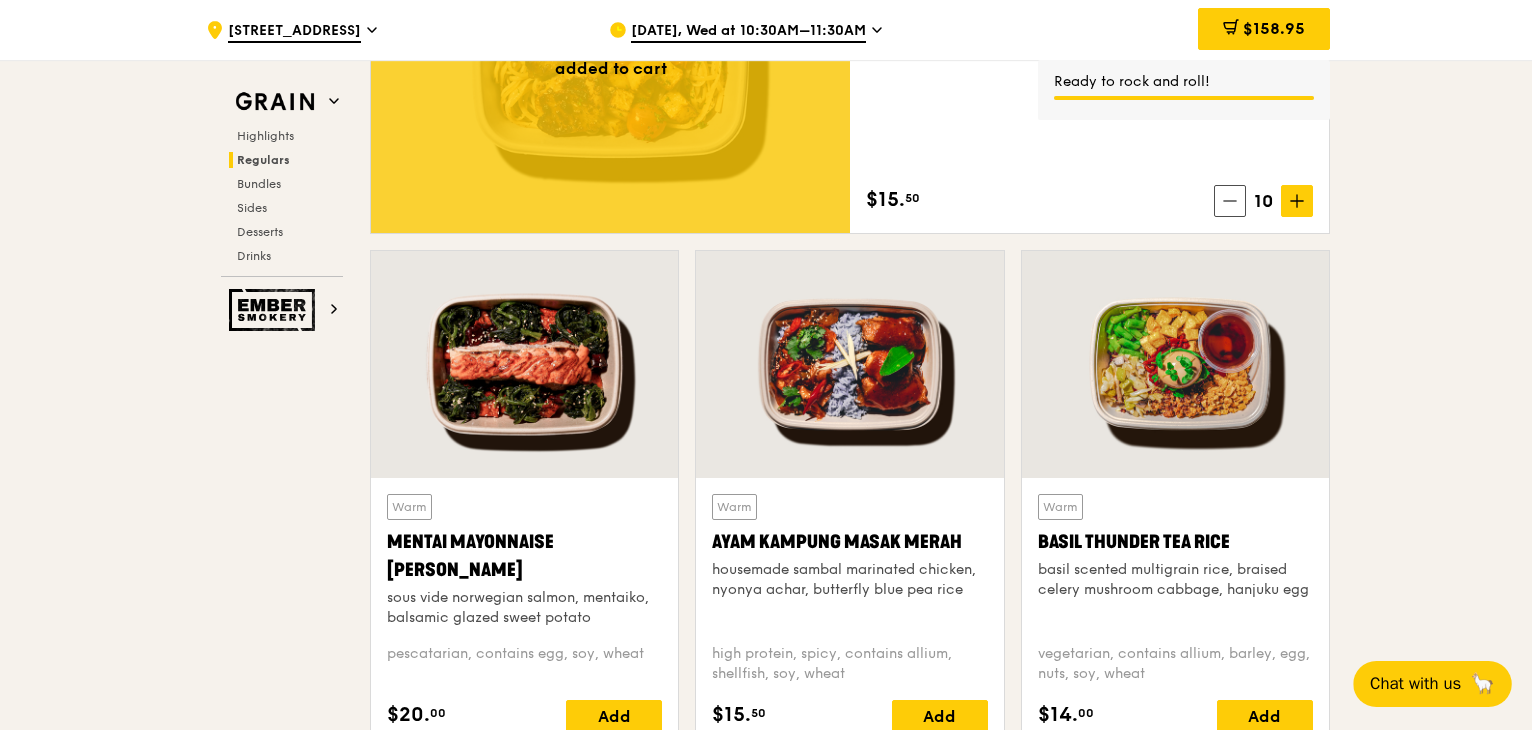 scroll, scrollTop: 1700, scrollLeft: 0, axis: vertical 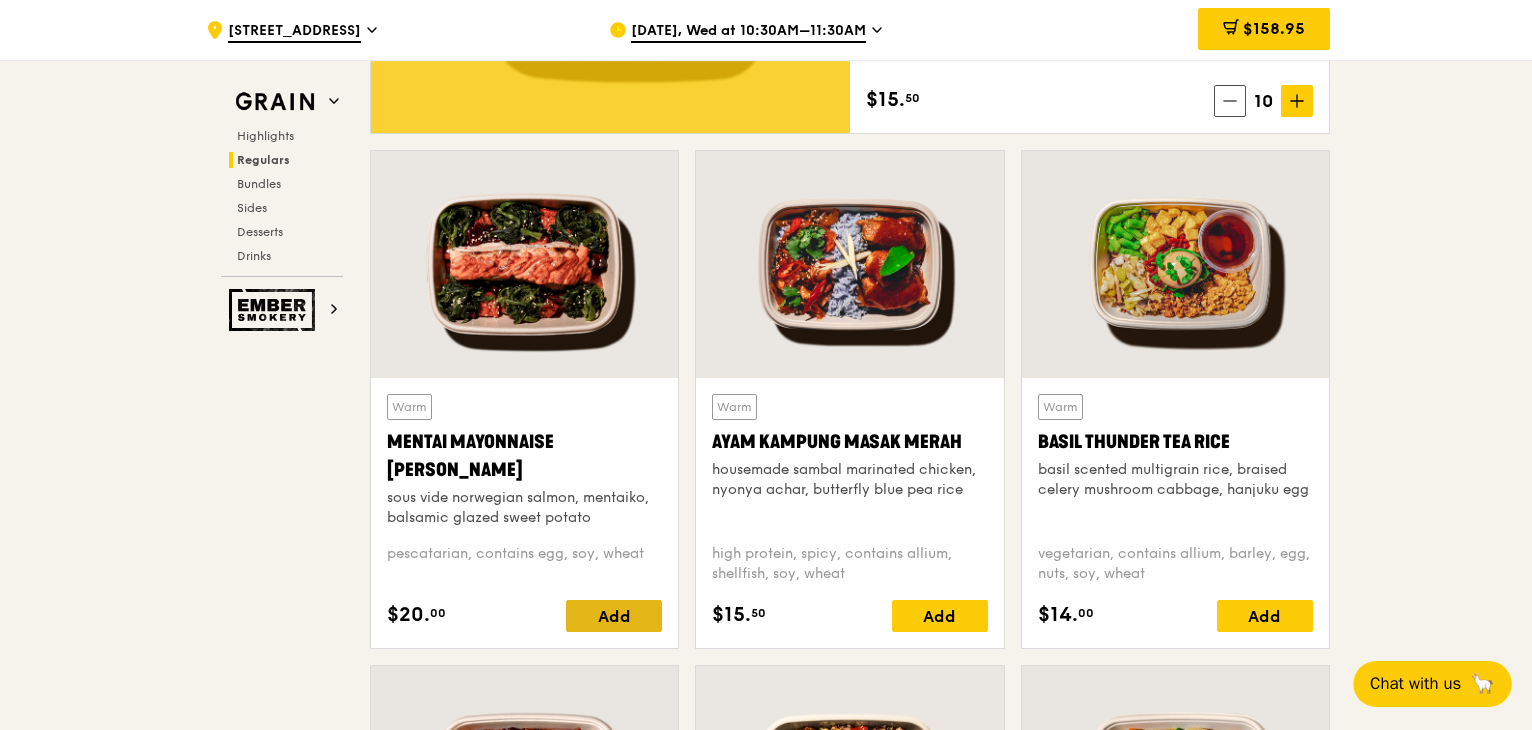 click on "Add" at bounding box center (614, 616) 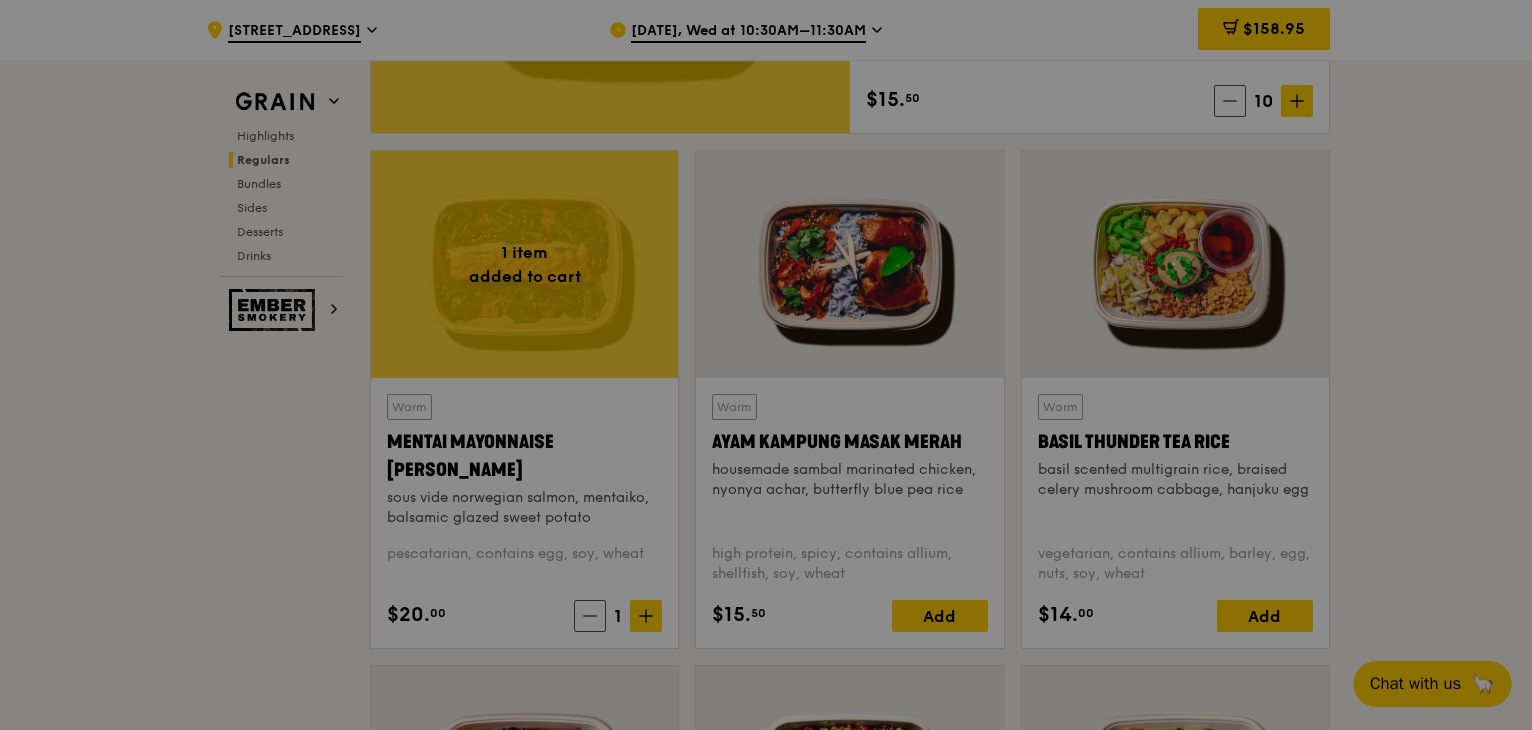 click at bounding box center [766, 365] 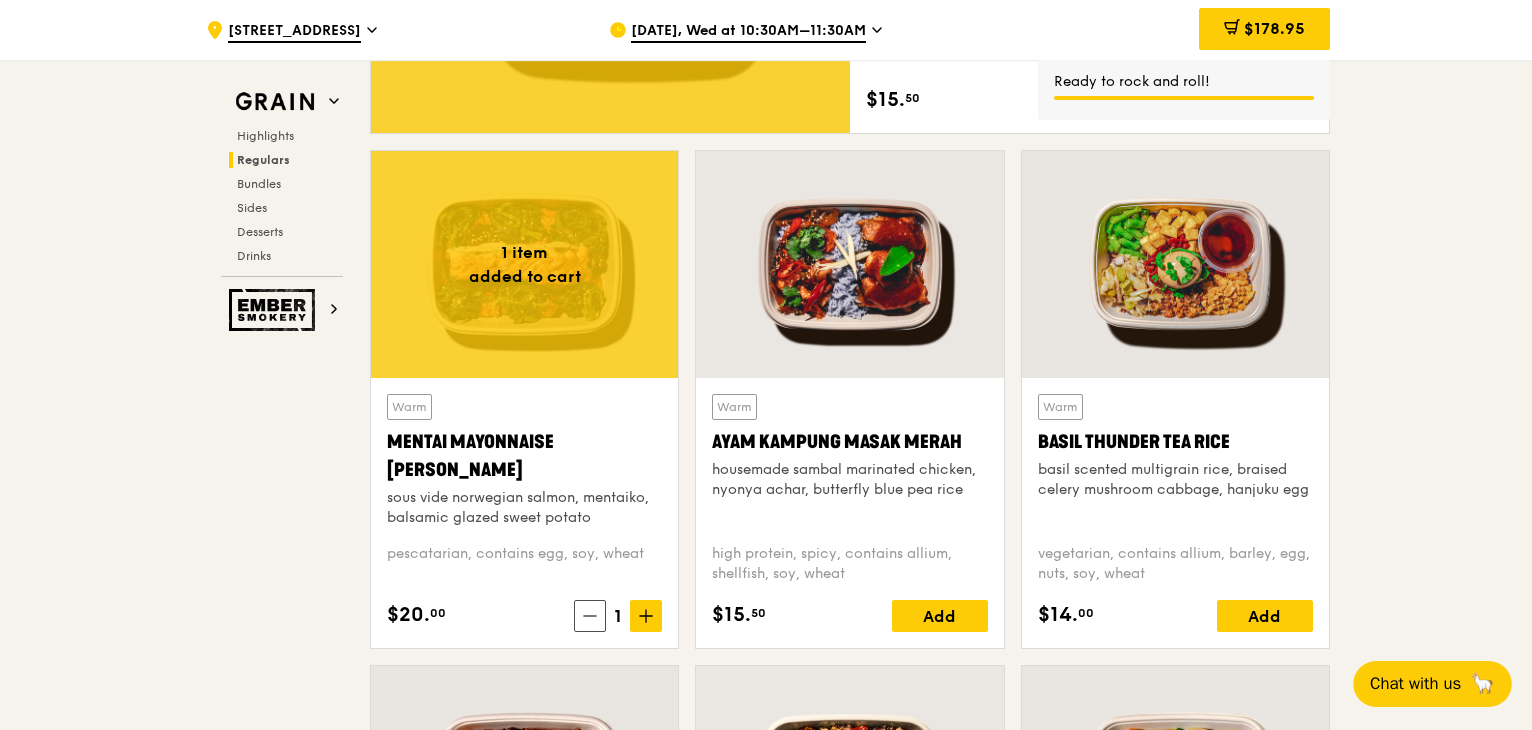click at bounding box center (646, 616) 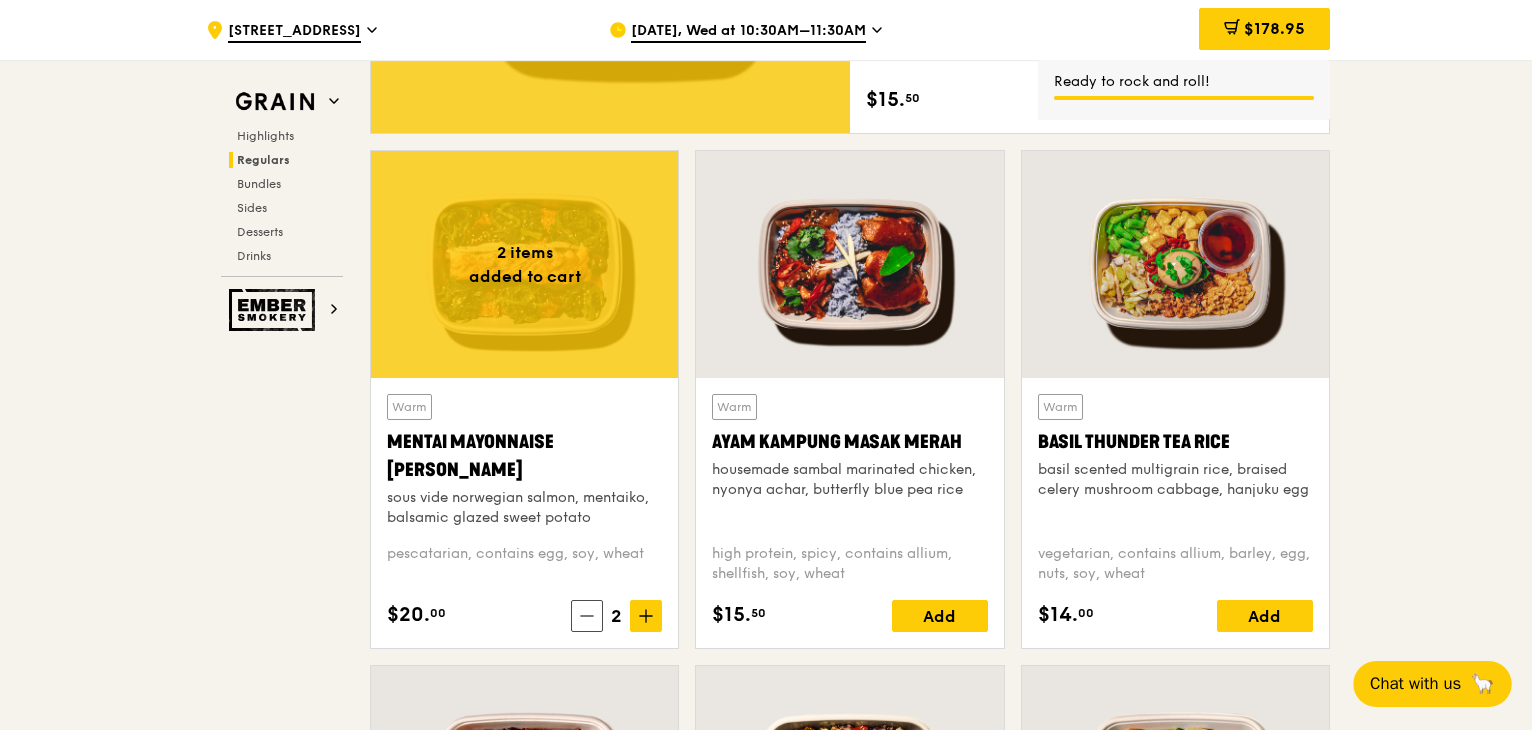 click on "Grain
Highlights
Regulars
Bundles
Sides
Desserts
Drinks
Ember Smokery
New in the hood Some of our meals have been ousted from the neighbourhood by a new gang of even tastier dishes. They are like our long lost friends all grown up — familiar, but better travelled with fresh stories to tell. Go say hello.
Highlights
Weekly rotating dishes inspired by flavours from around the world.
Warm
Marinara Fish Pasta
oven-baked dory, onion and fennel-infused tomato sauce, linguine
pescatarian, contains allium, dairy, nuts, wheat
$16.
00
Add
Warm
Tricolour Capsicum Charred Cabbage
sanshoku steamed rice, tricolour capsicum, levantine hummus, [PERSON_NAME]
vegan, contains soy
$15.
50
Add
Regulars
Meals you can enjoy day in day out.
10 items" at bounding box center (766, 2612) 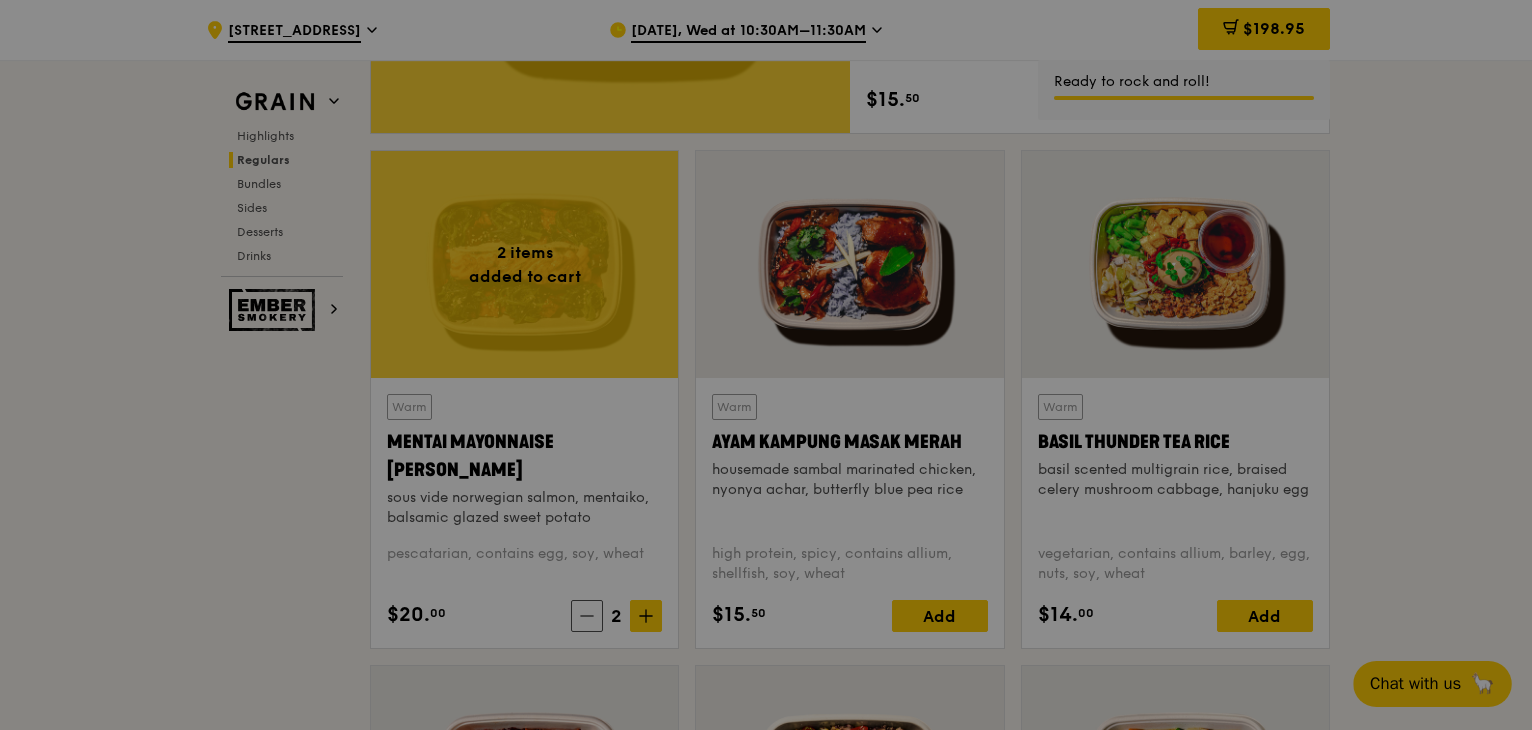 click at bounding box center [766, 365] 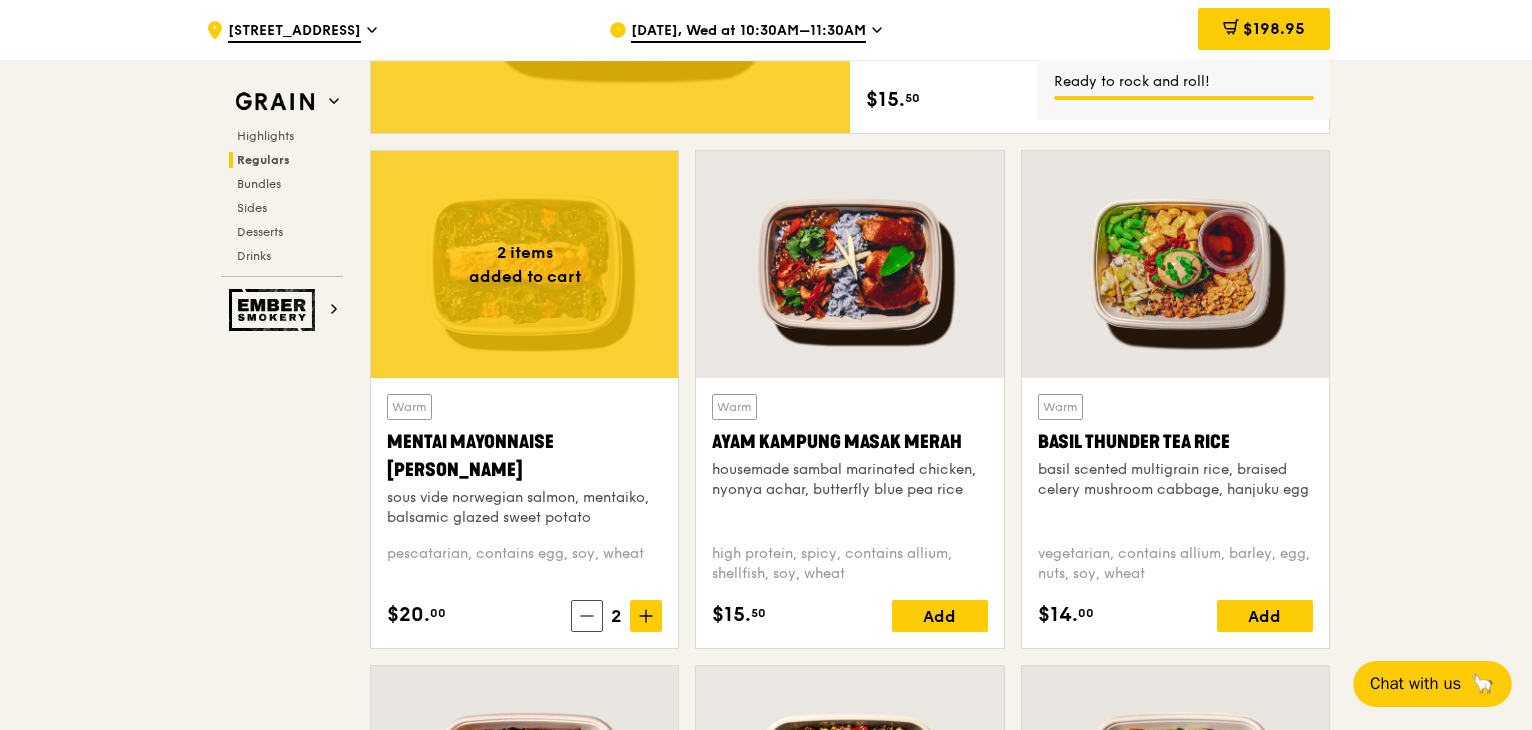 click at bounding box center [646, 616] 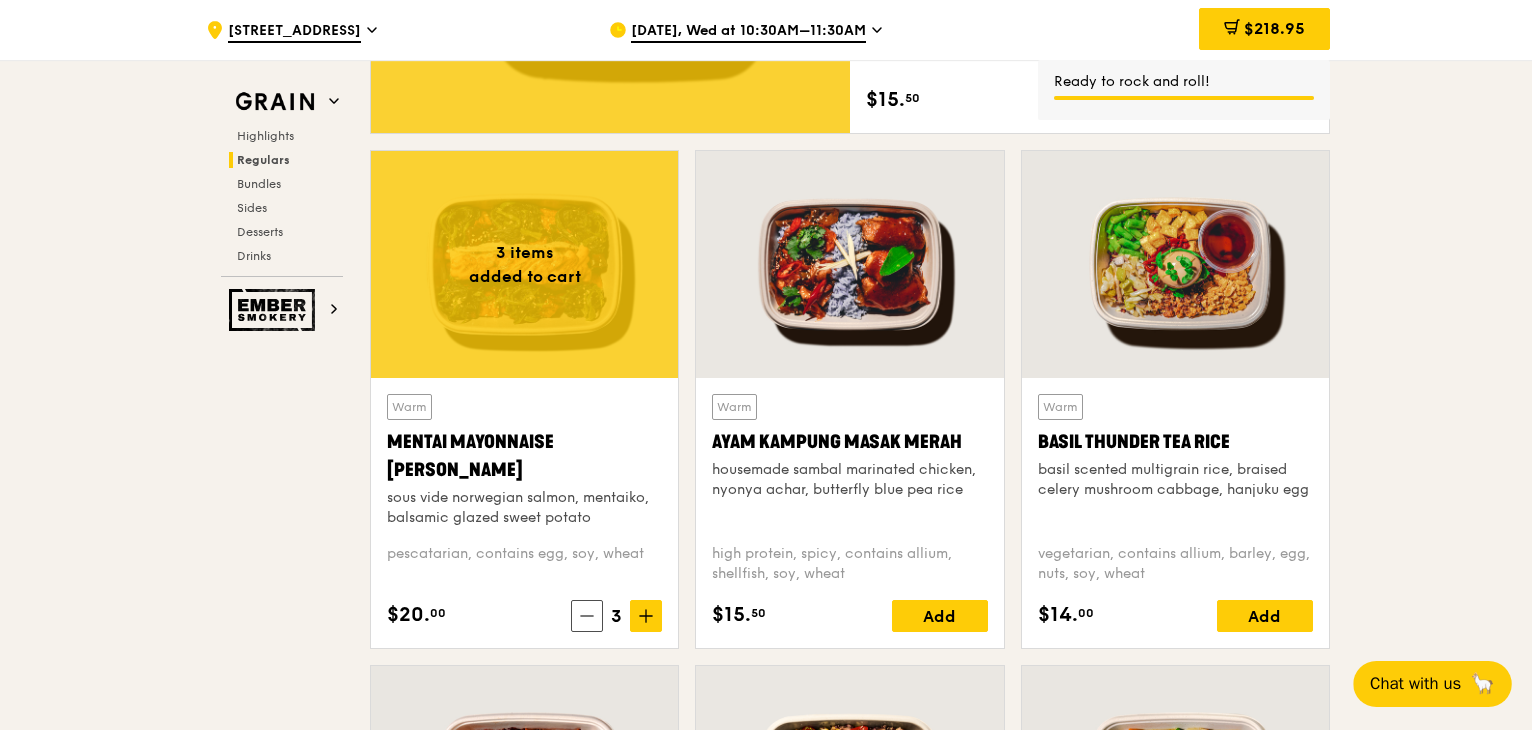 click at bounding box center [646, 616] 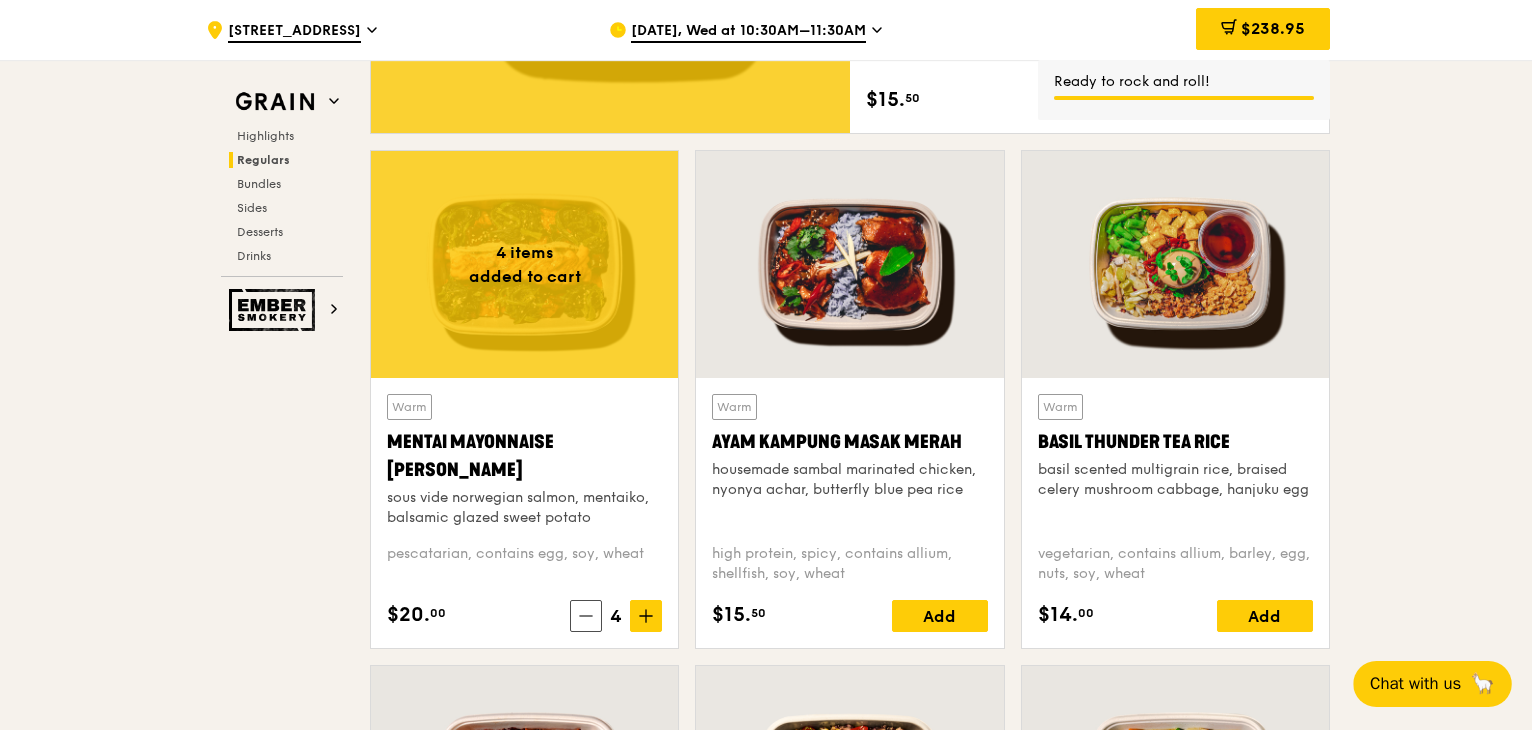 click at bounding box center [646, 616] 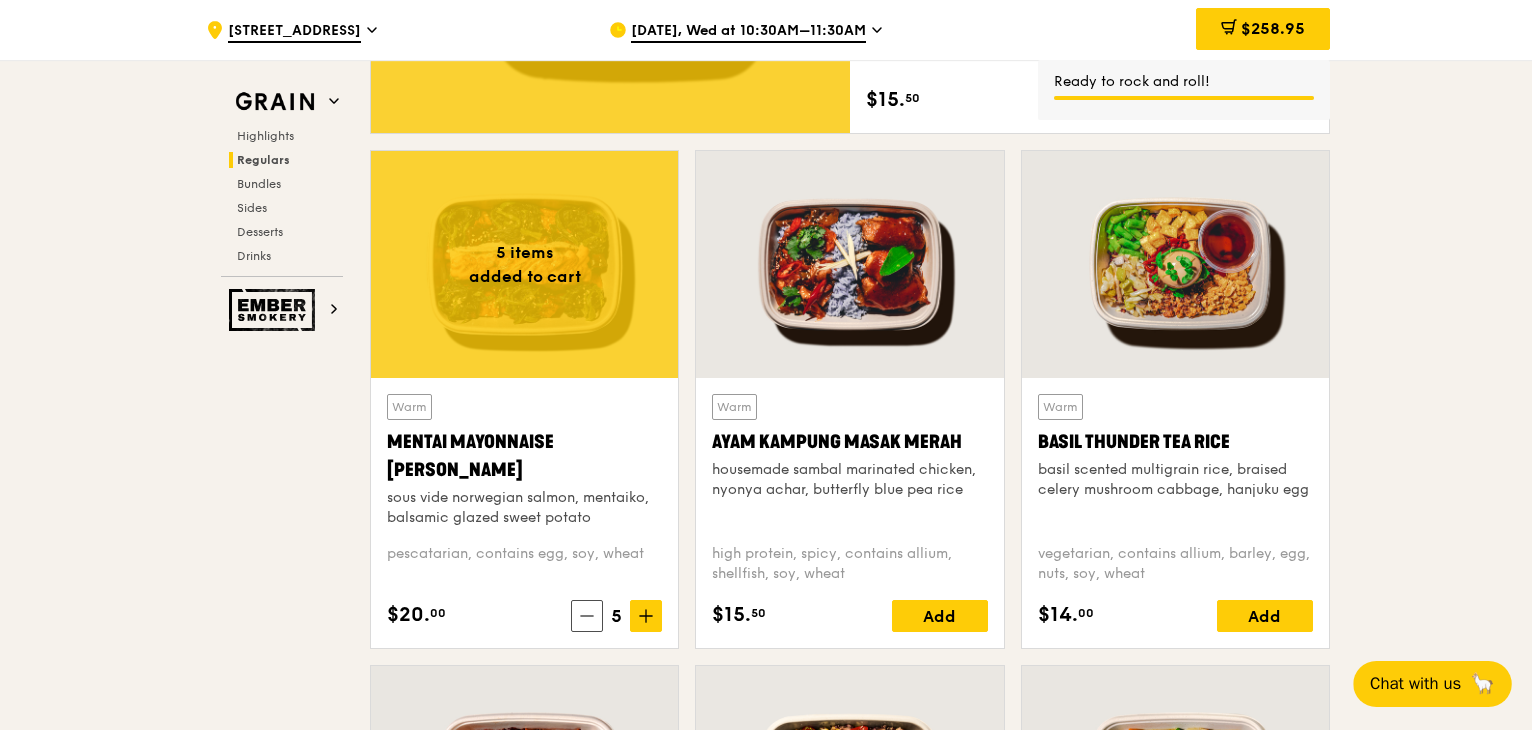 click at bounding box center [646, 616] 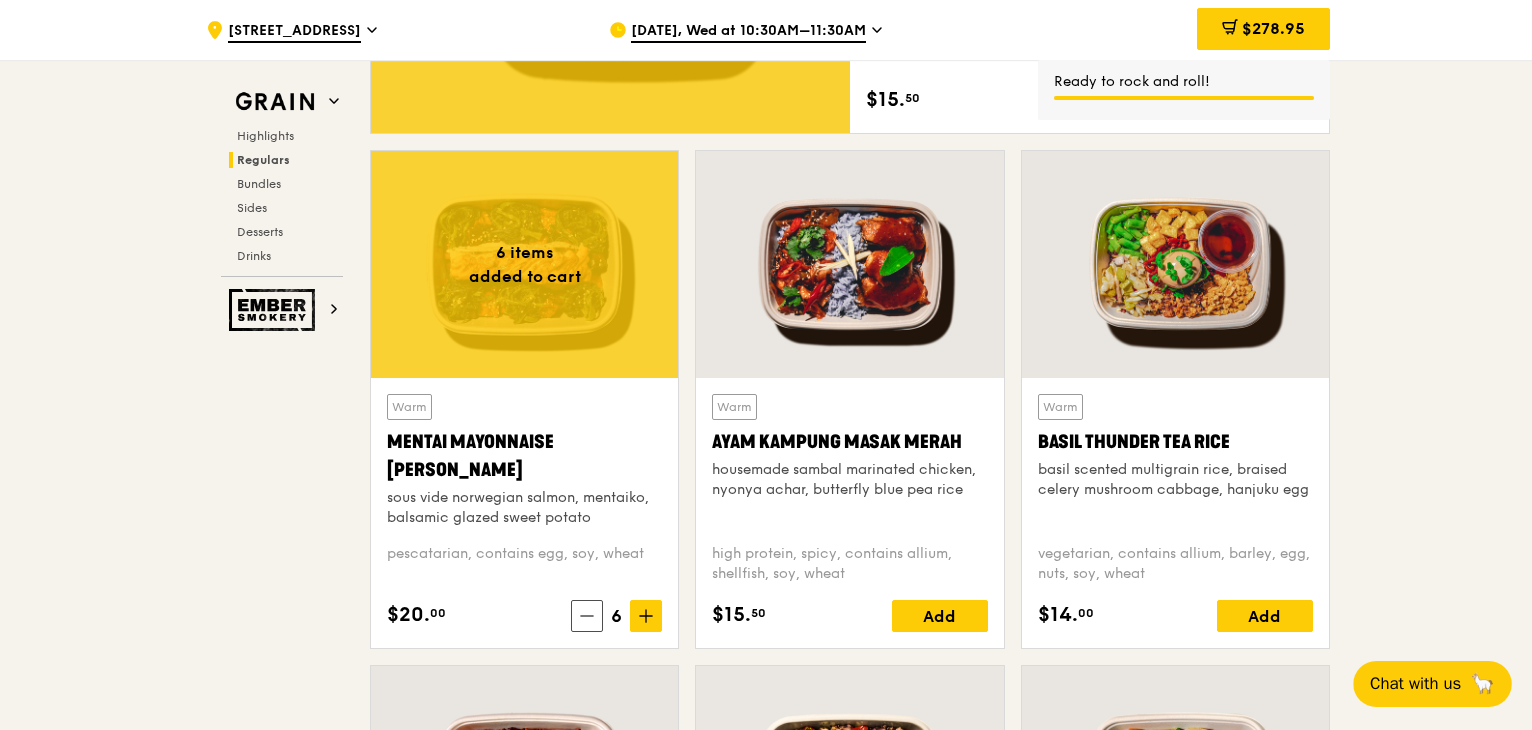 click at bounding box center [646, 616] 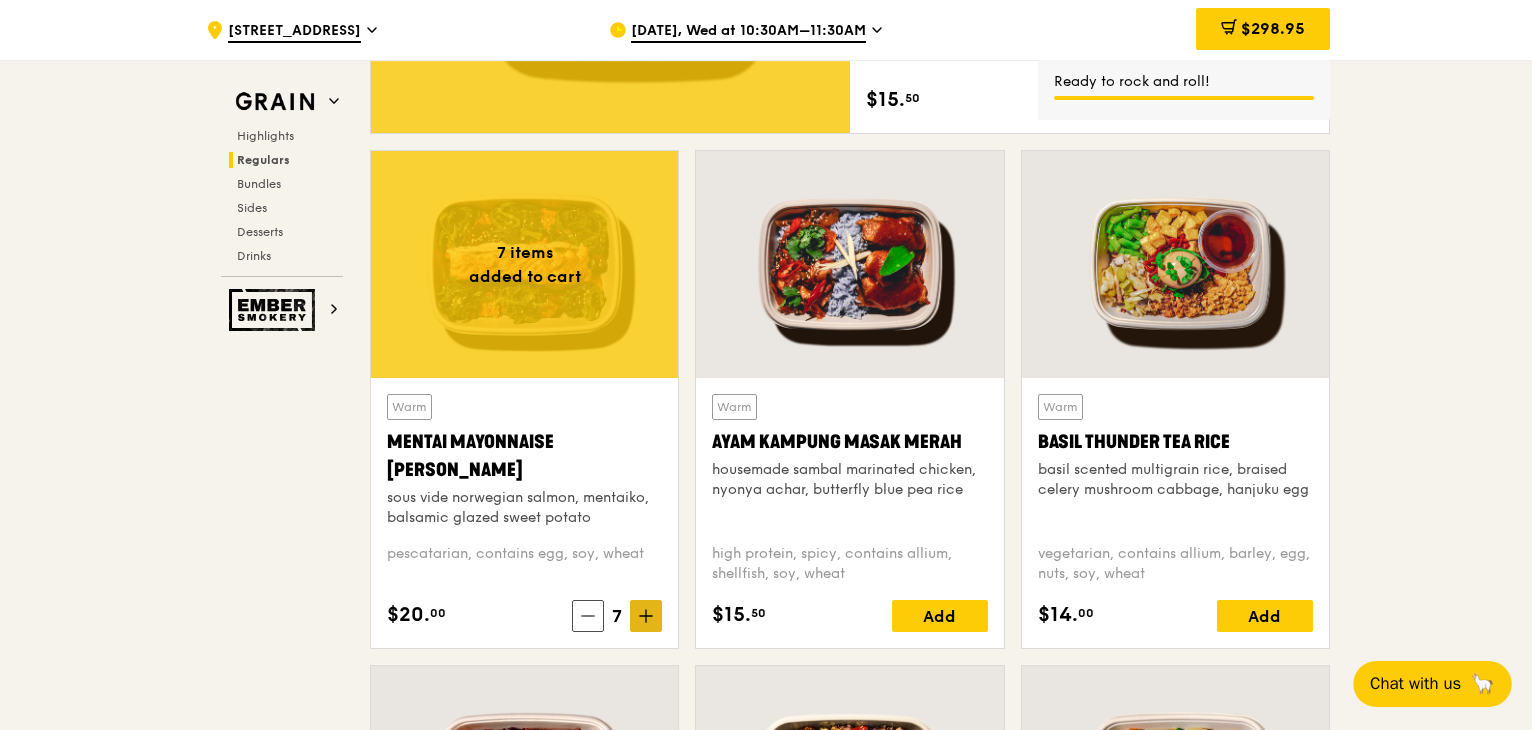 click 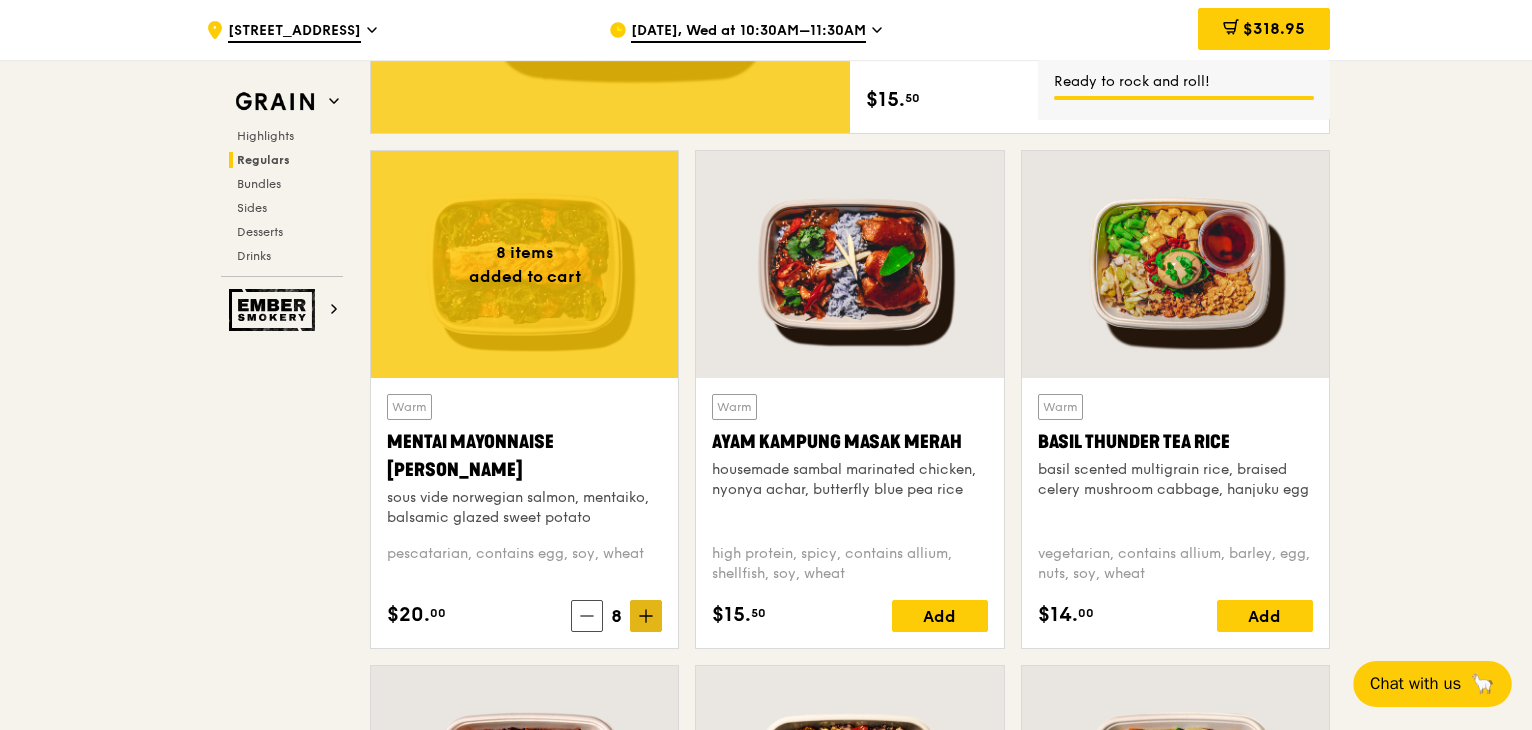click 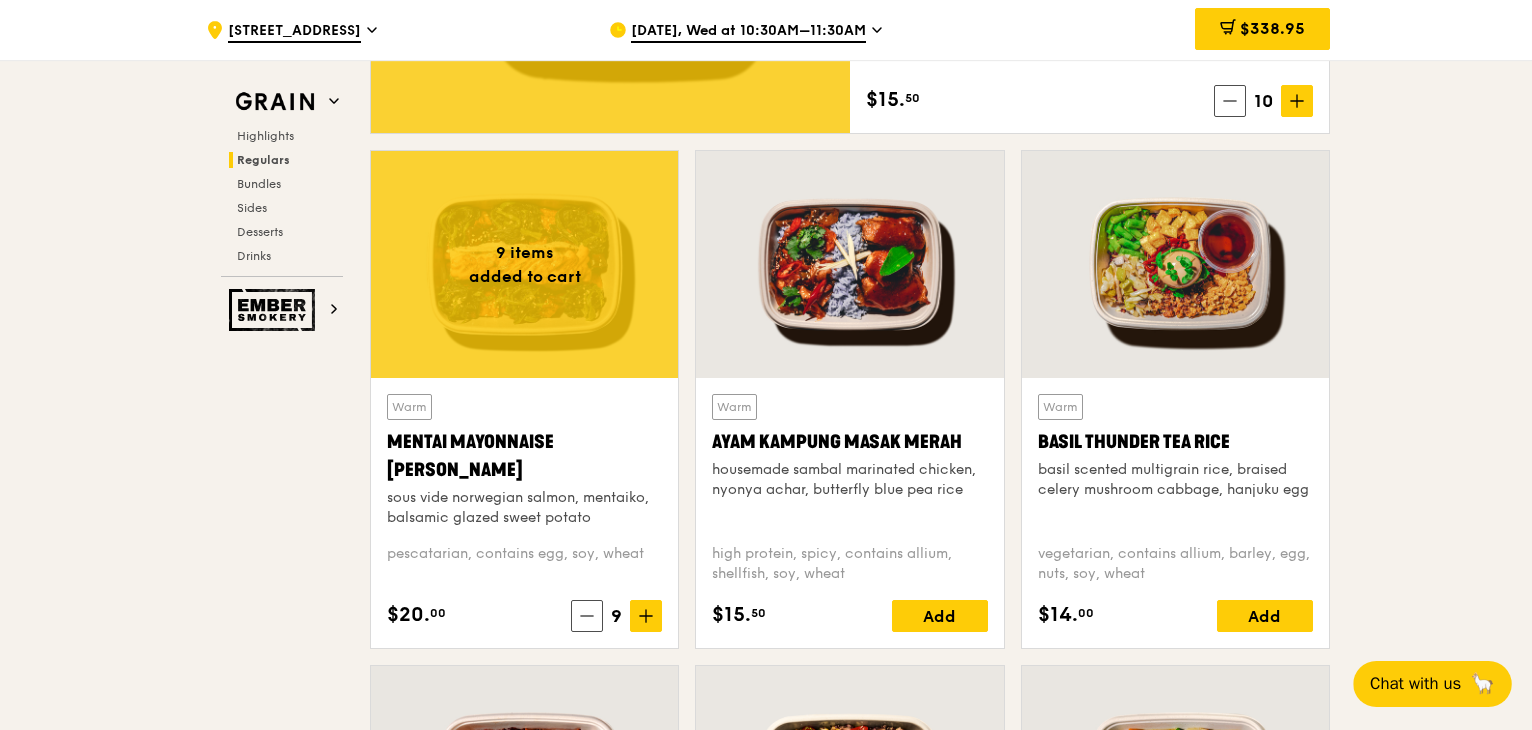 click on ".cls-1 {
fill: none;
stroke: #fff;
stroke-linecap: round;
stroke-linejoin: round;
stroke-width: 1.5px;
}
.cls-2 {
fill: #fecc07;
}
.cls-2, .cls-3 {
stroke-width: 0px;
}
.cls-3 {
fill: #fff;
fill-rule: evenodd;
}
[STREET_ADDRESS][DATE], Wed at 10:30AM–11:30AM
$338.95
19
Grain
Highlights
Regulars
Bundles
Sides
Desserts
Drinks
Ember Smokery
New in the hood Some of our meals have been ousted from the neighbourhood by a new gang of even tastier dishes. They are like our long lost friends all grown up — familiar, but better travelled with fresh stories to tell. Go say hello.
Highlights
Warm
Marinara Fish Pasta" at bounding box center (766, 2582) 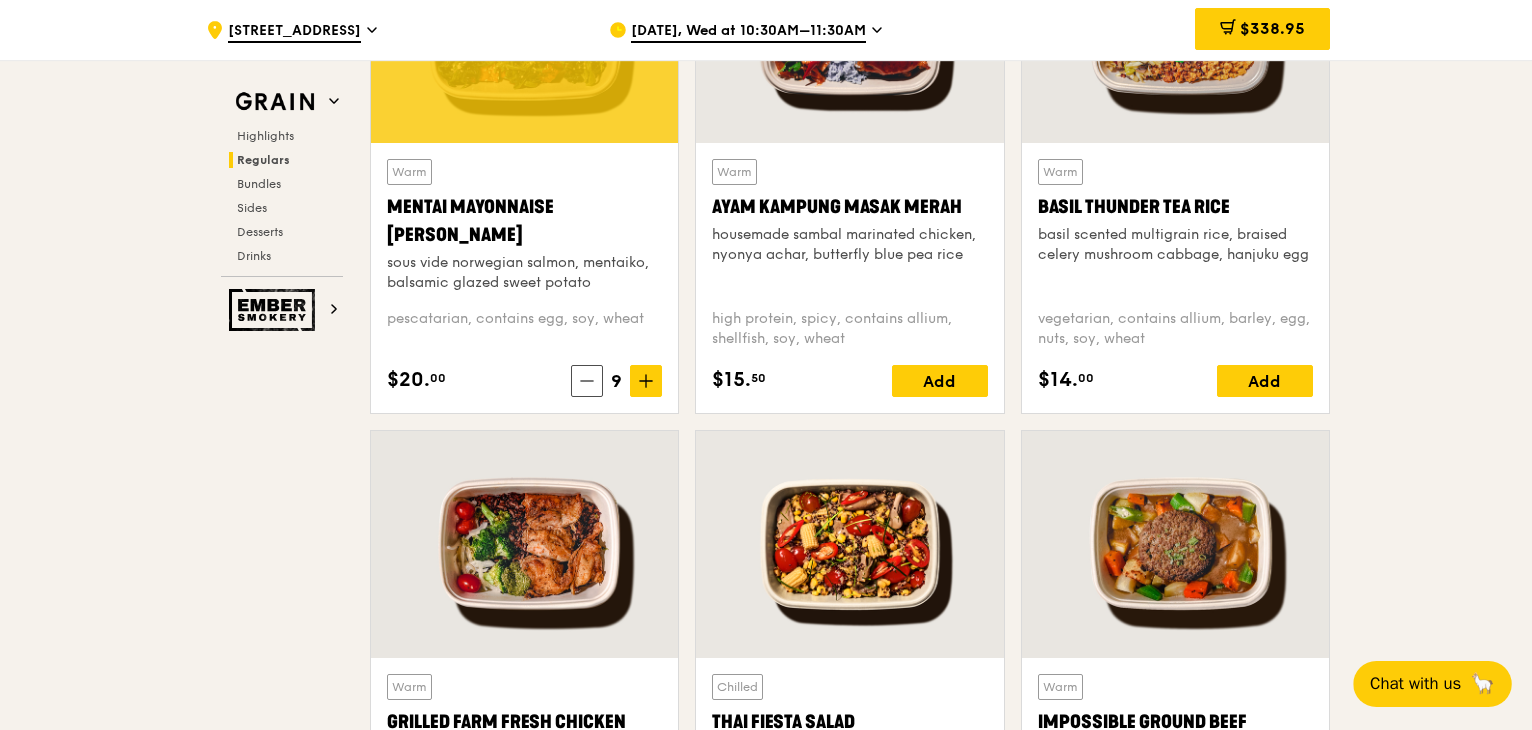 scroll, scrollTop: 2000, scrollLeft: 0, axis: vertical 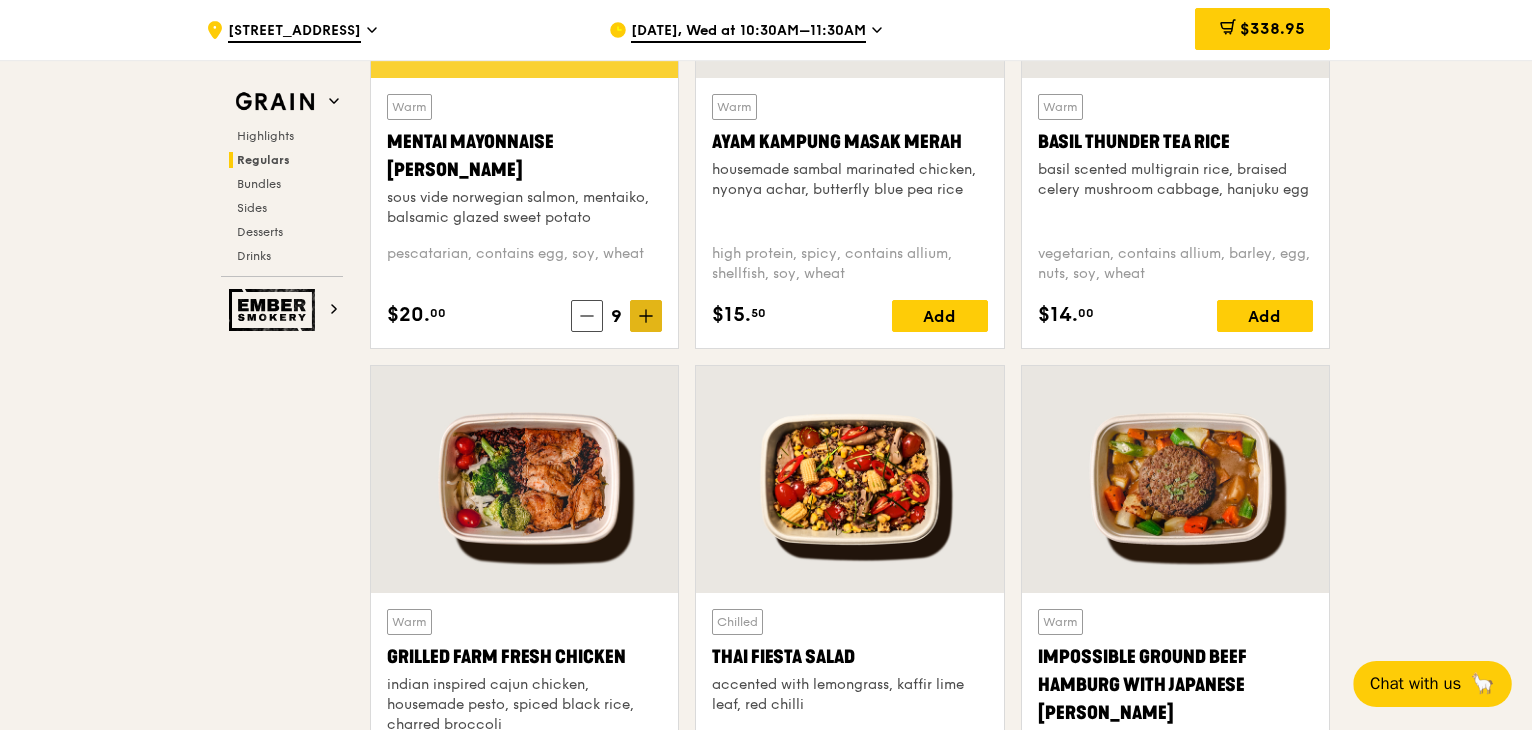 click 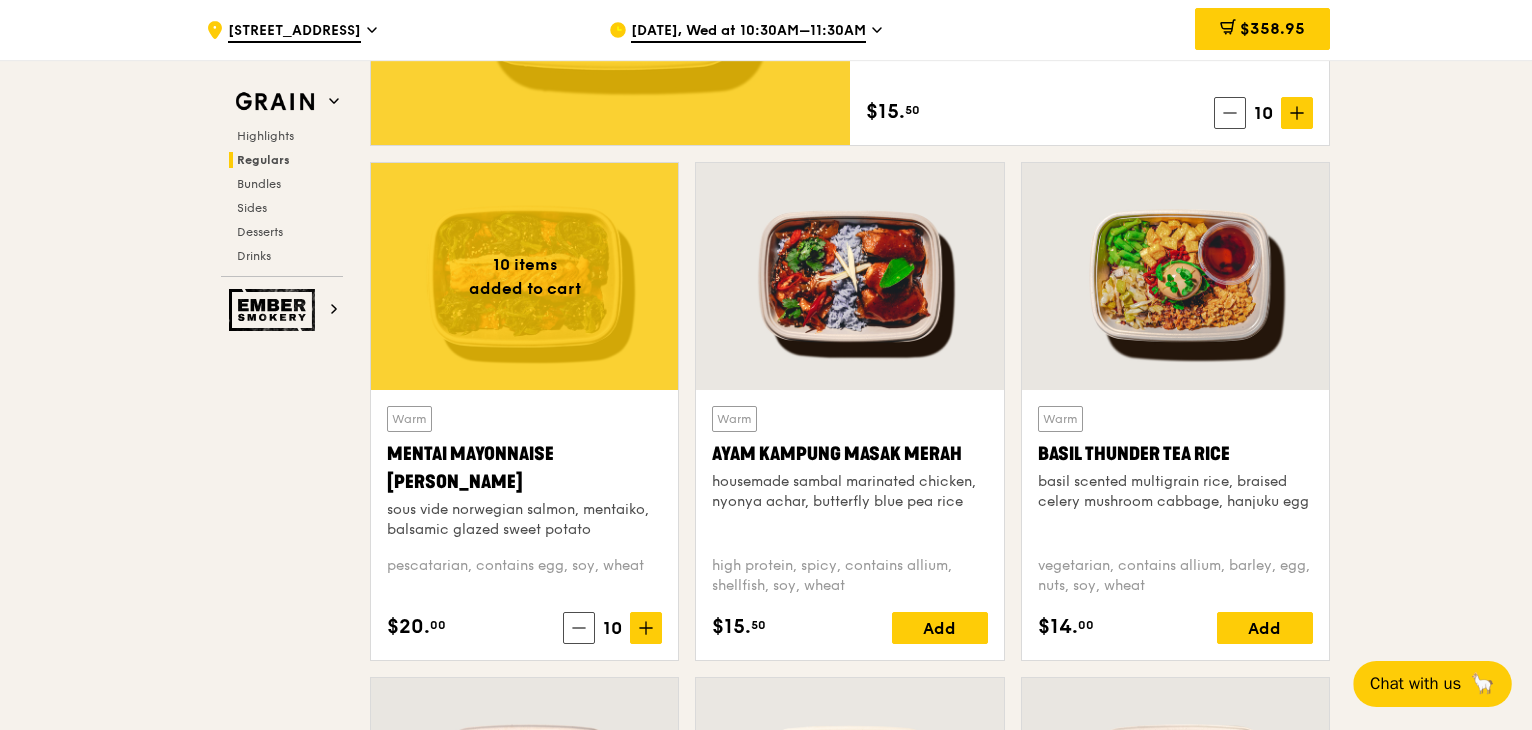 scroll, scrollTop: 1700, scrollLeft: 0, axis: vertical 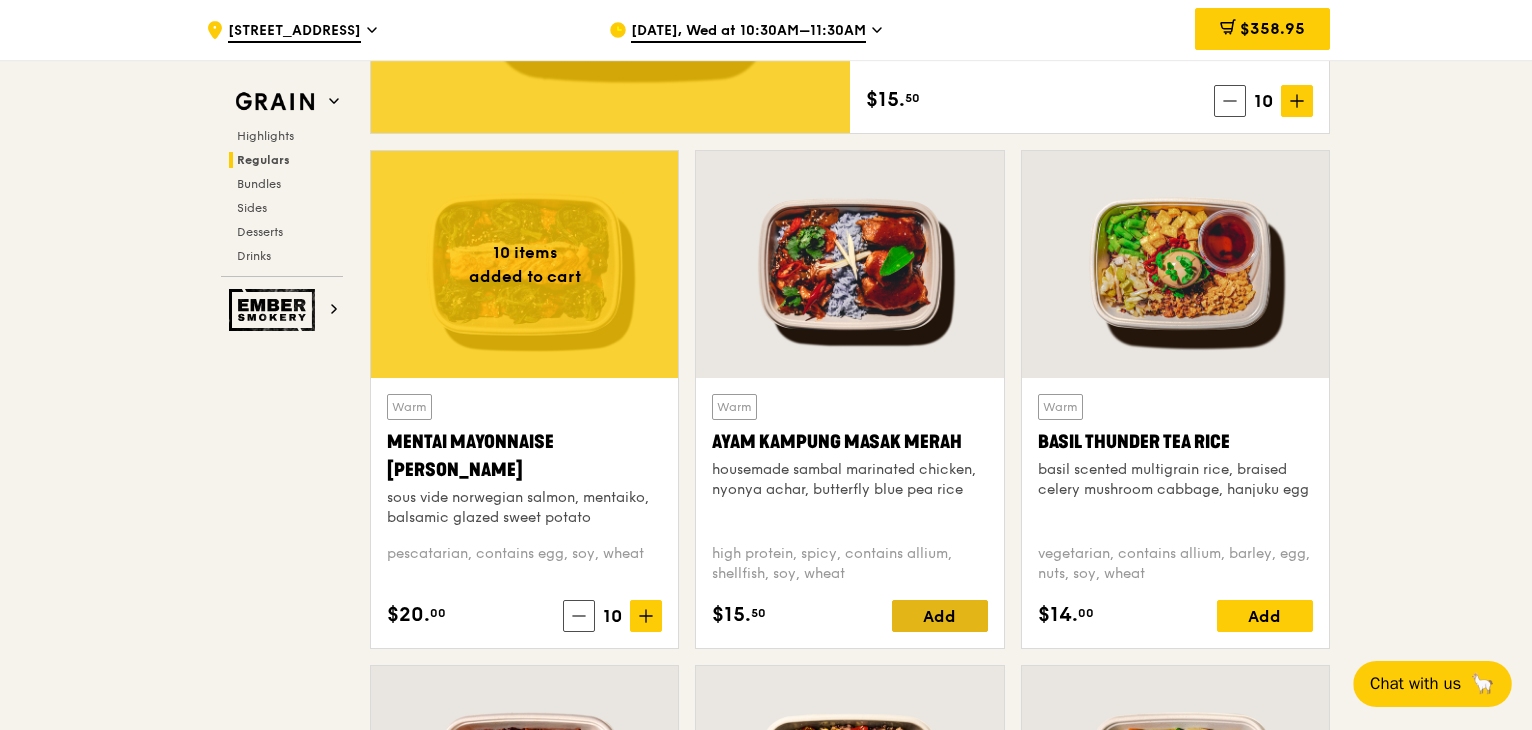 click on "Add" at bounding box center (940, 616) 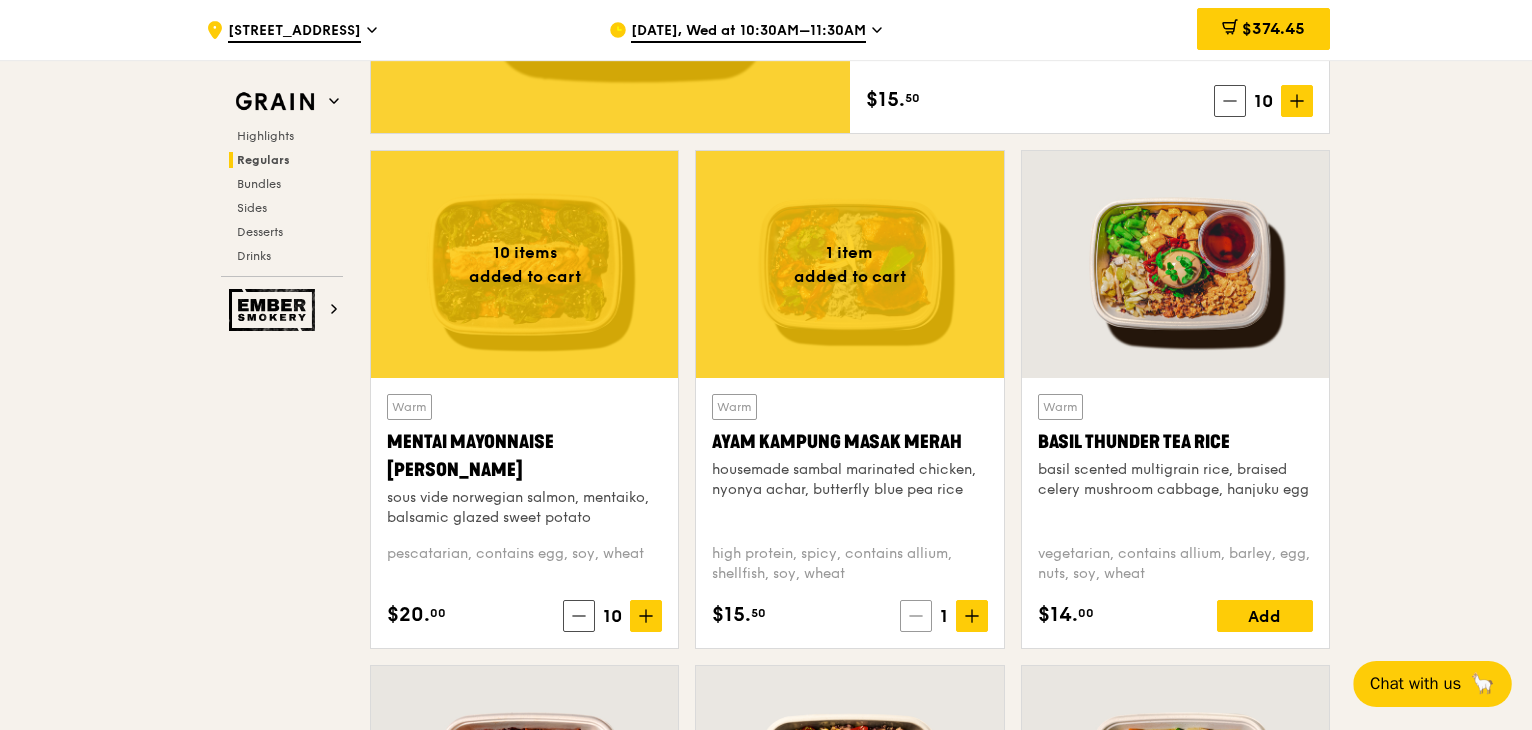 click 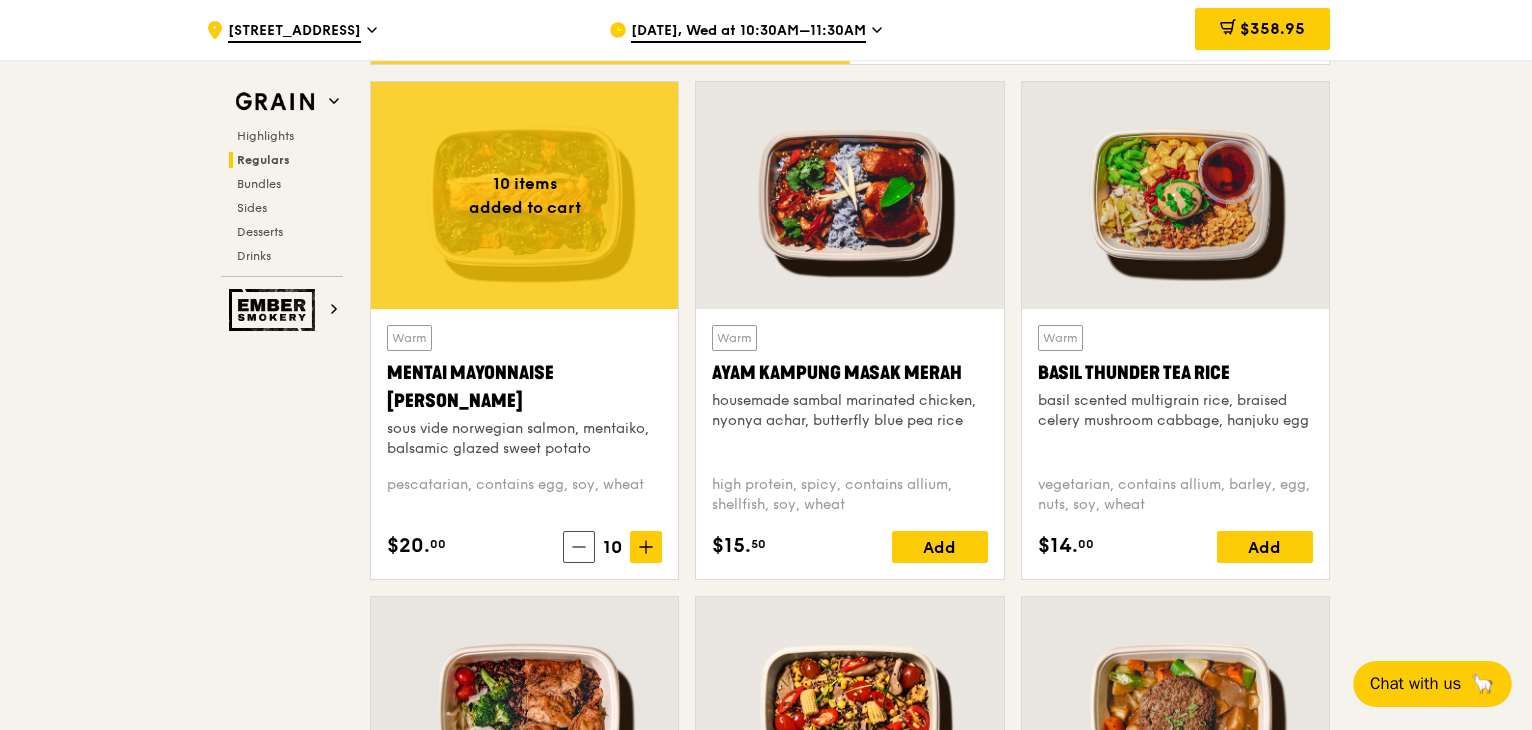 scroll, scrollTop: 1500, scrollLeft: 0, axis: vertical 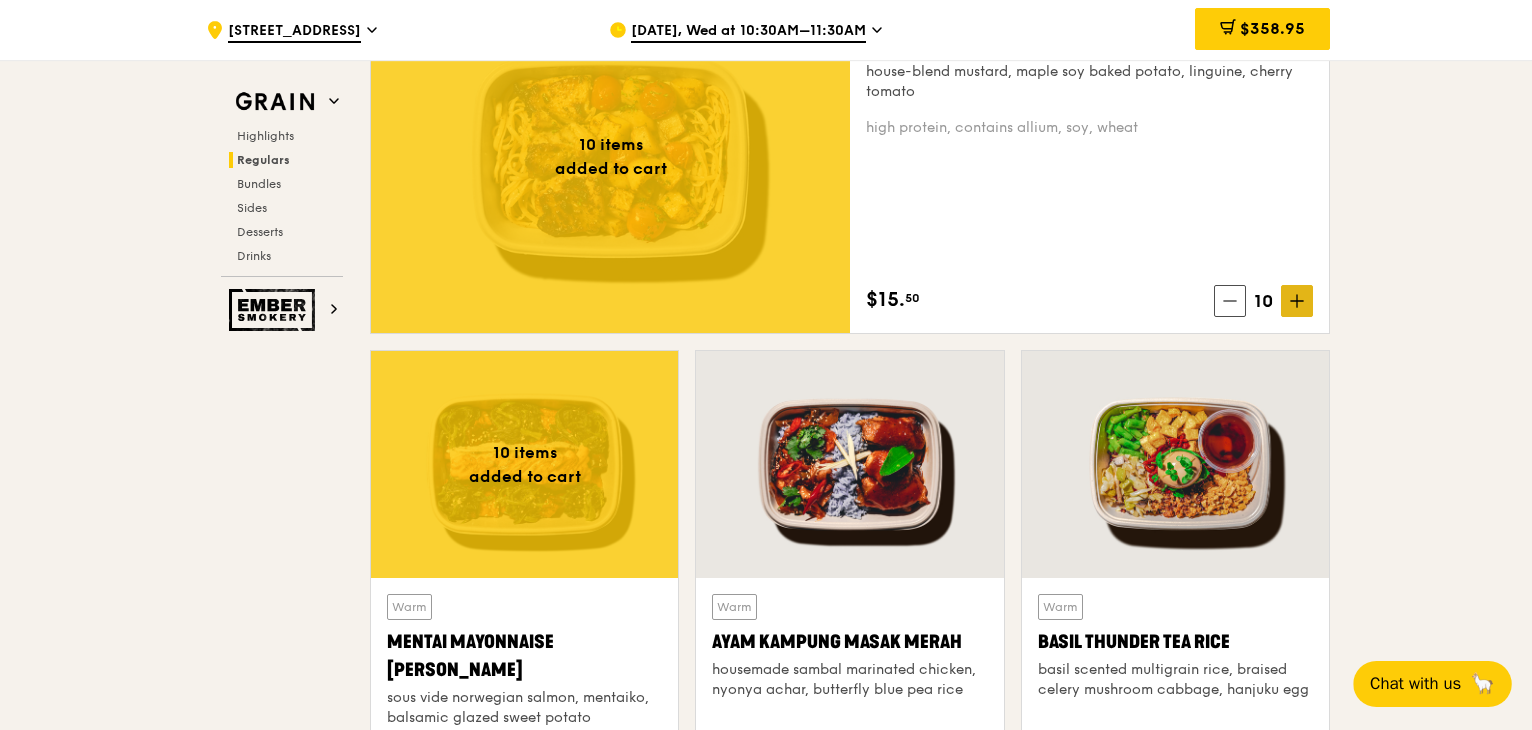 click 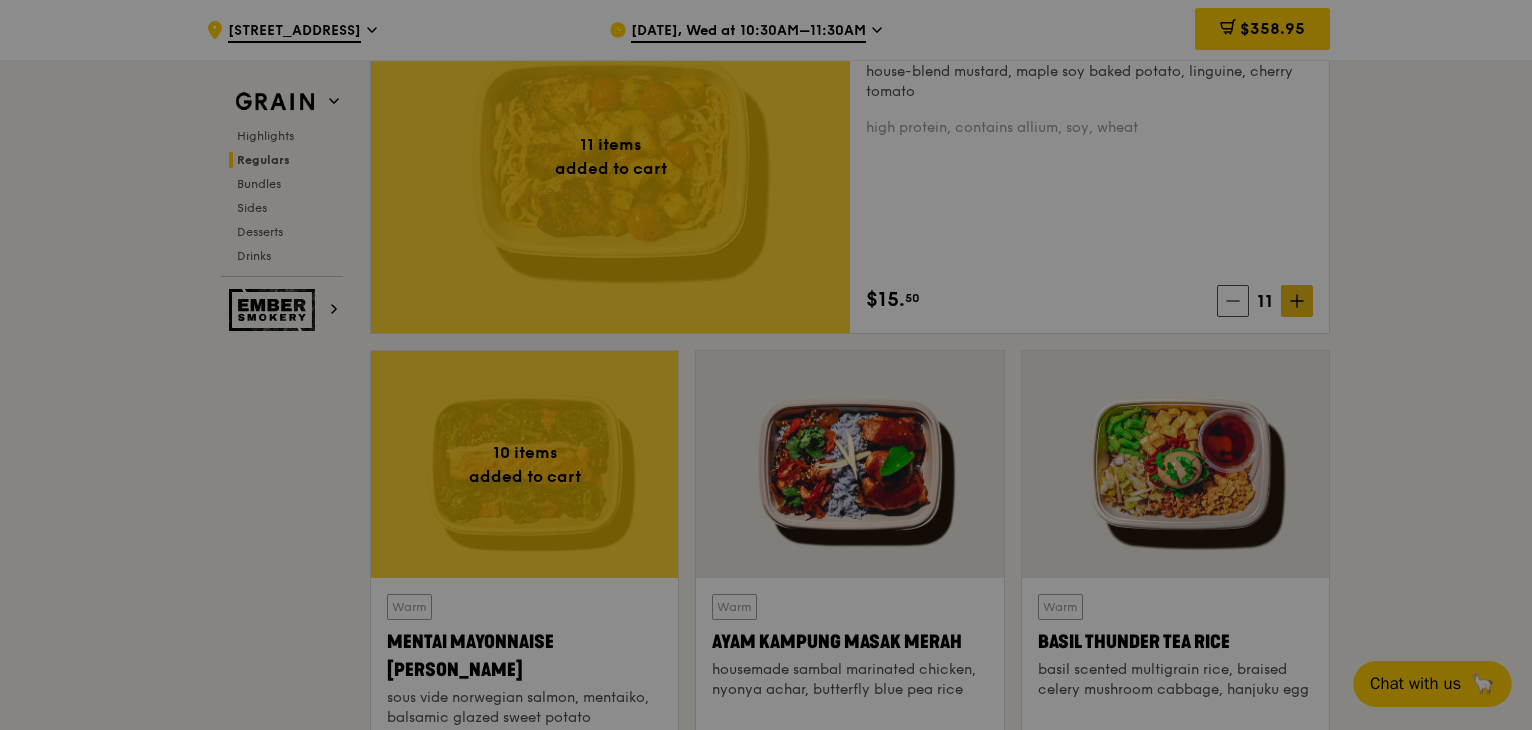 click on "Grain
Highlights
Regulars
Bundles
Sides
Desserts
Drinks
Ember Smokery
New in the hood Some of our meals have been ousted from the neighbourhood by a new gang of even tastier dishes. They are like our long lost friends all grown up — familiar, but better travelled with fresh stories to tell. Go say hello.
Highlights
Weekly rotating dishes inspired by flavours from around the world.
Warm
Marinara Fish Pasta
oven-baked dory, onion and fennel-infused tomato sauce, linguine
pescatarian, contains allium, dairy, nuts, wheat
$16.
00
Add
Warm
Tricolour Capsicum Charred Cabbage
sanshoku steamed rice, tricolour capsicum, levantine hummus, [PERSON_NAME]
vegan, contains soy
$15.
50
Add
Regulars
Meals you can enjoy day in day out.
11 items" at bounding box center [766, 2812] 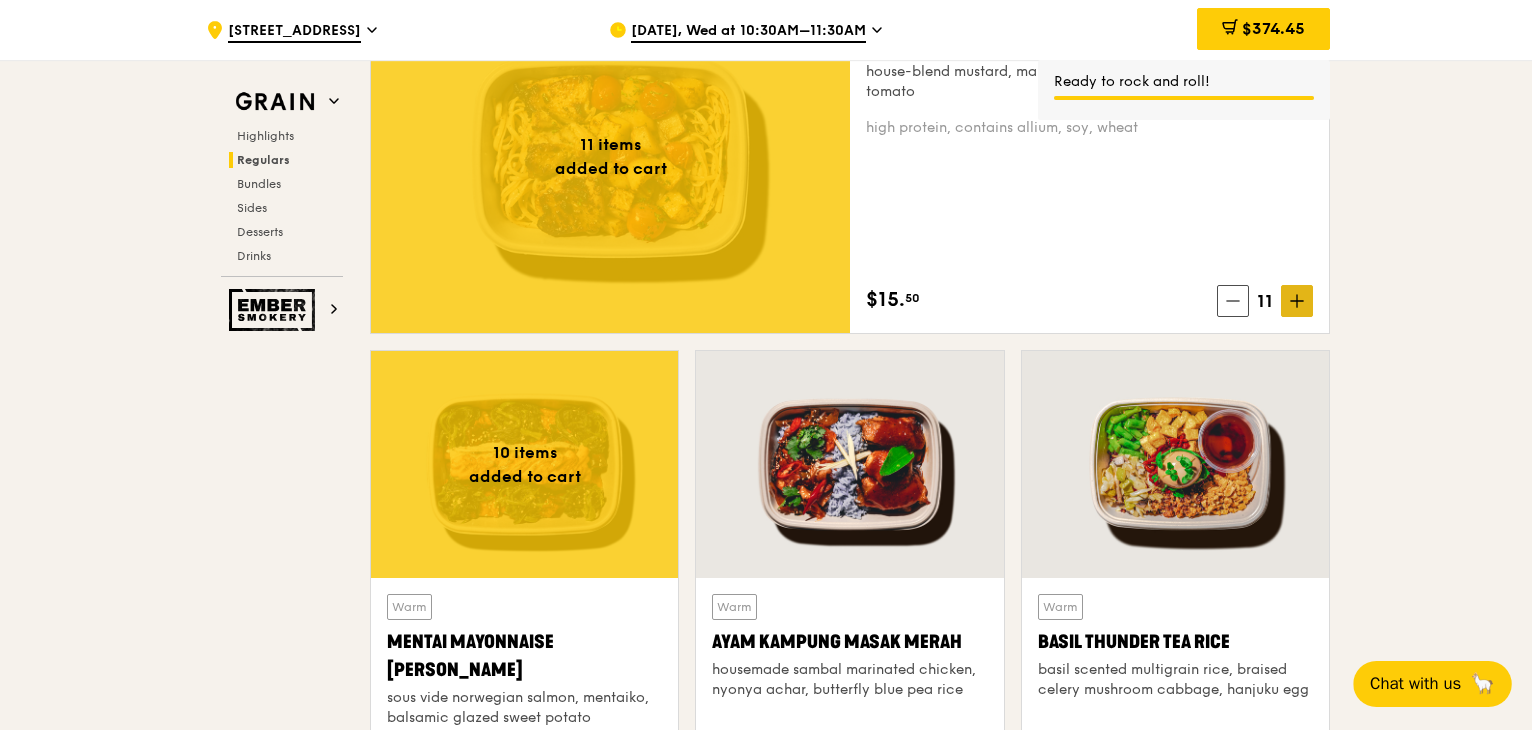 click 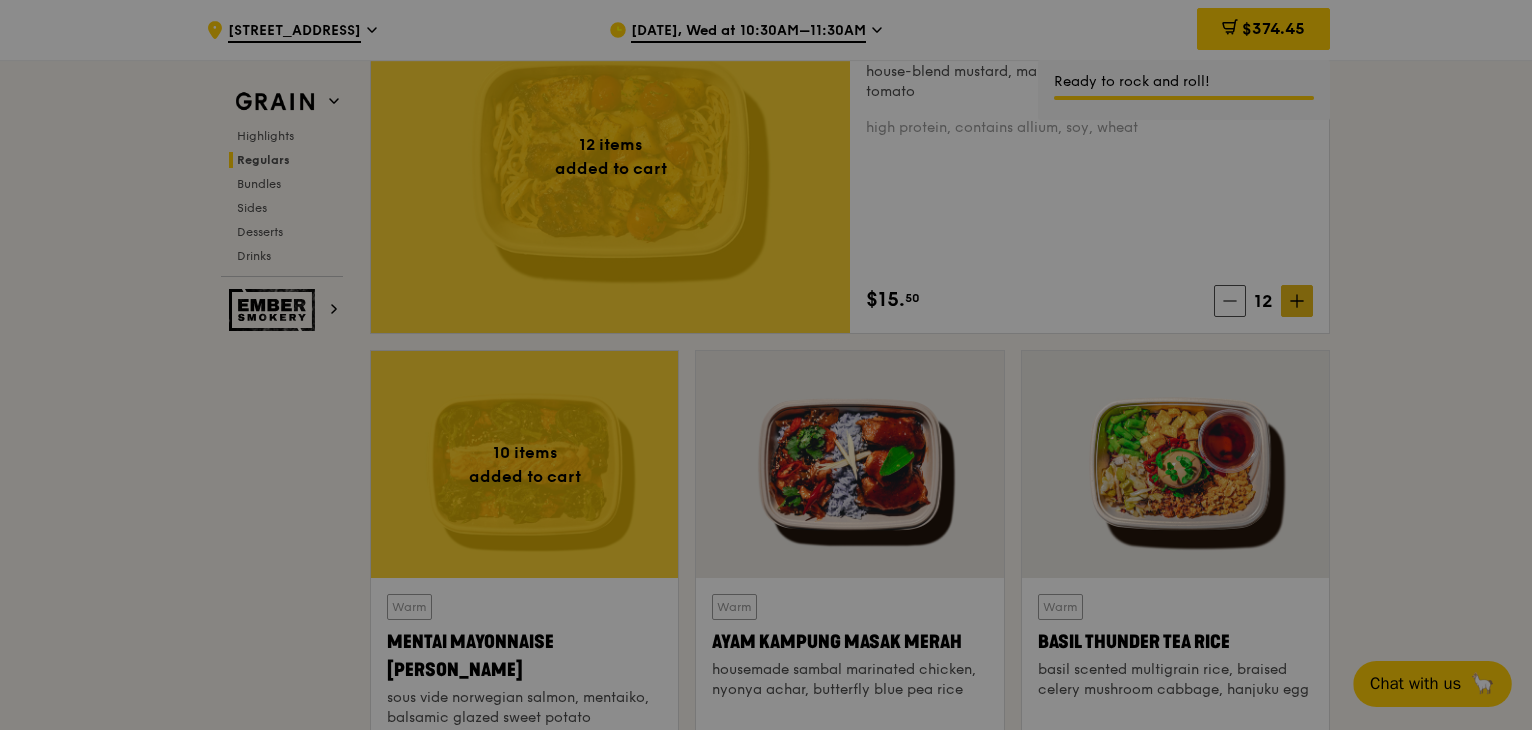 click at bounding box center (766, 365) 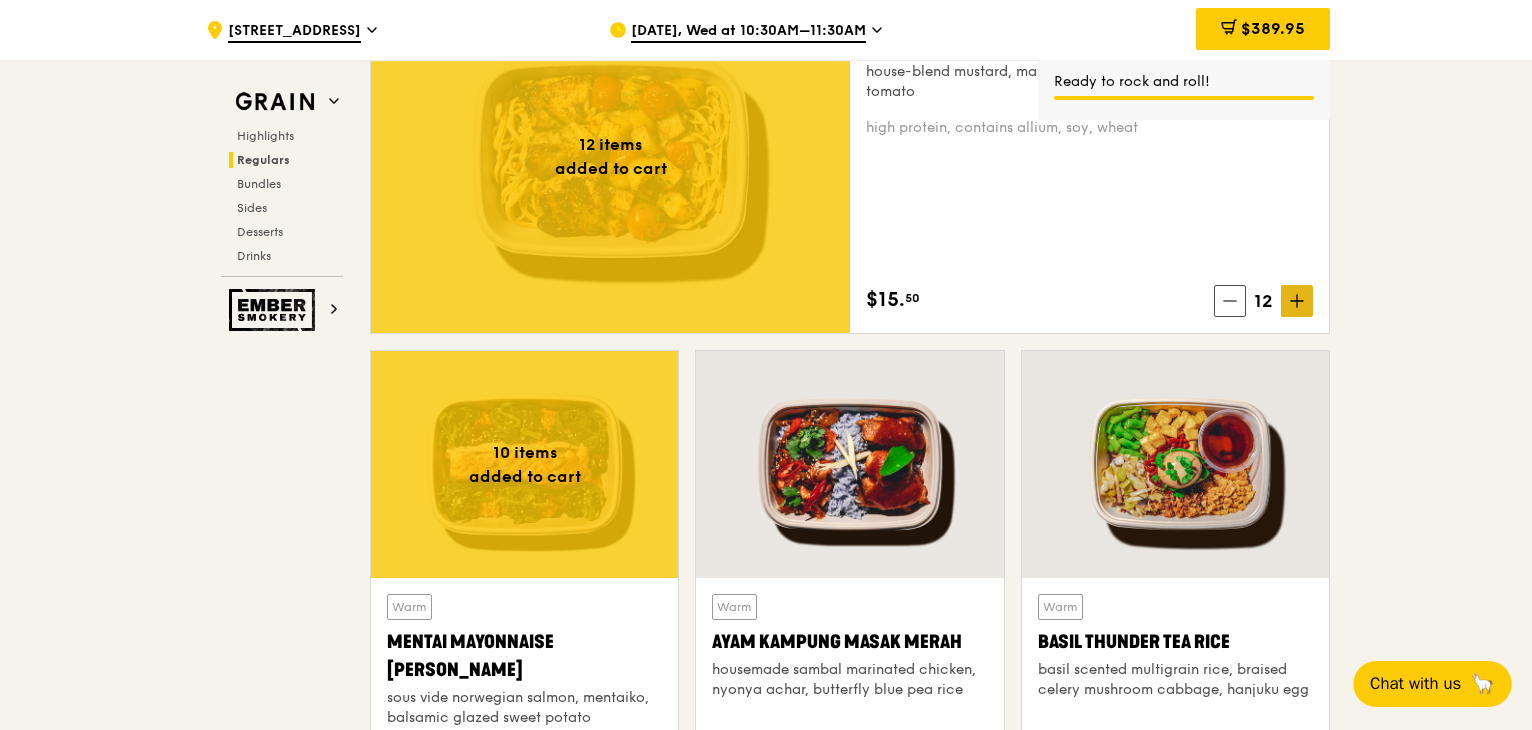 click 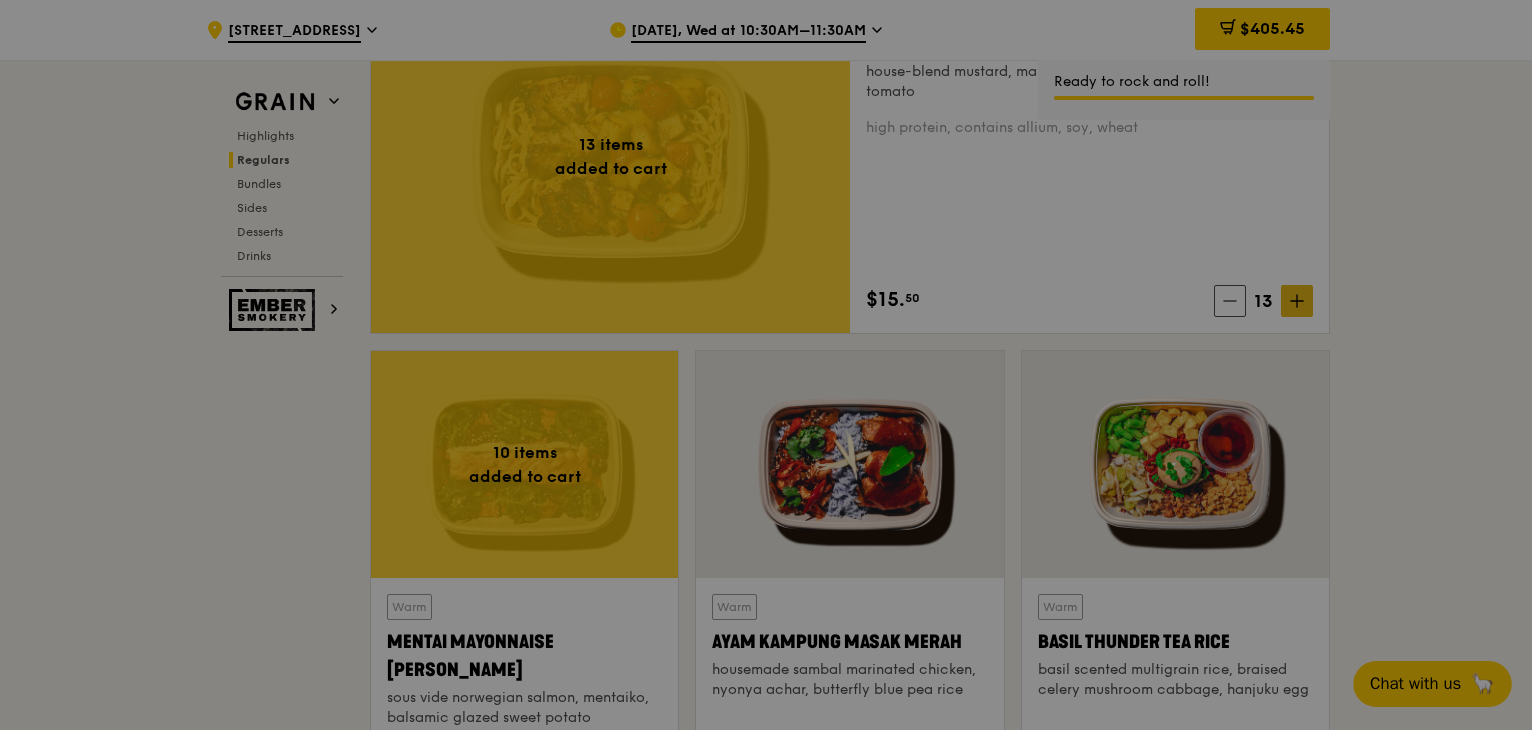 click at bounding box center [766, 365] 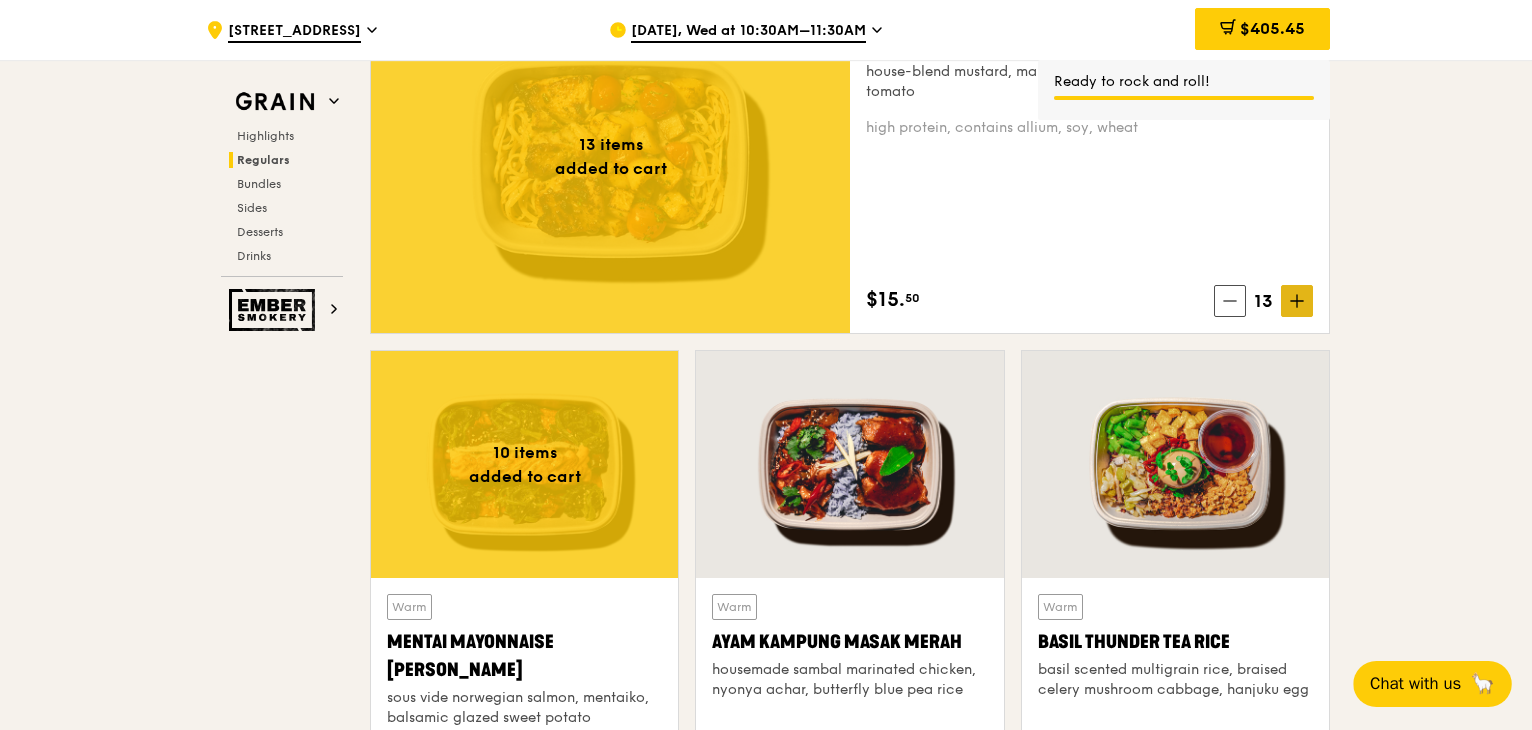 click 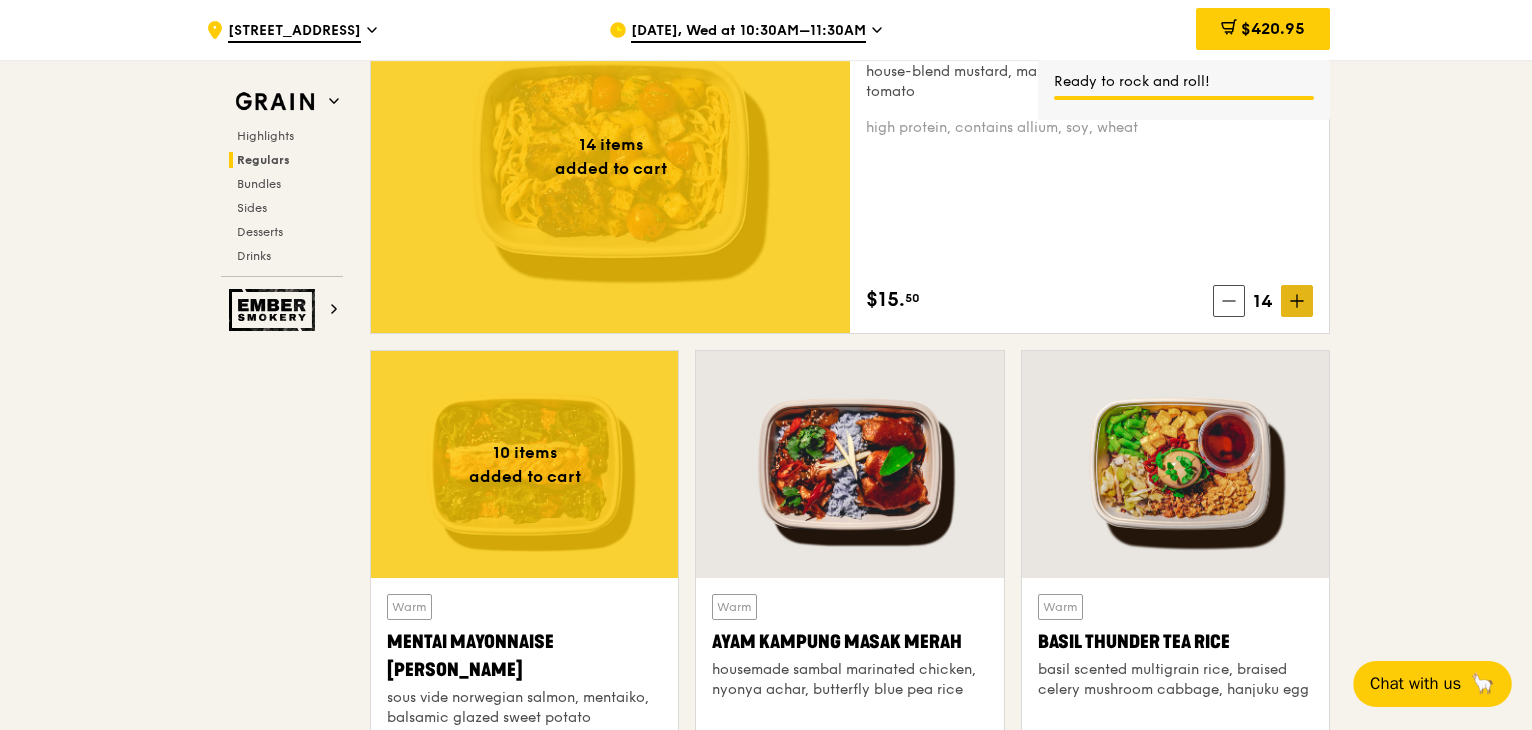 click 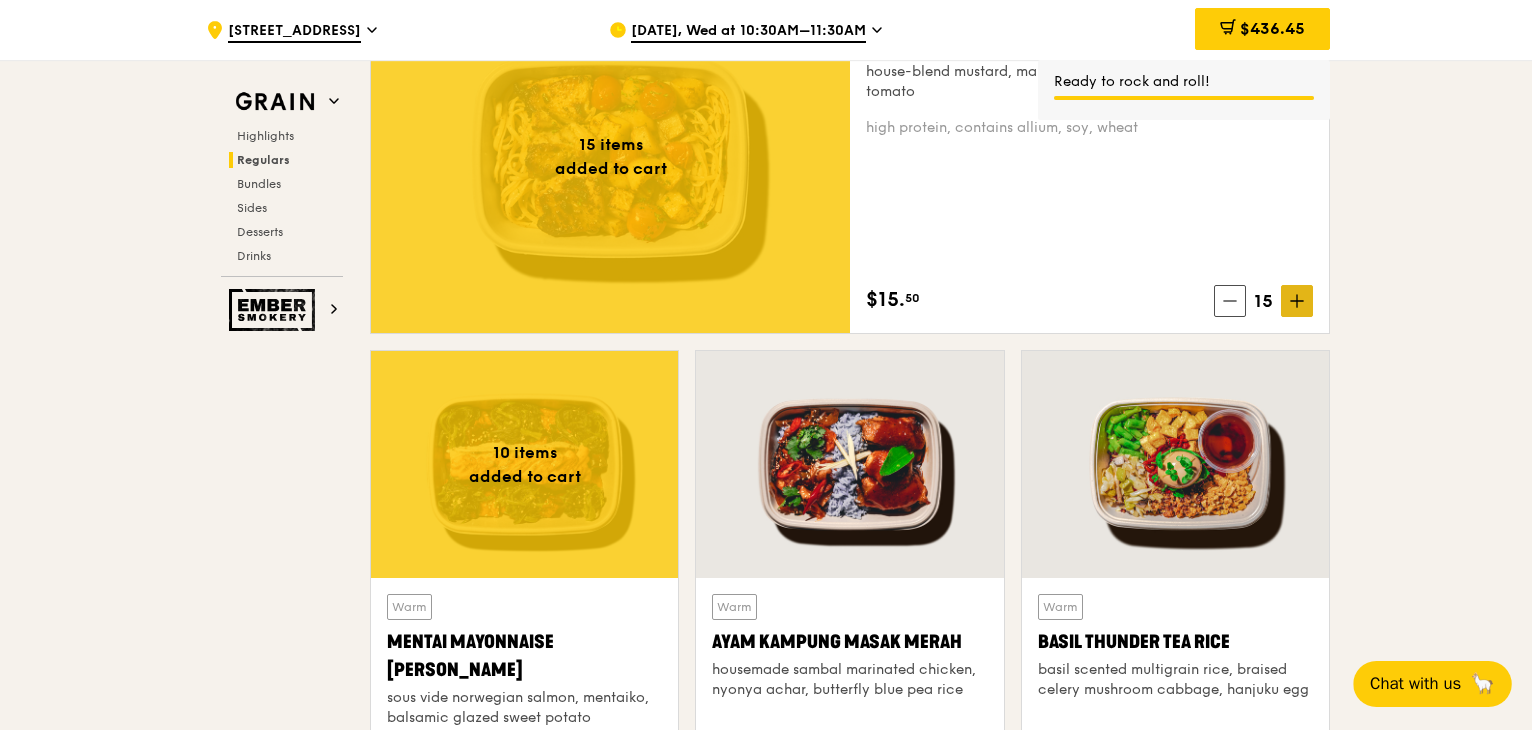 click 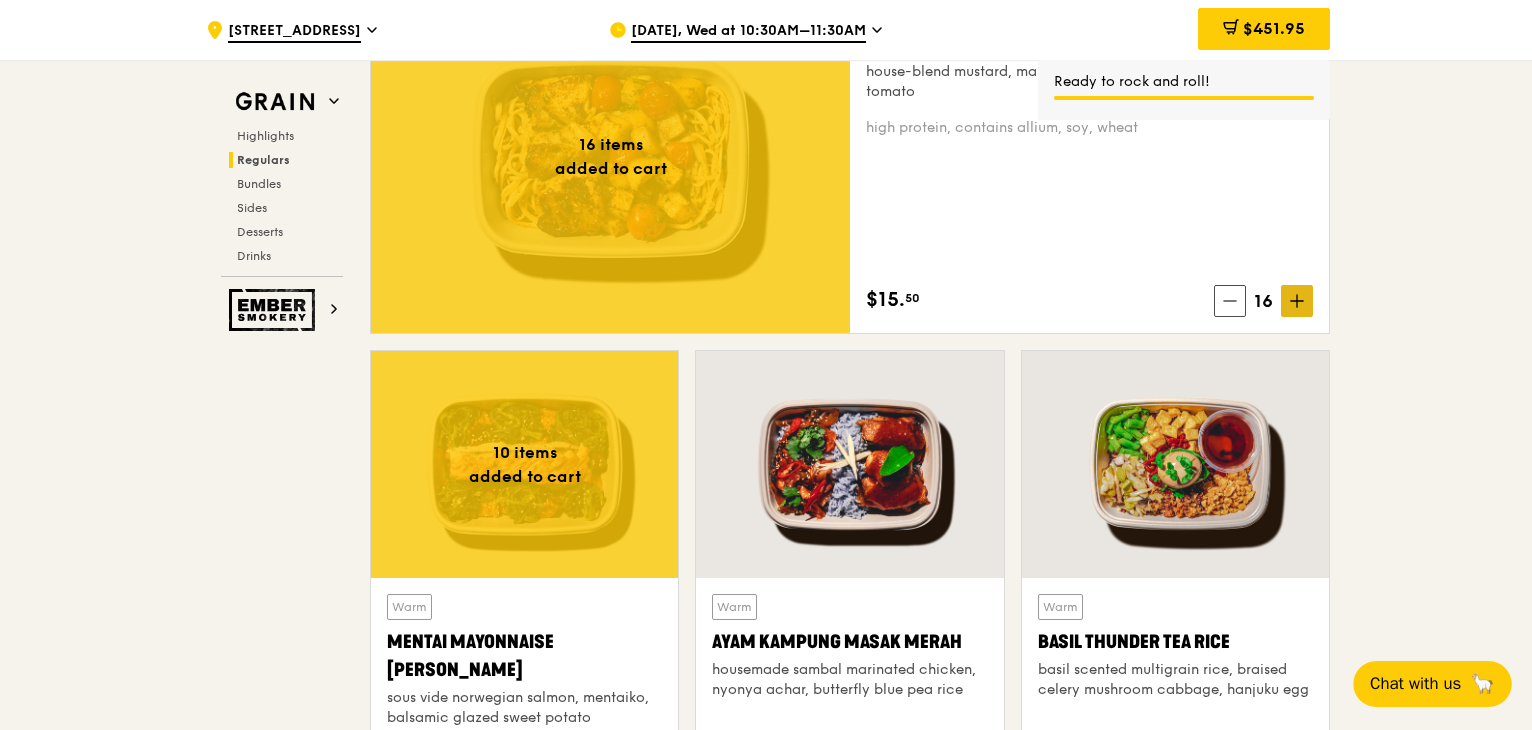 click 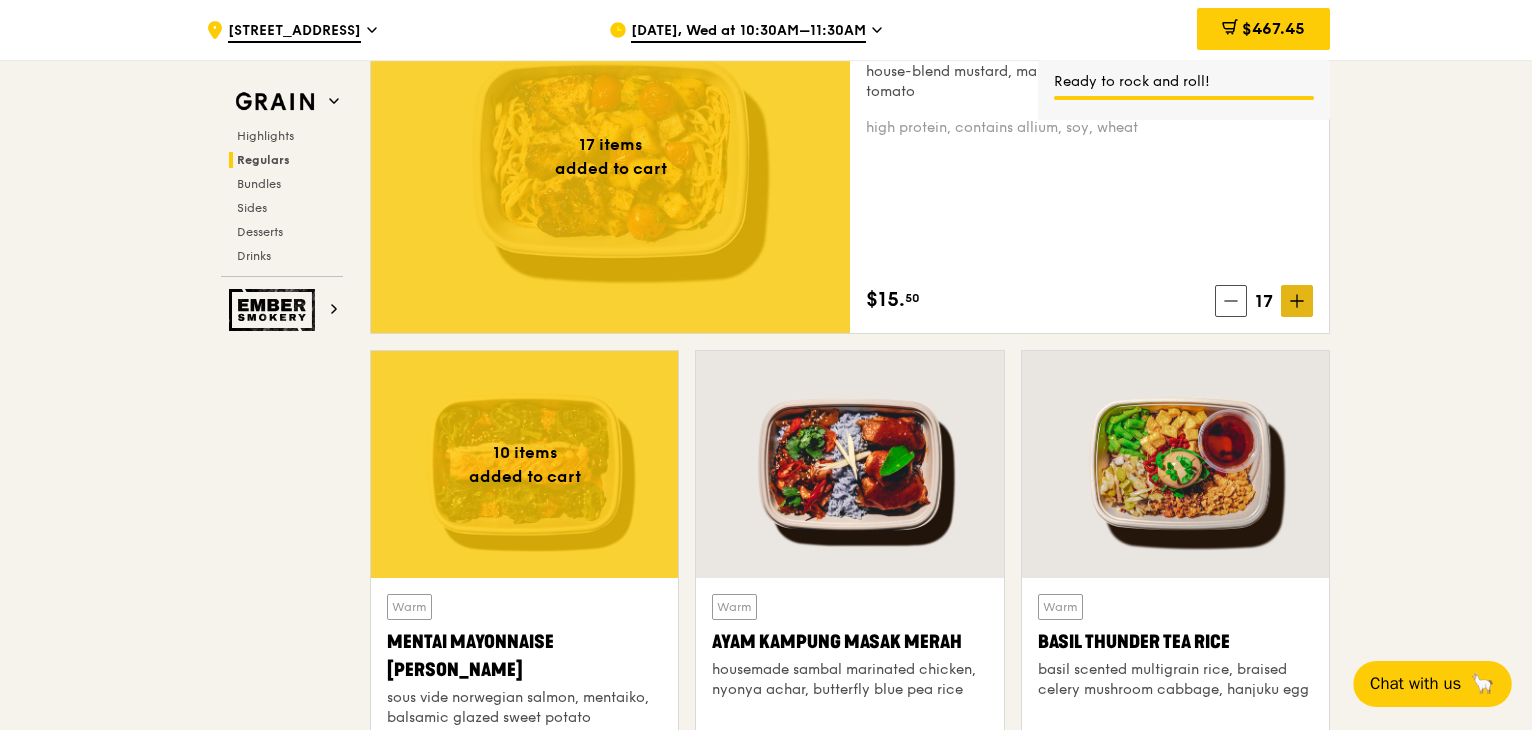 click 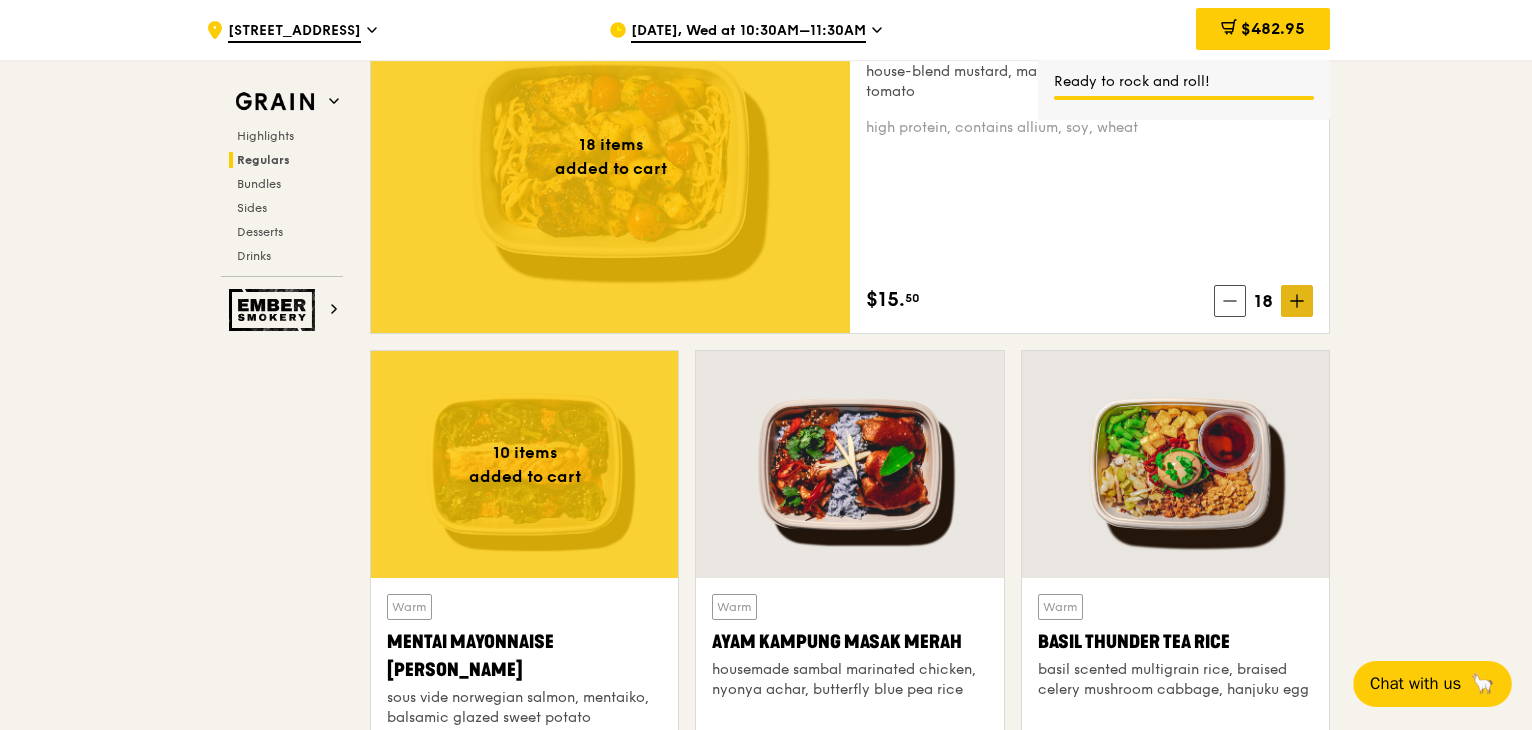 click 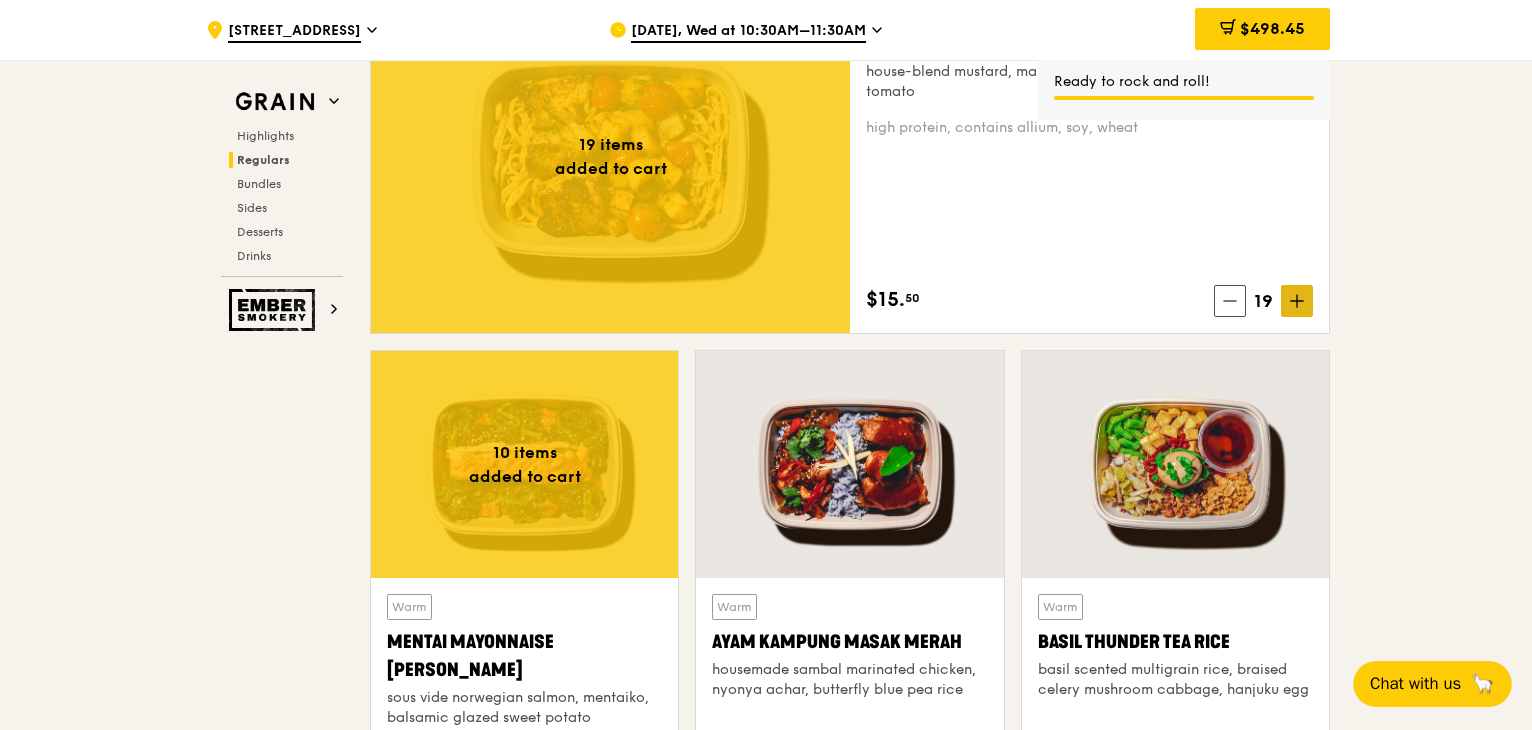 click 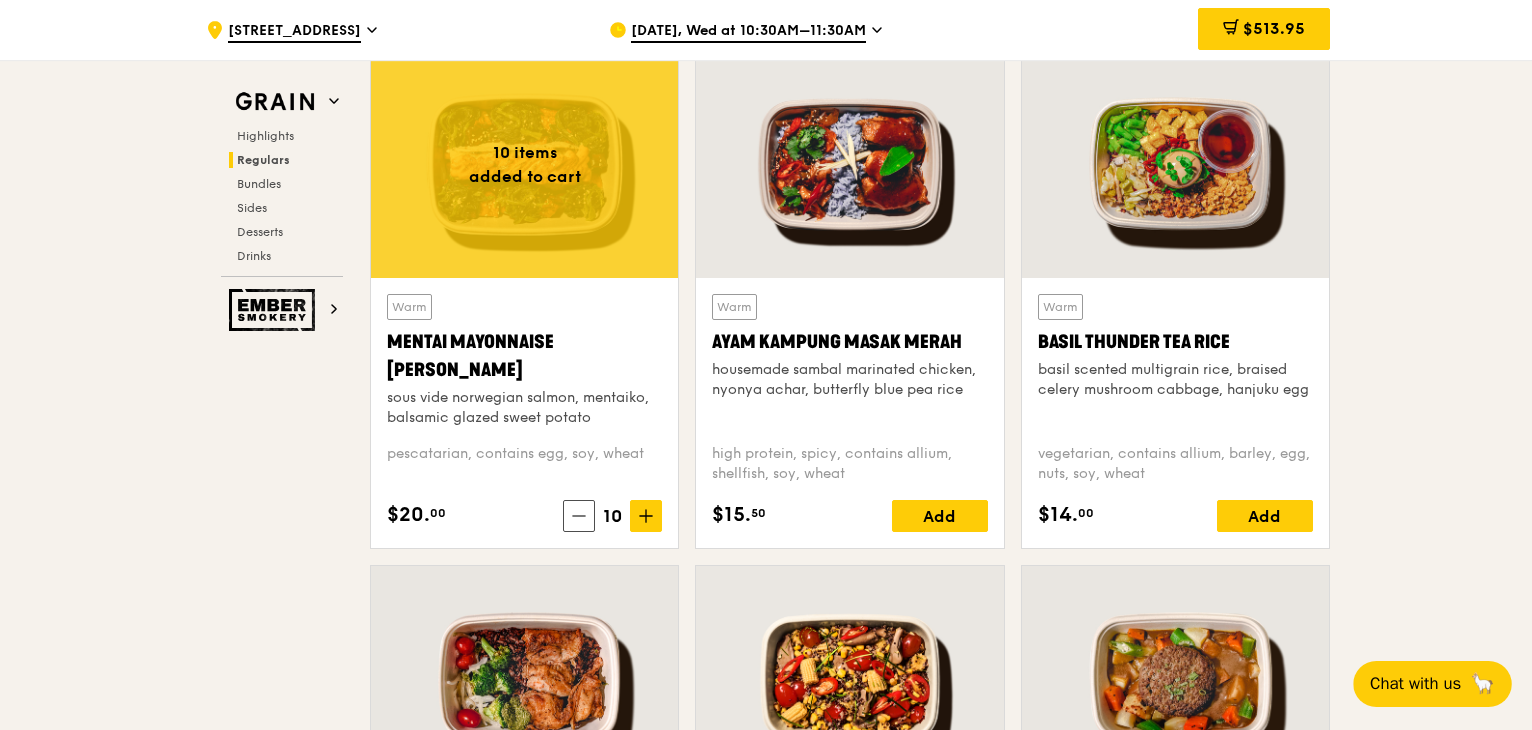 scroll, scrollTop: 1500, scrollLeft: 0, axis: vertical 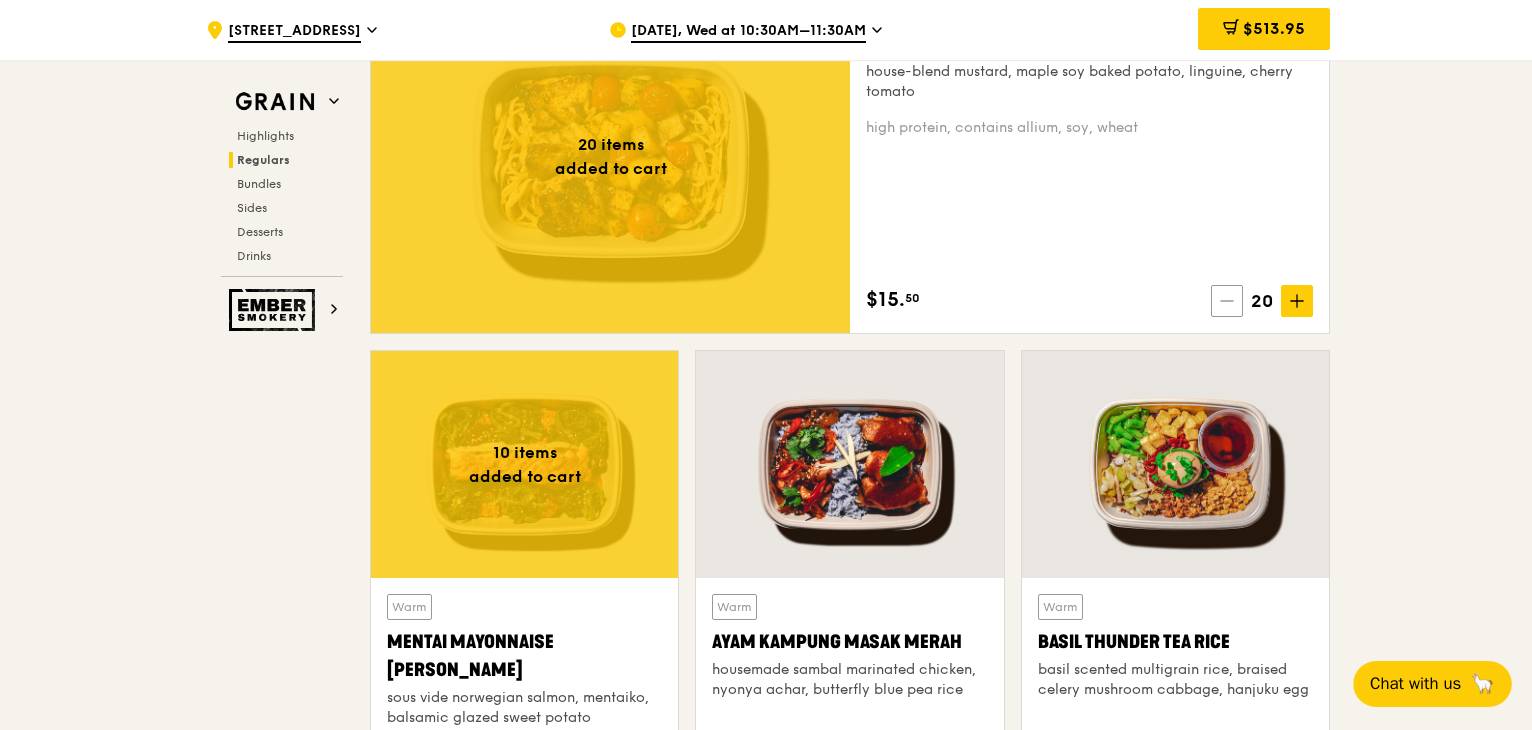 click 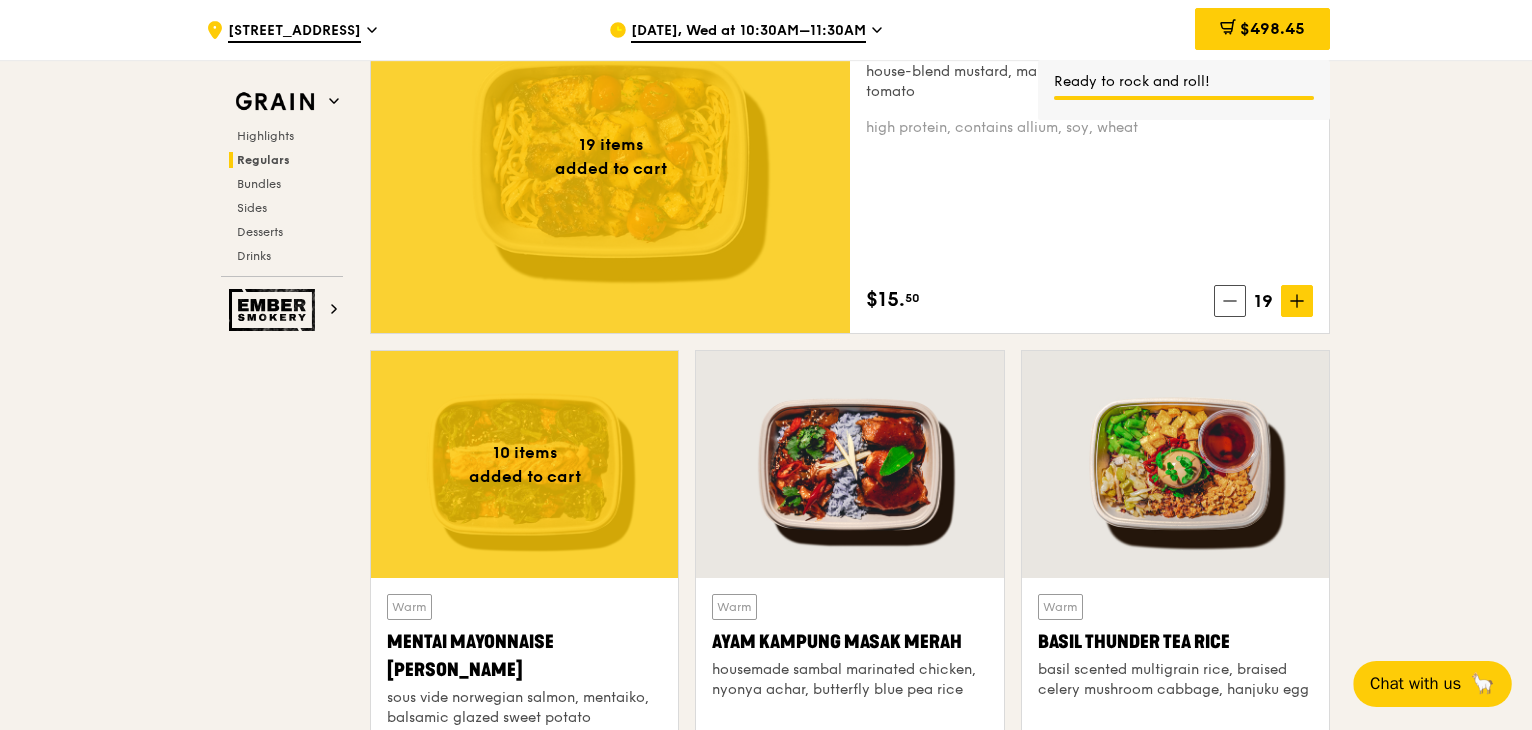click 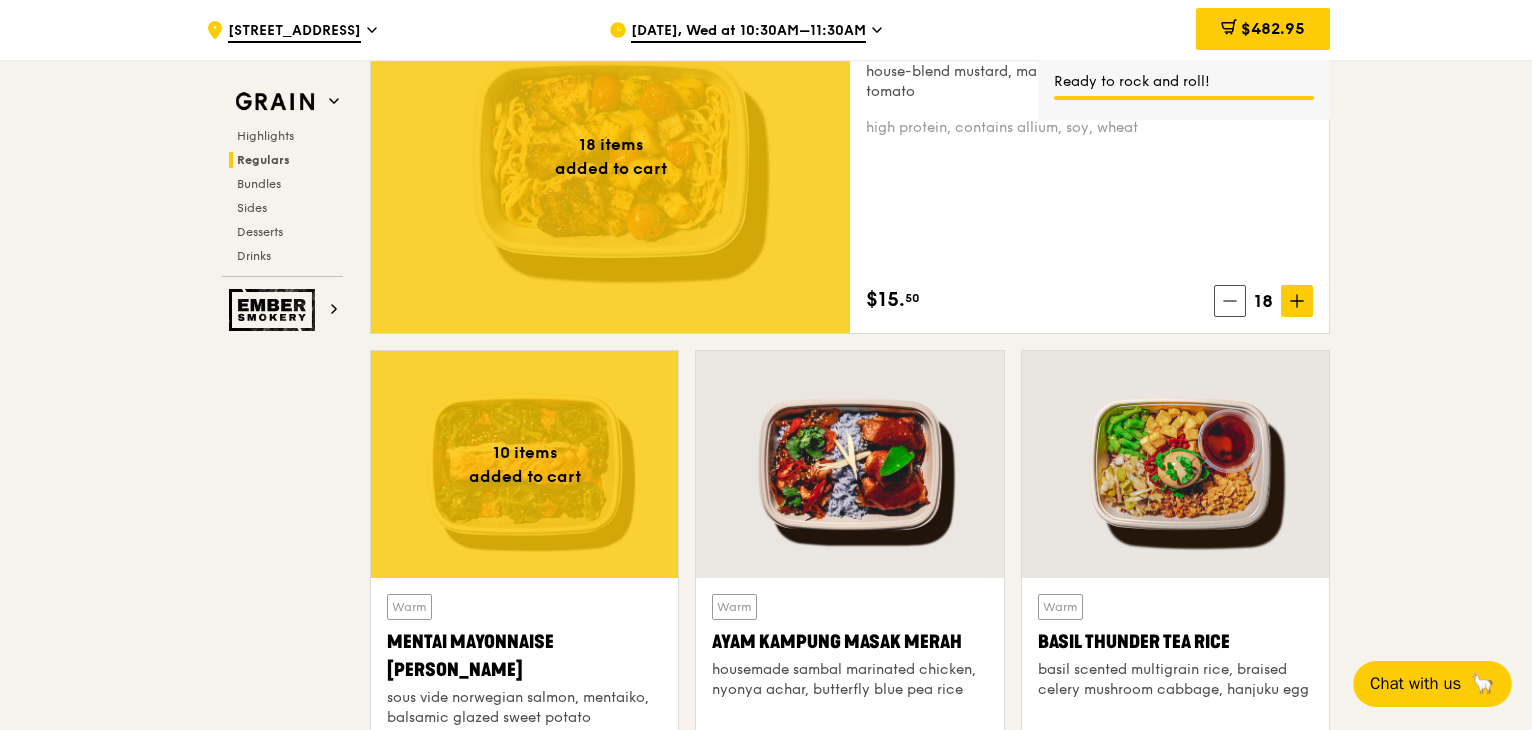 click 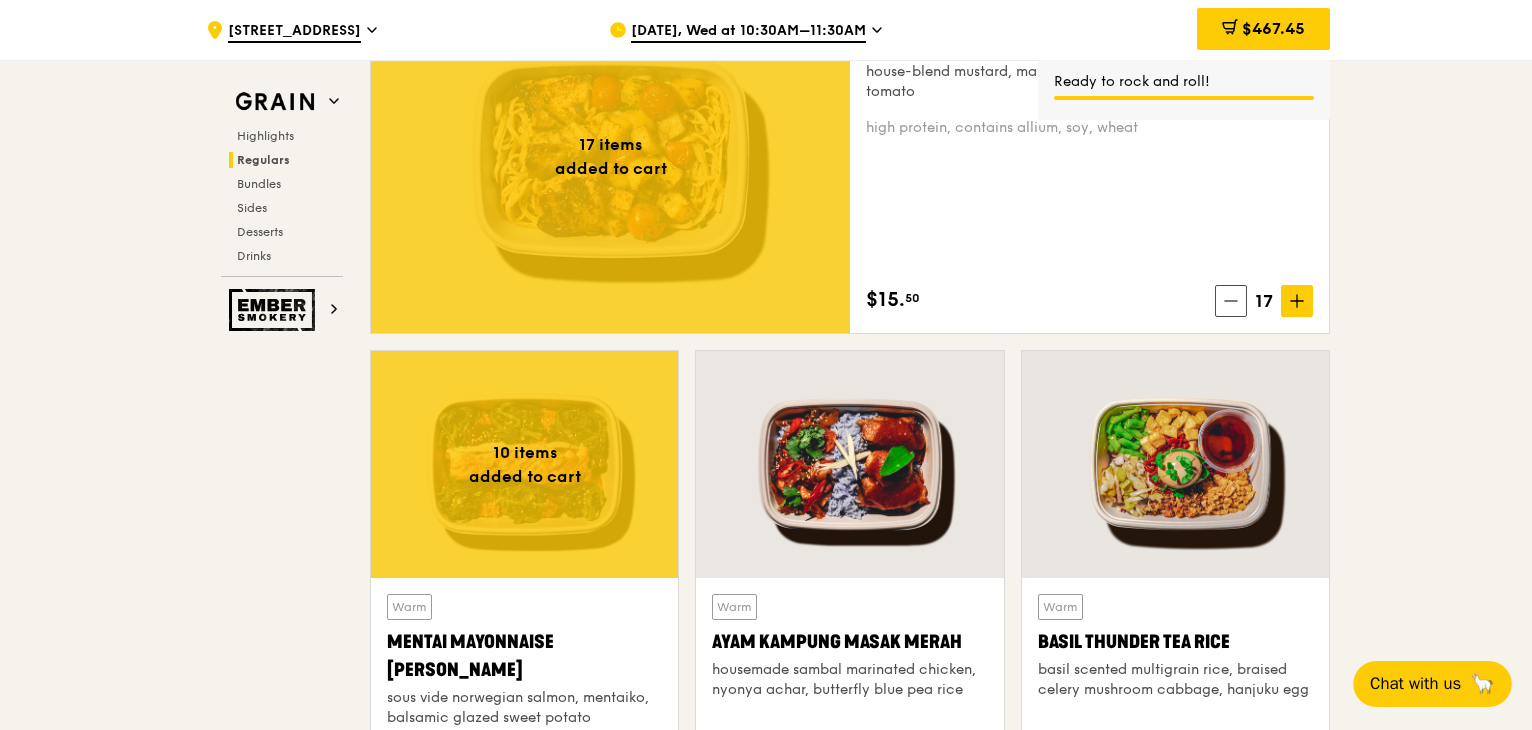 click 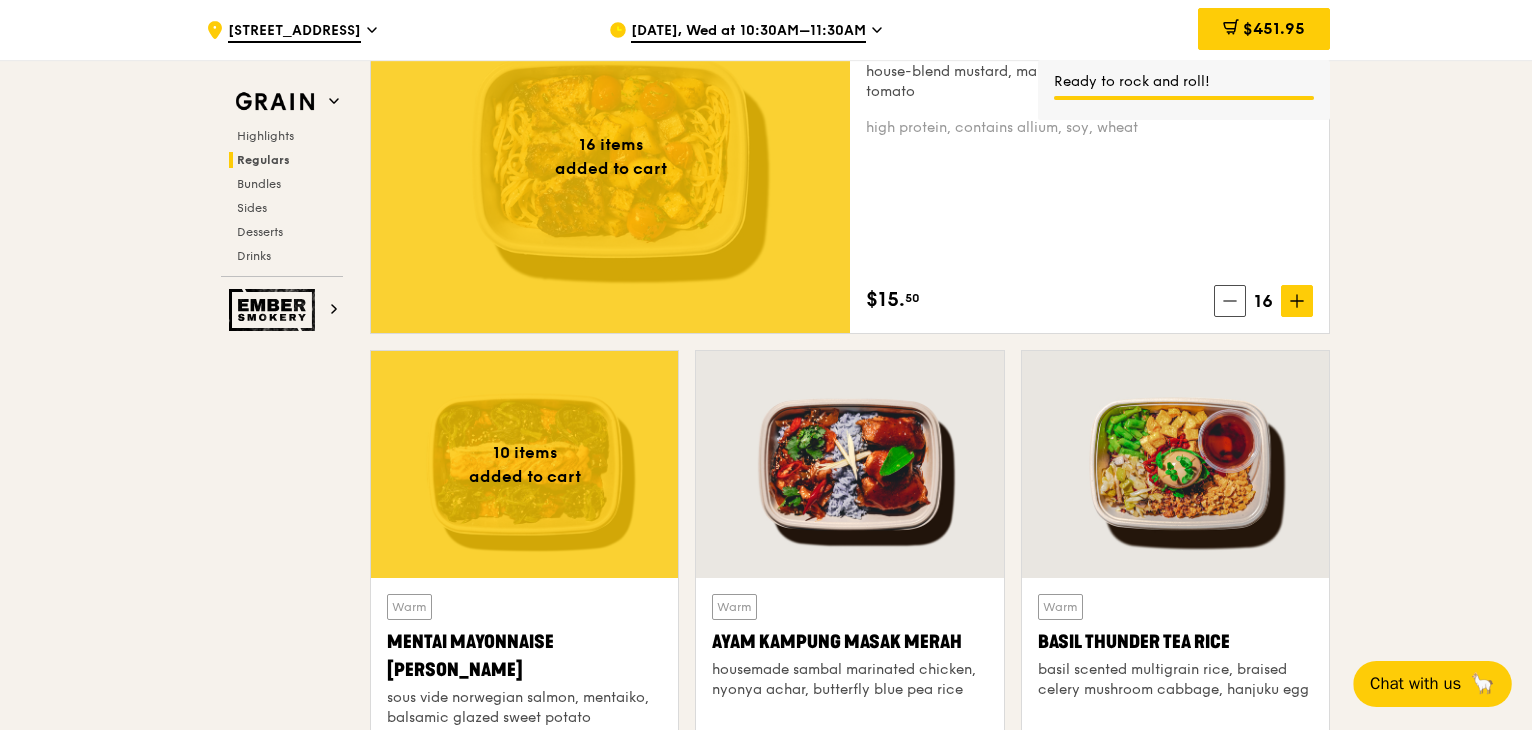 click 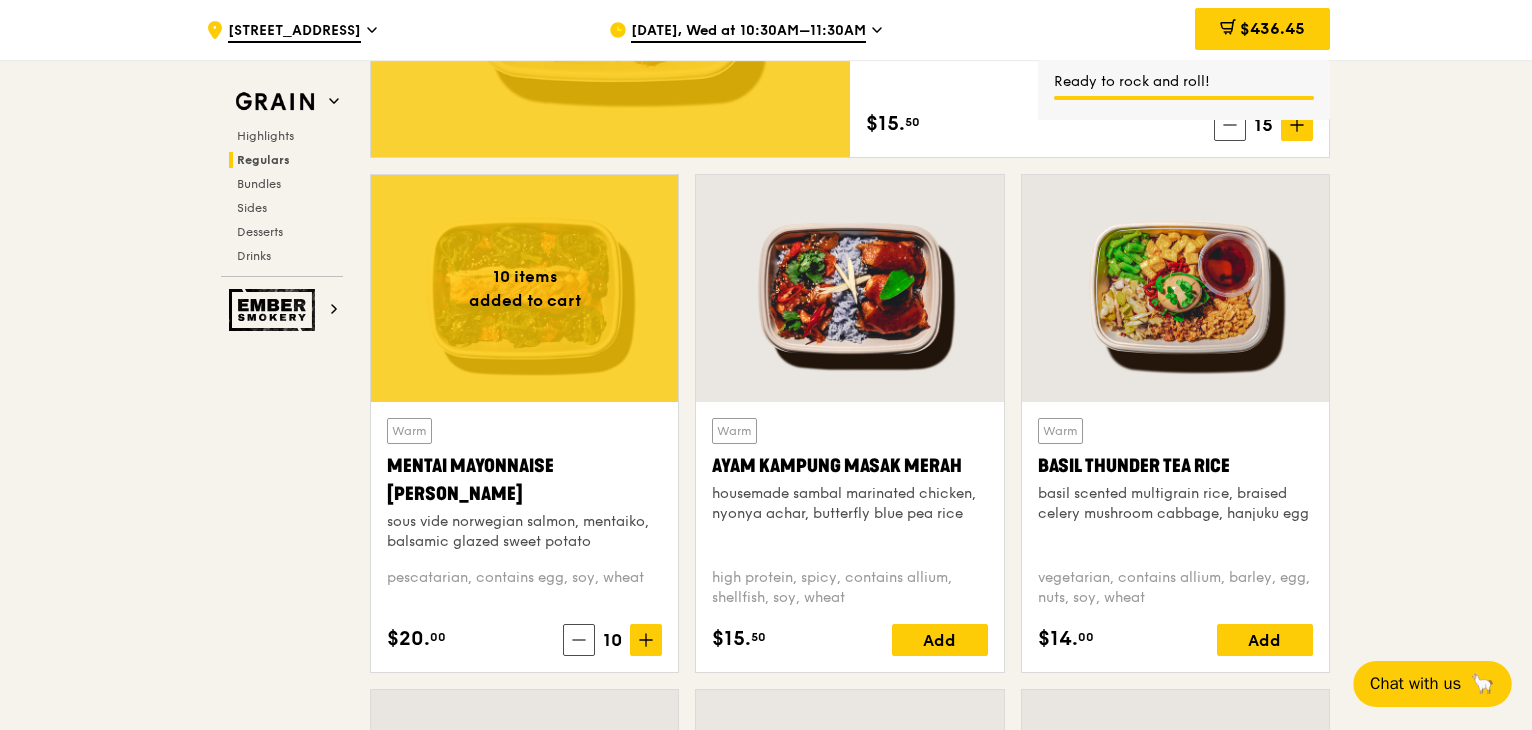 scroll, scrollTop: 1700, scrollLeft: 0, axis: vertical 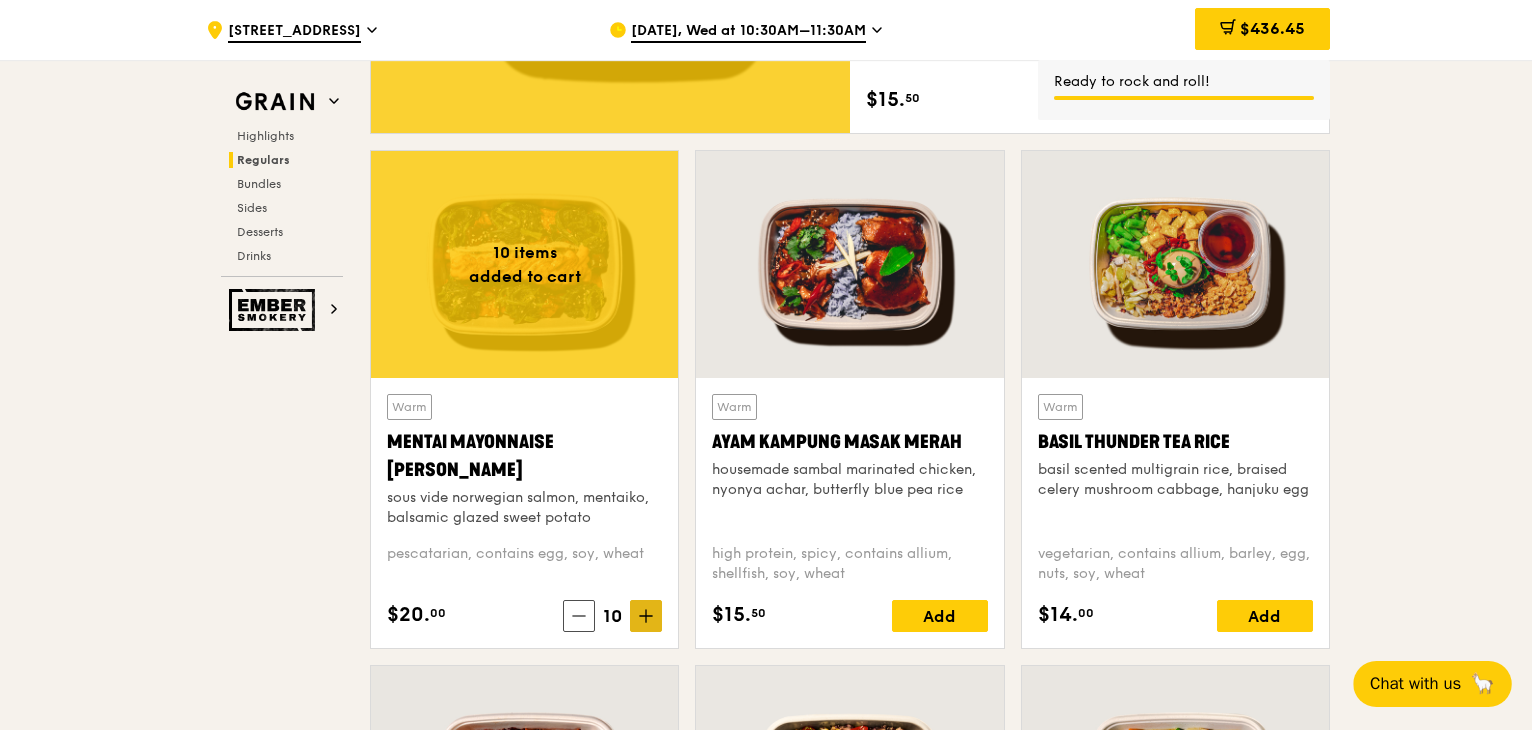 click 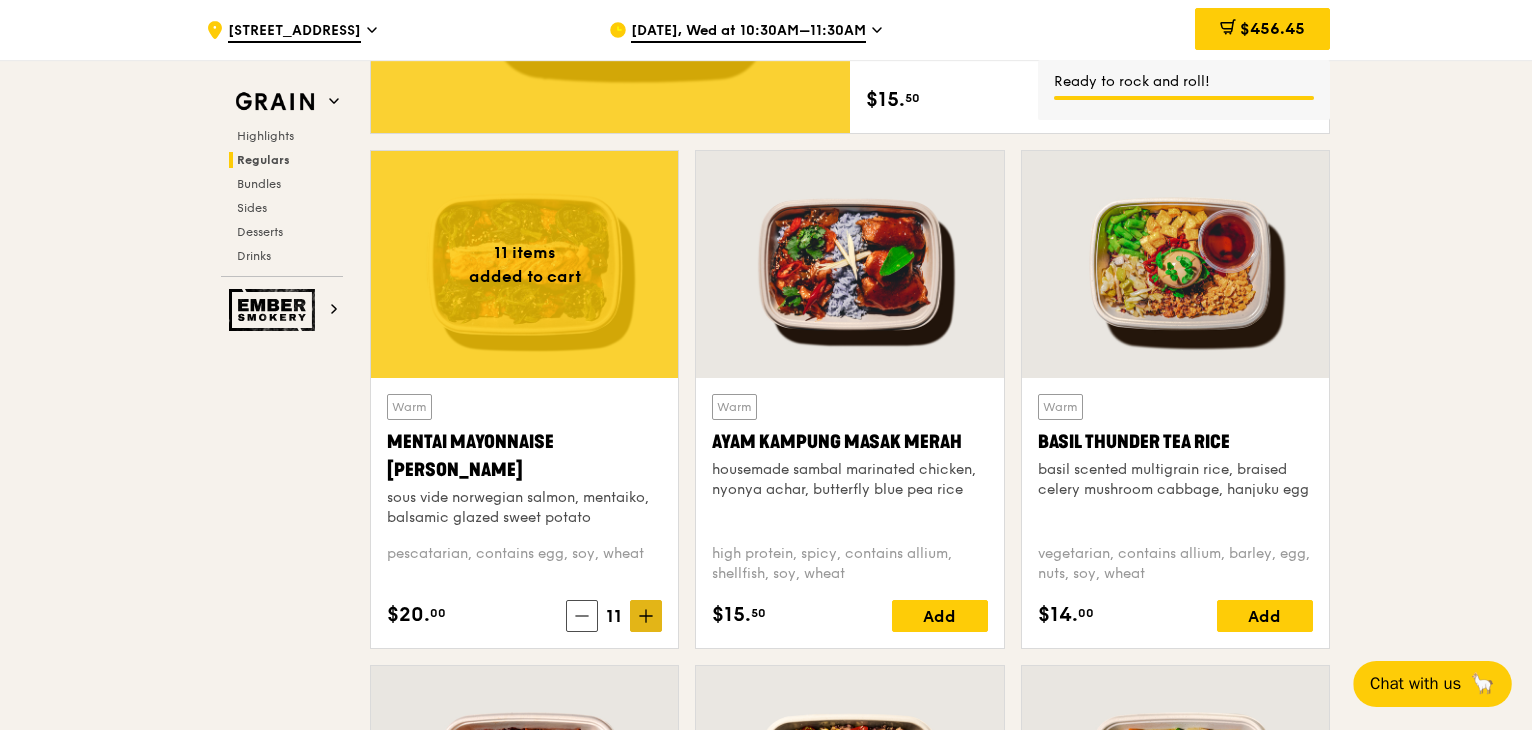click 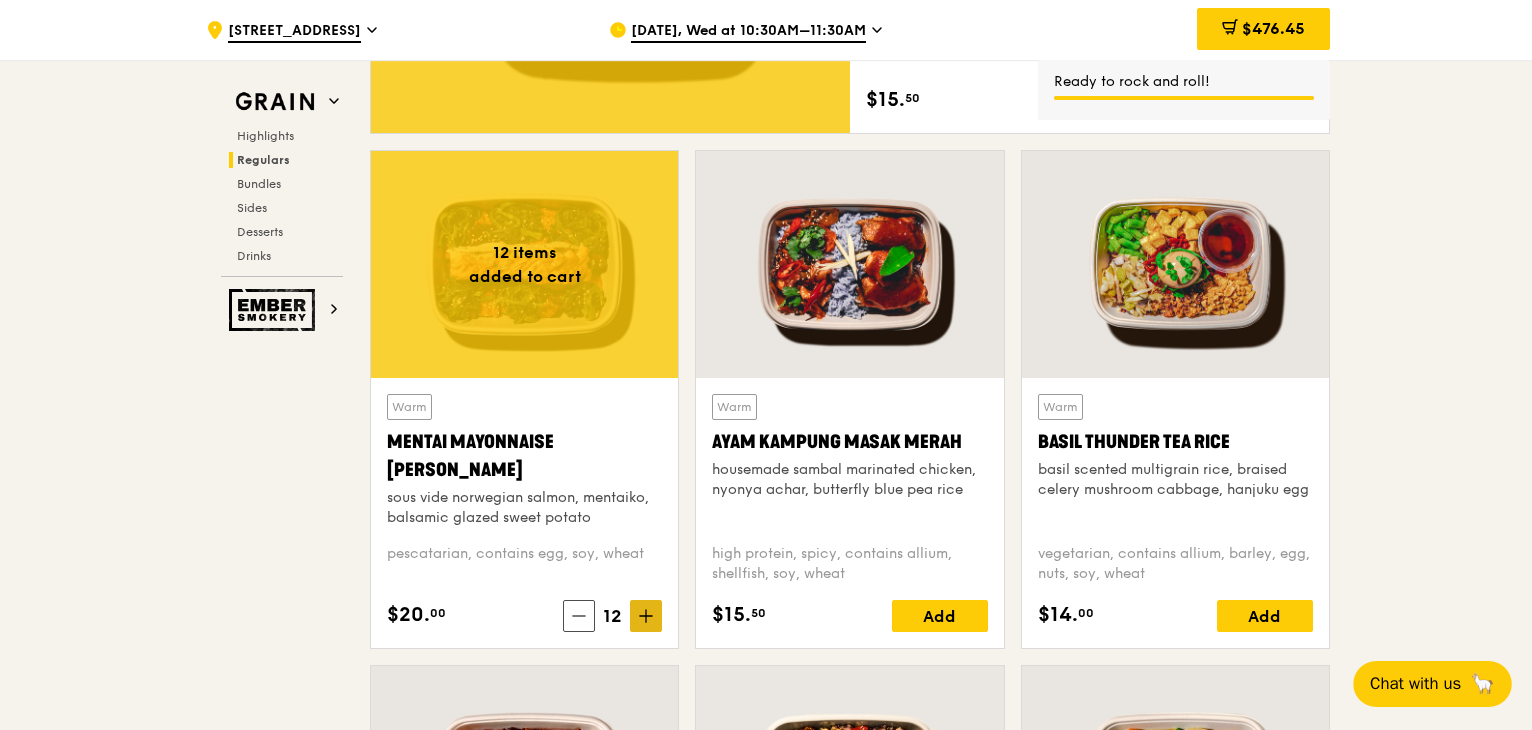 click 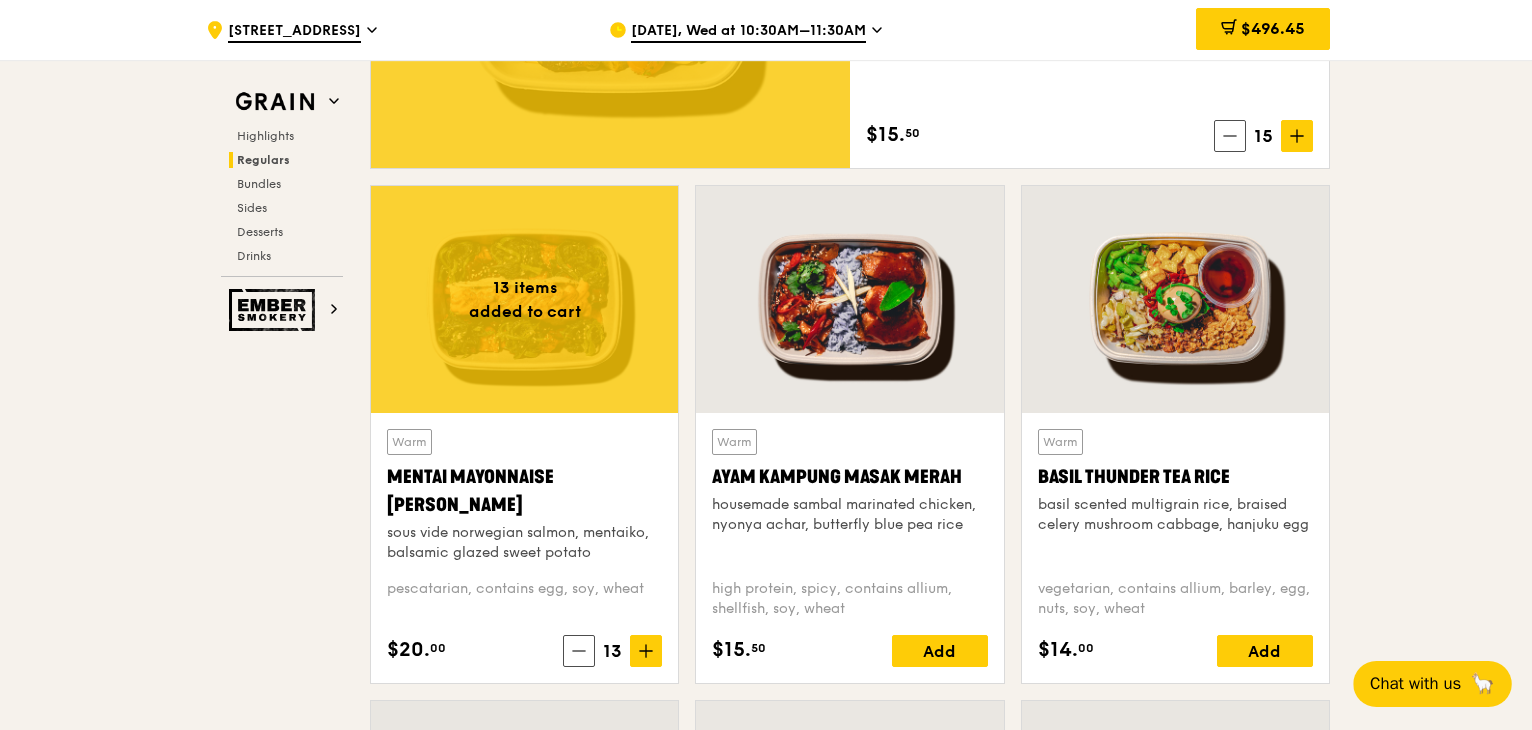 scroll, scrollTop: 1700, scrollLeft: 0, axis: vertical 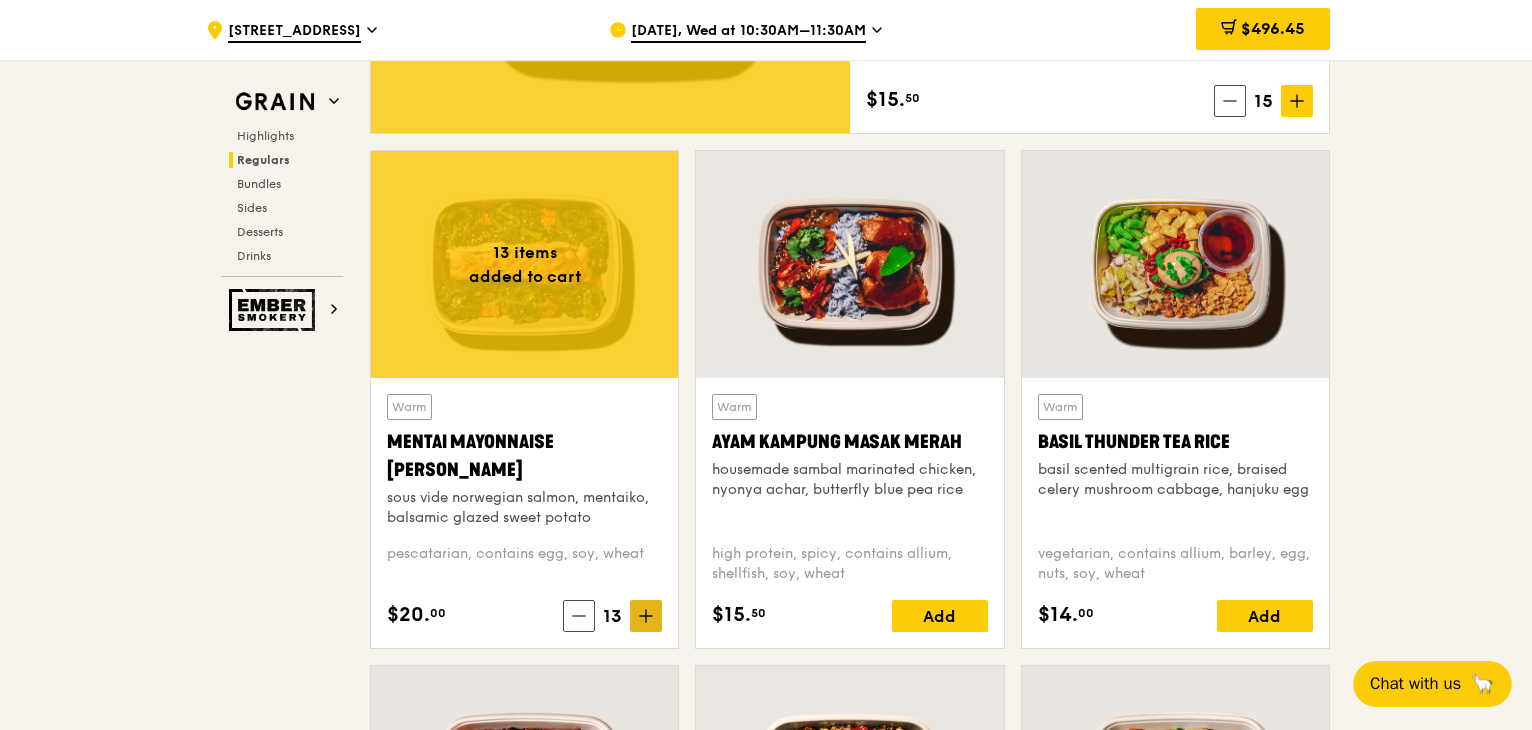 click at bounding box center (646, 616) 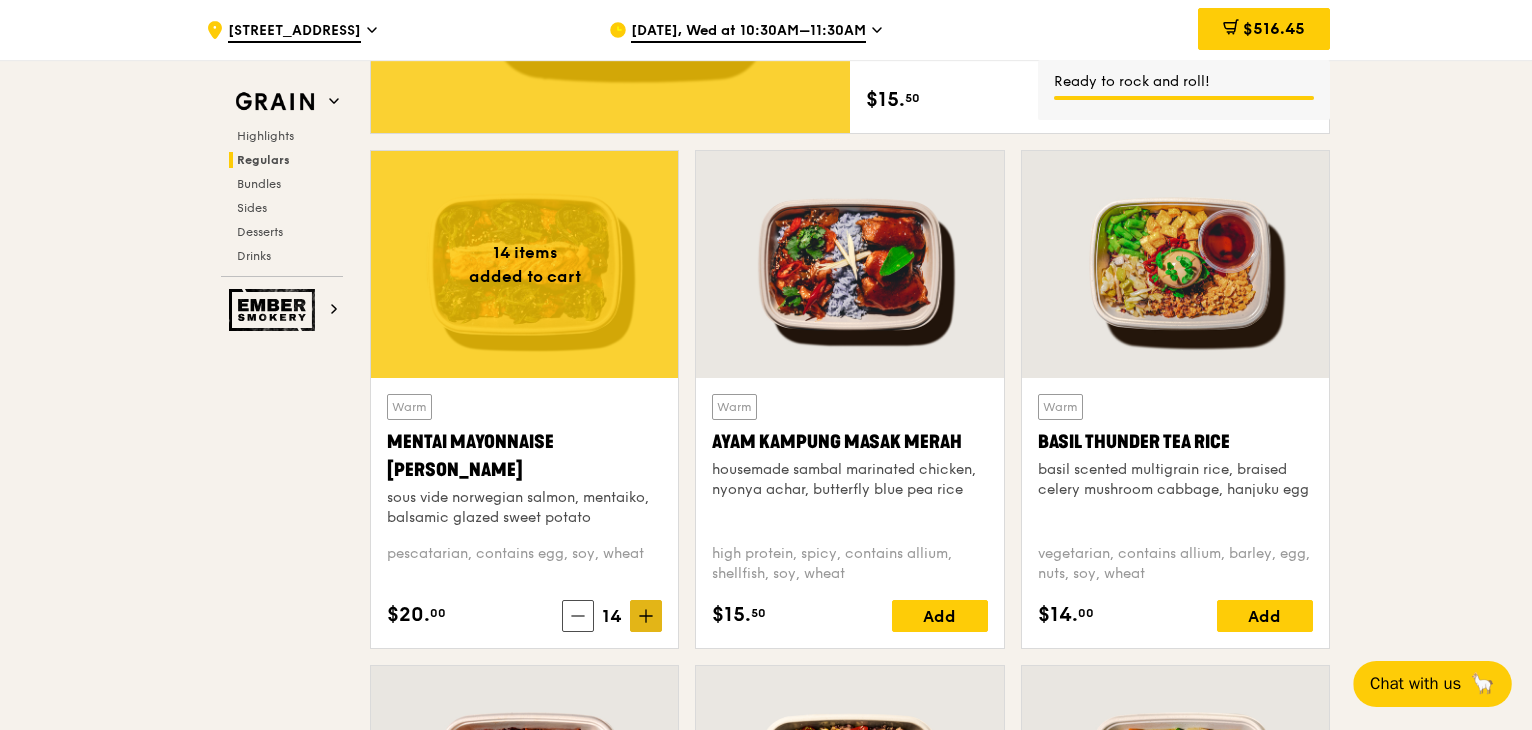 click at bounding box center (646, 616) 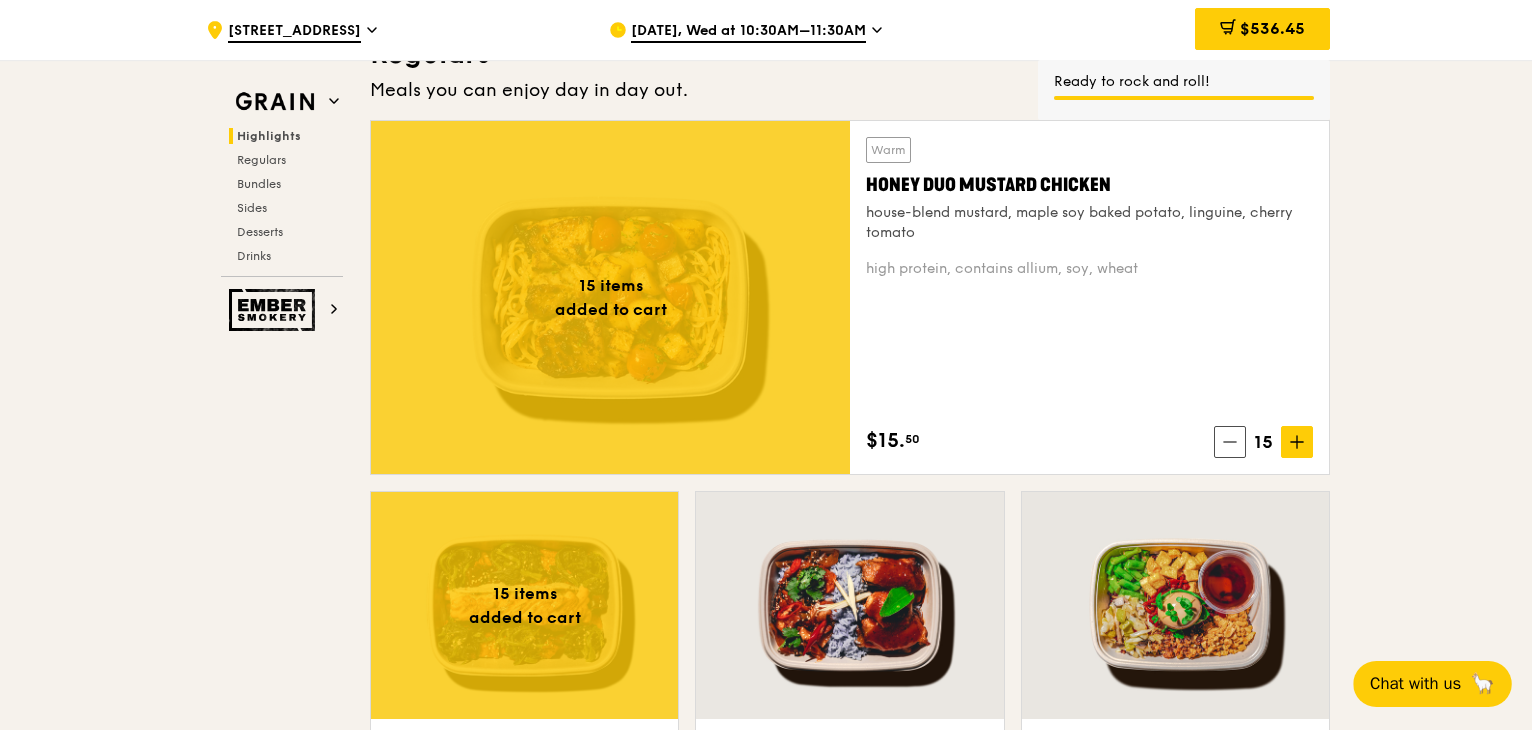 scroll, scrollTop: 1400, scrollLeft: 0, axis: vertical 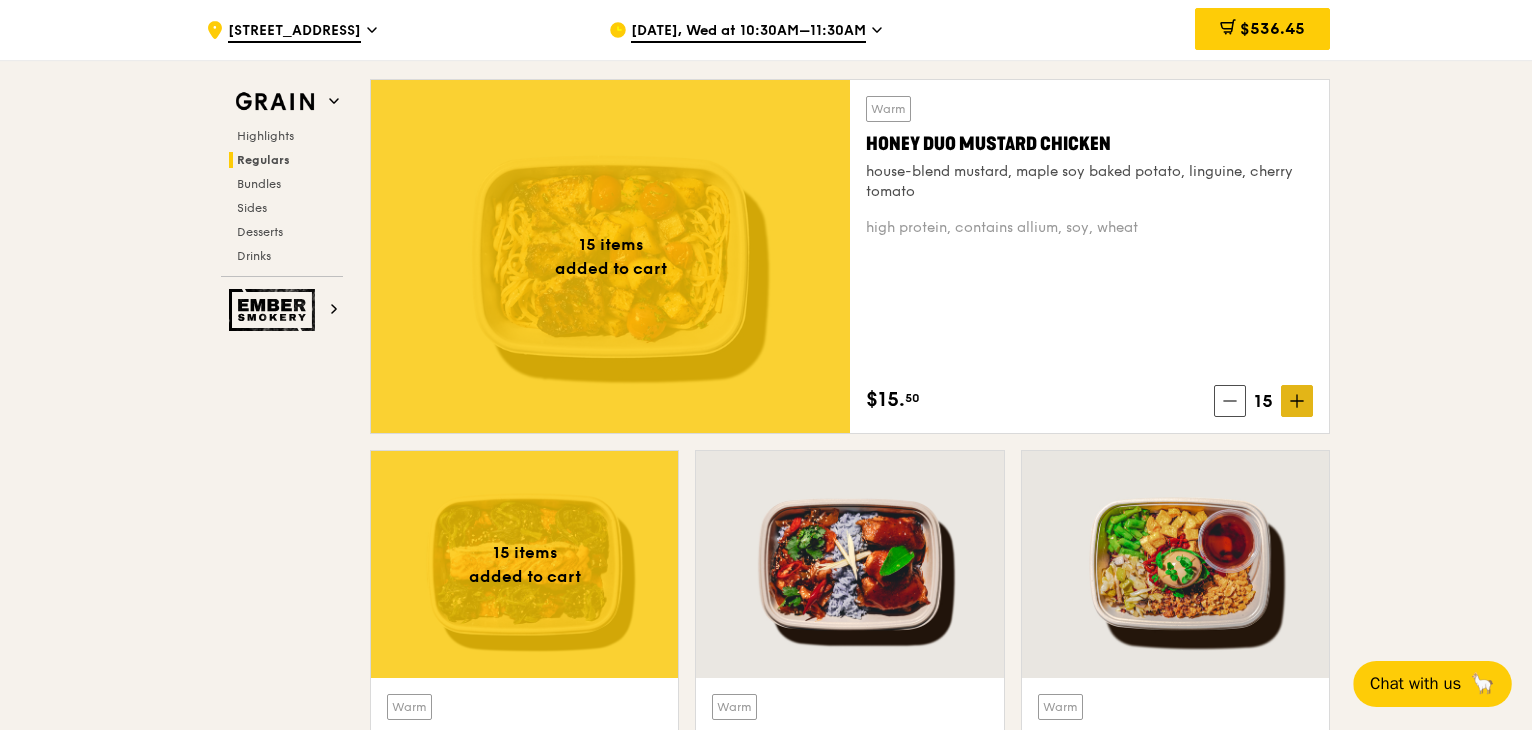 click 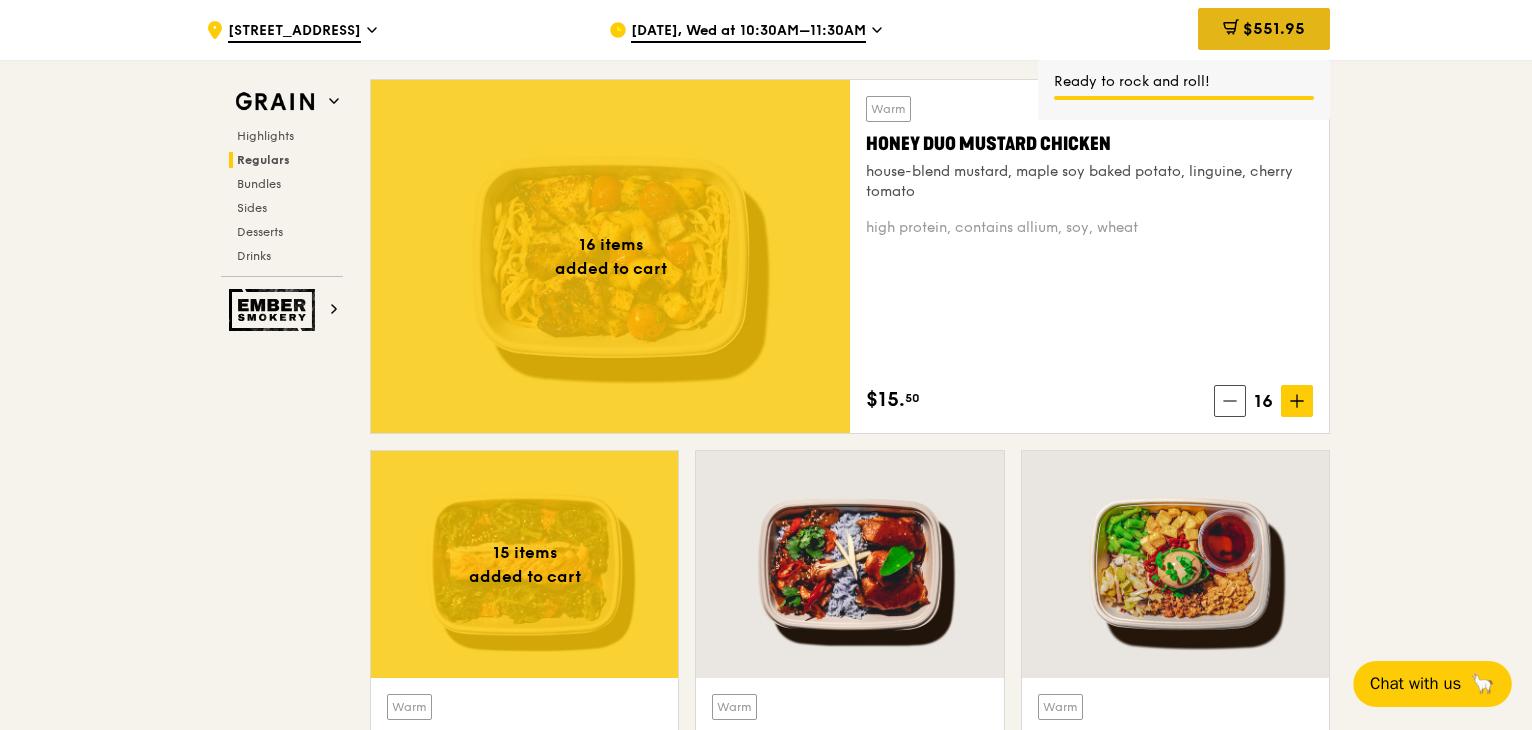 click on "$551.95" at bounding box center [1274, 28] 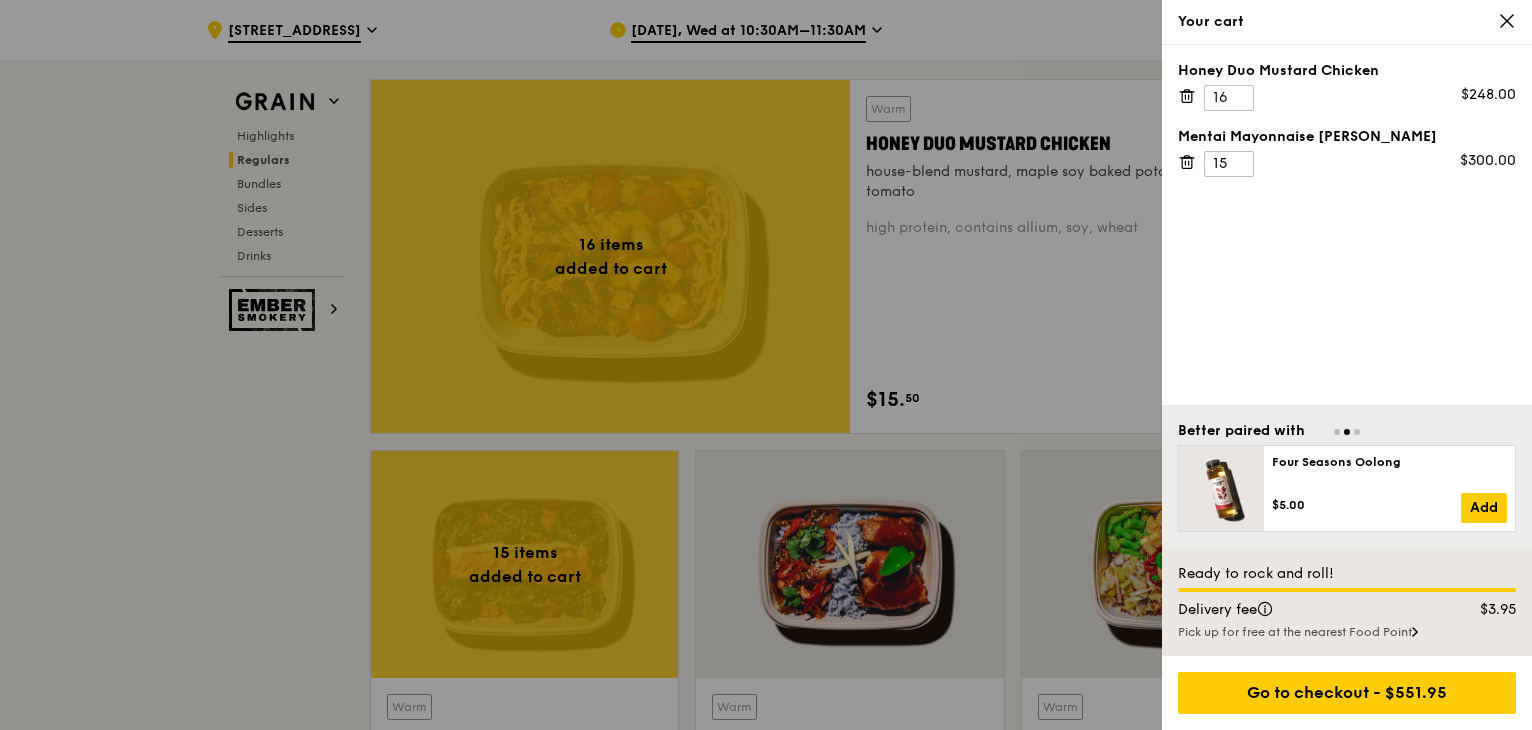 scroll, scrollTop: 1500, scrollLeft: 0, axis: vertical 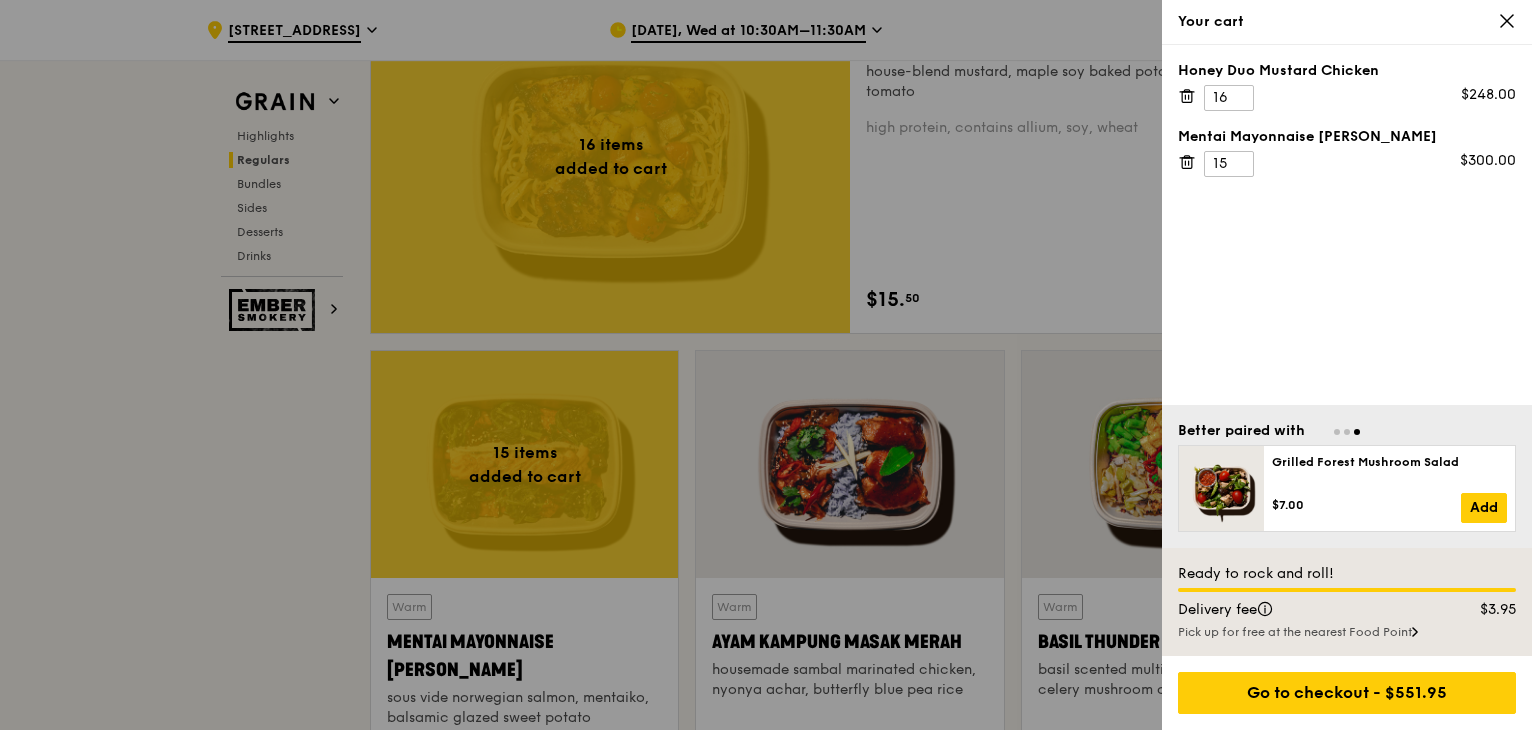 click at bounding box center [766, 365] 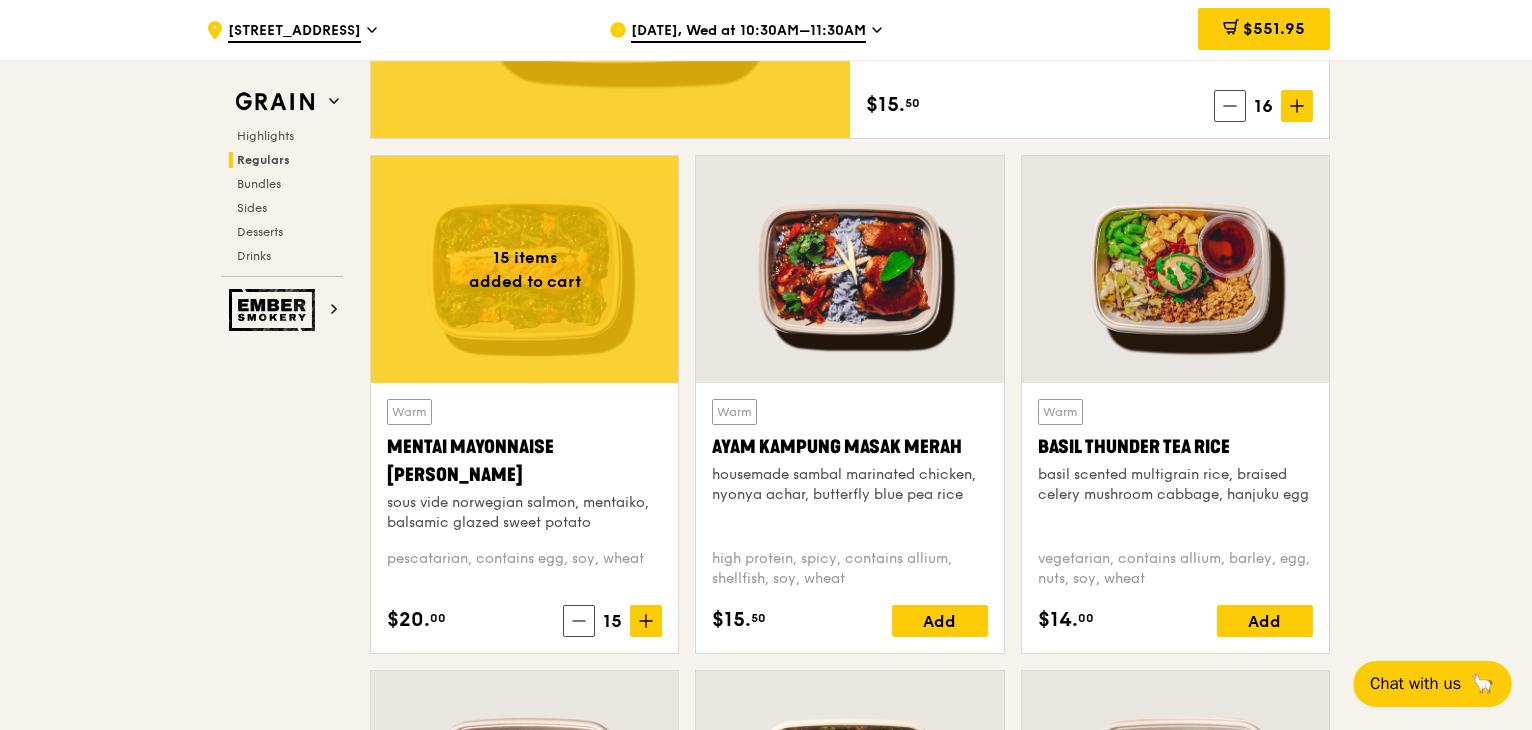 scroll, scrollTop: 1700, scrollLeft: 0, axis: vertical 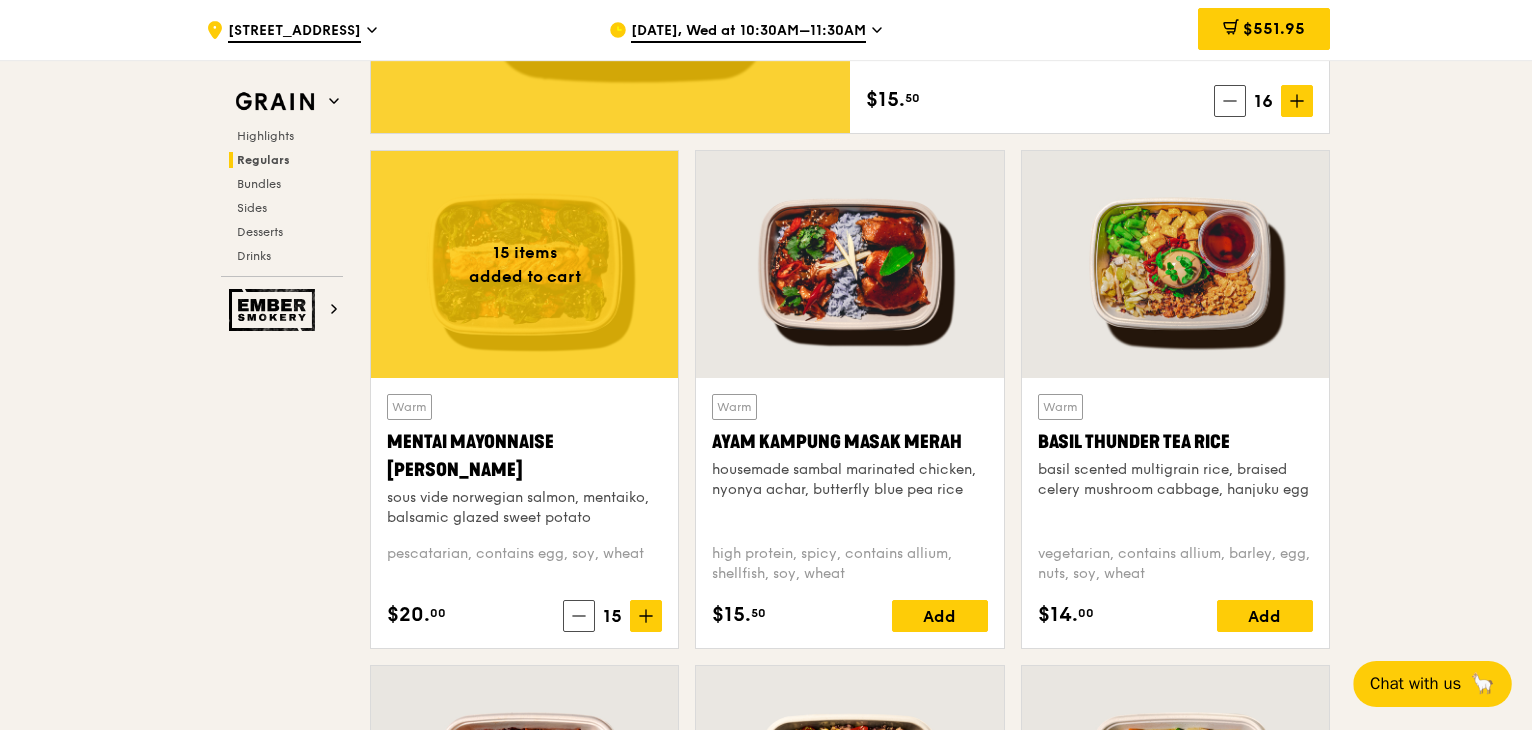 click on ".cls-1 {
fill: none;
stroke: #fff;
stroke-linecap: round;
stroke-linejoin: round;
stroke-width: 1.5px;
}
.cls-2 {
fill: #fecc07;
}
.cls-2, .cls-3 {
stroke-width: 0px;
}
.cls-3 {
fill: #fff;
fill-rule: evenodd;
}
[STREET_ADDRESS][DATE], Wed at 10:30AM–11:30AM
$551.95
31
Grain
Highlights
Regulars
Bundles
Sides
Desserts
Drinks
Ember Smokery
New in the hood Some of our meals have been ousted from the neighbourhood by a new gang of even tastier dishes. They are like our long lost friends all grown up — familiar, but better travelled with fresh stories to tell. Go say hello.
Highlights
Warm
Marinara Fish Pasta" at bounding box center [766, 2582] 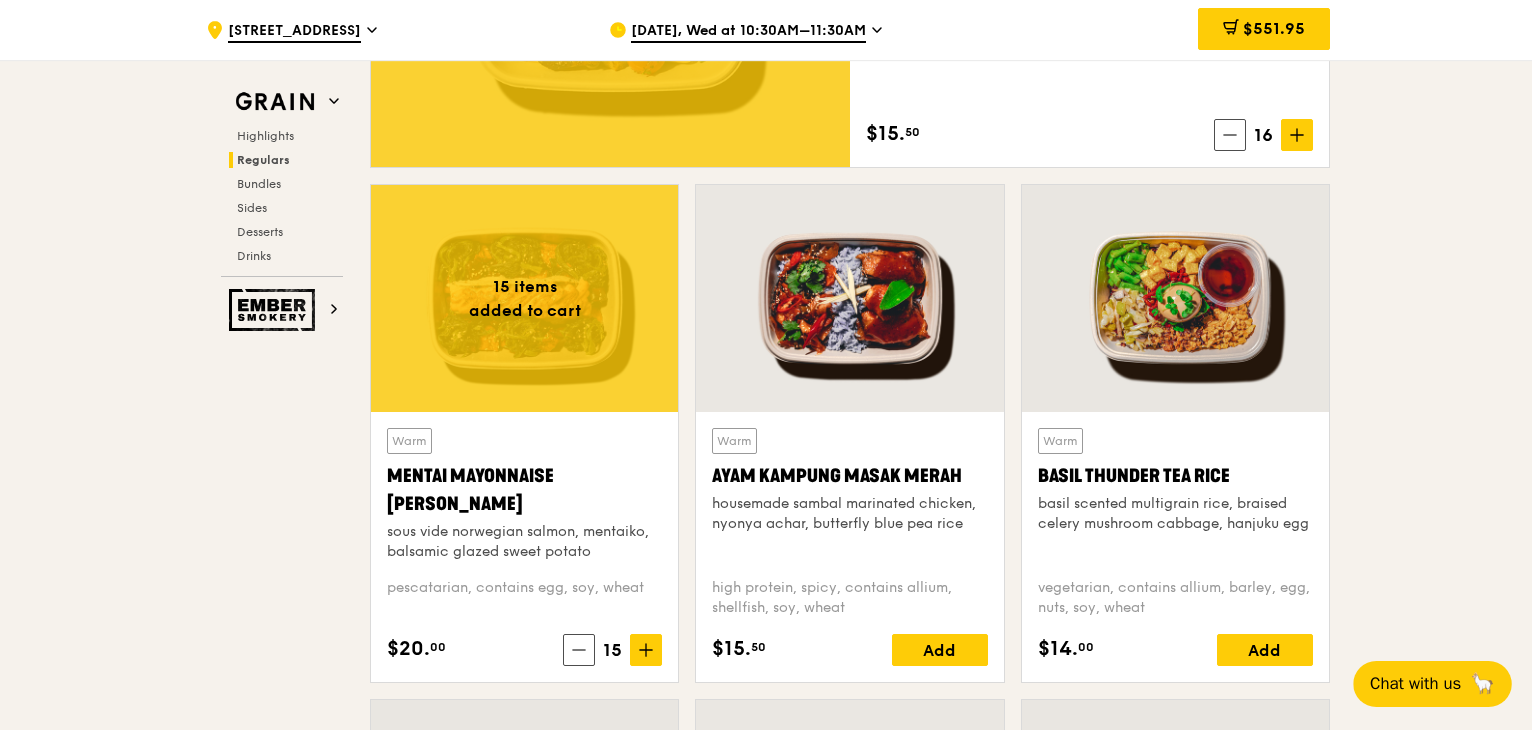 scroll, scrollTop: 1700, scrollLeft: 0, axis: vertical 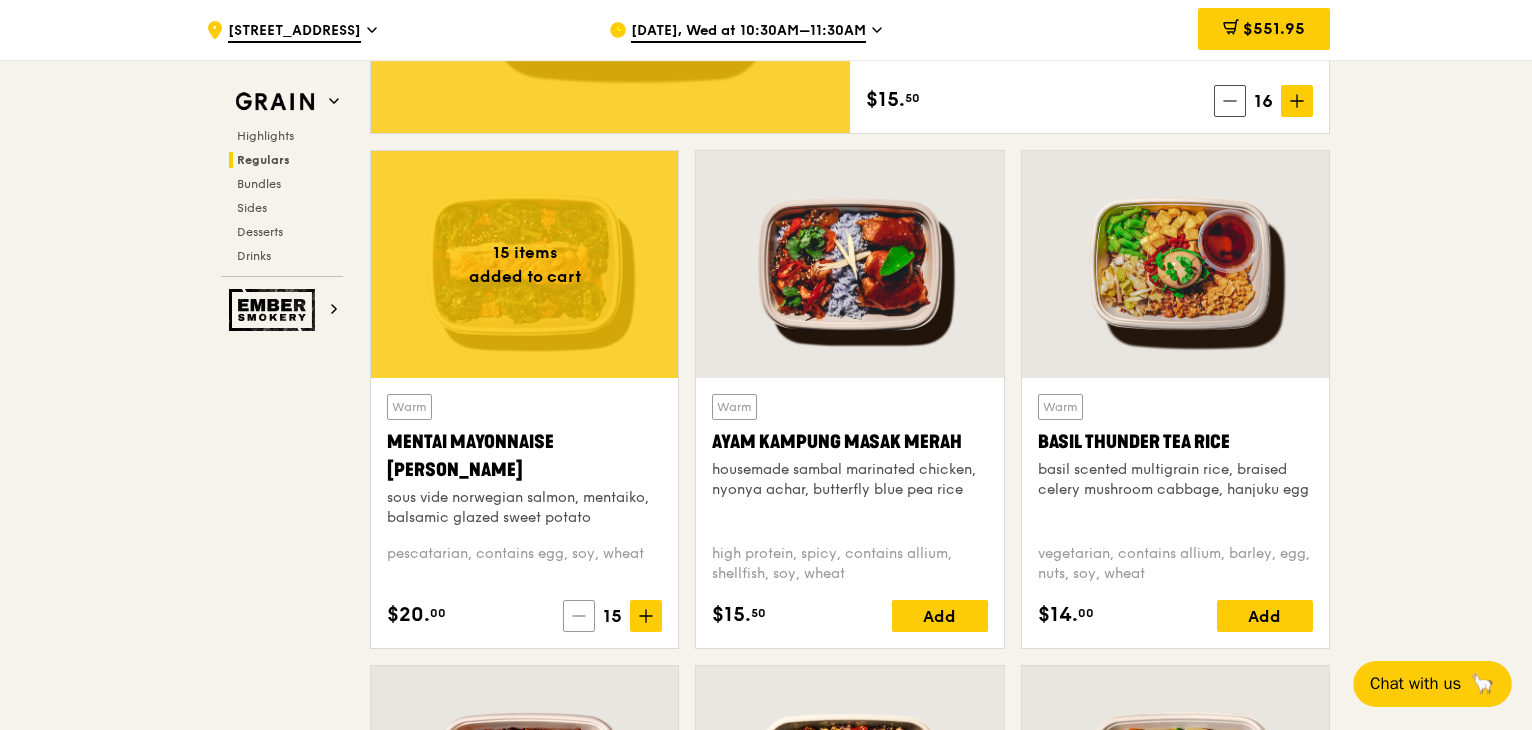 click at bounding box center (579, 616) 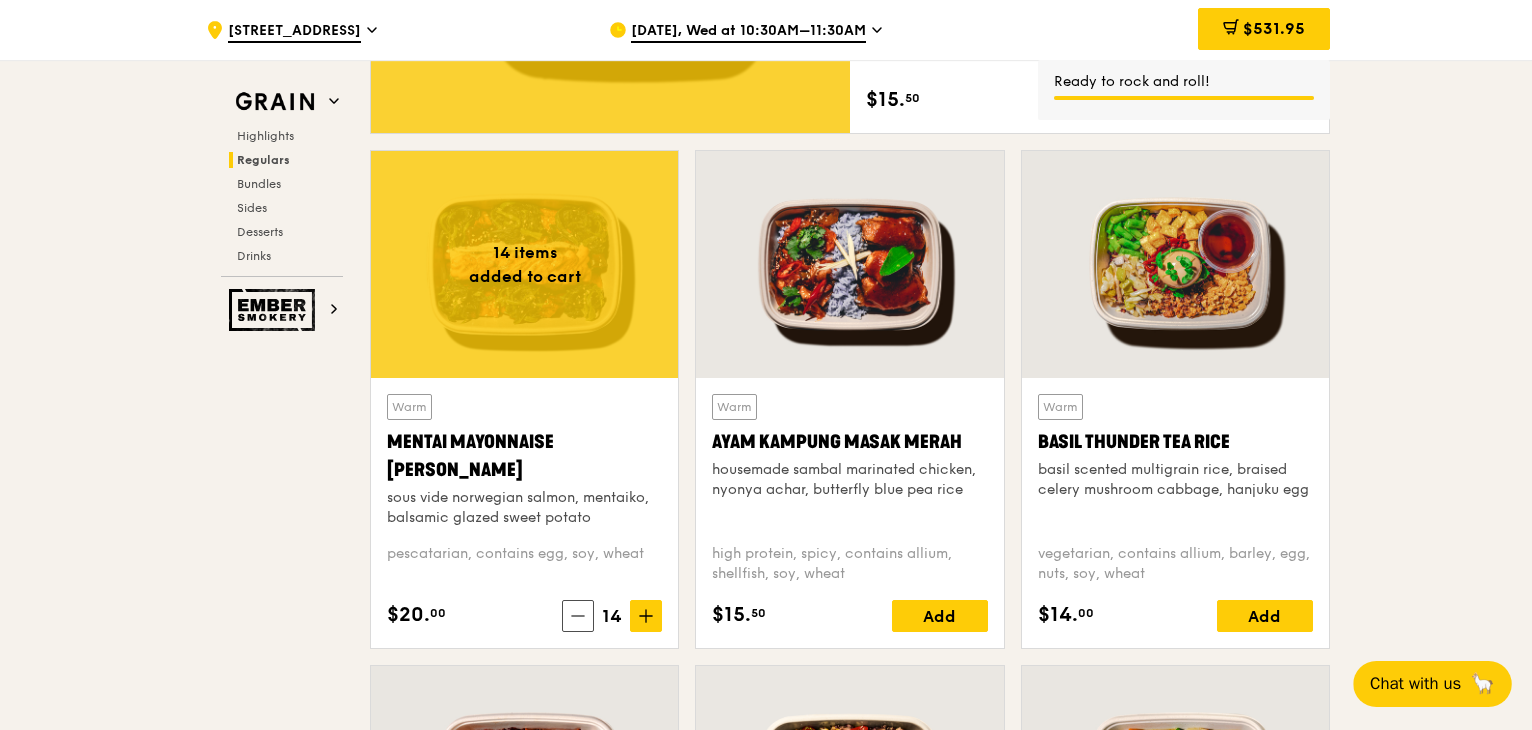 scroll, scrollTop: 1600, scrollLeft: 0, axis: vertical 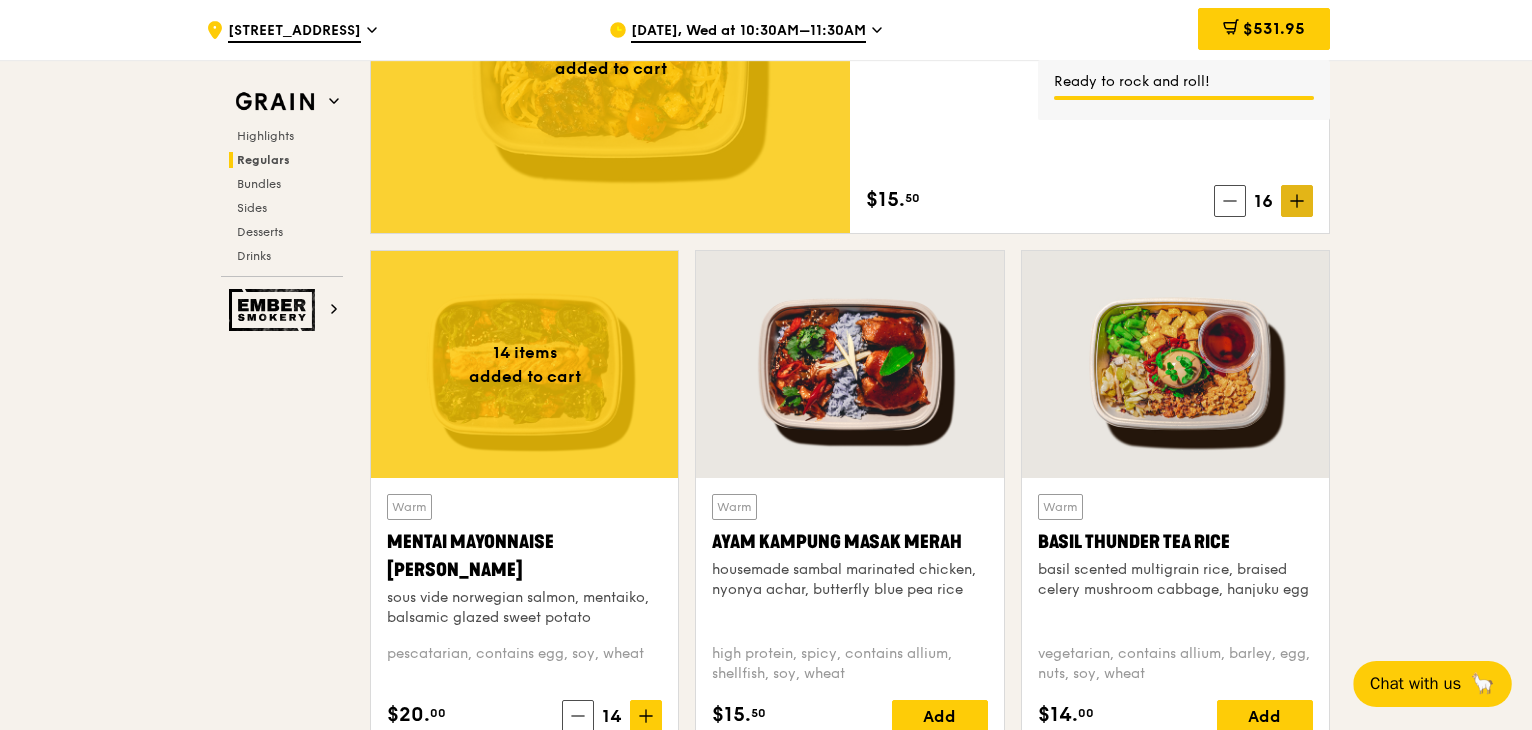 click 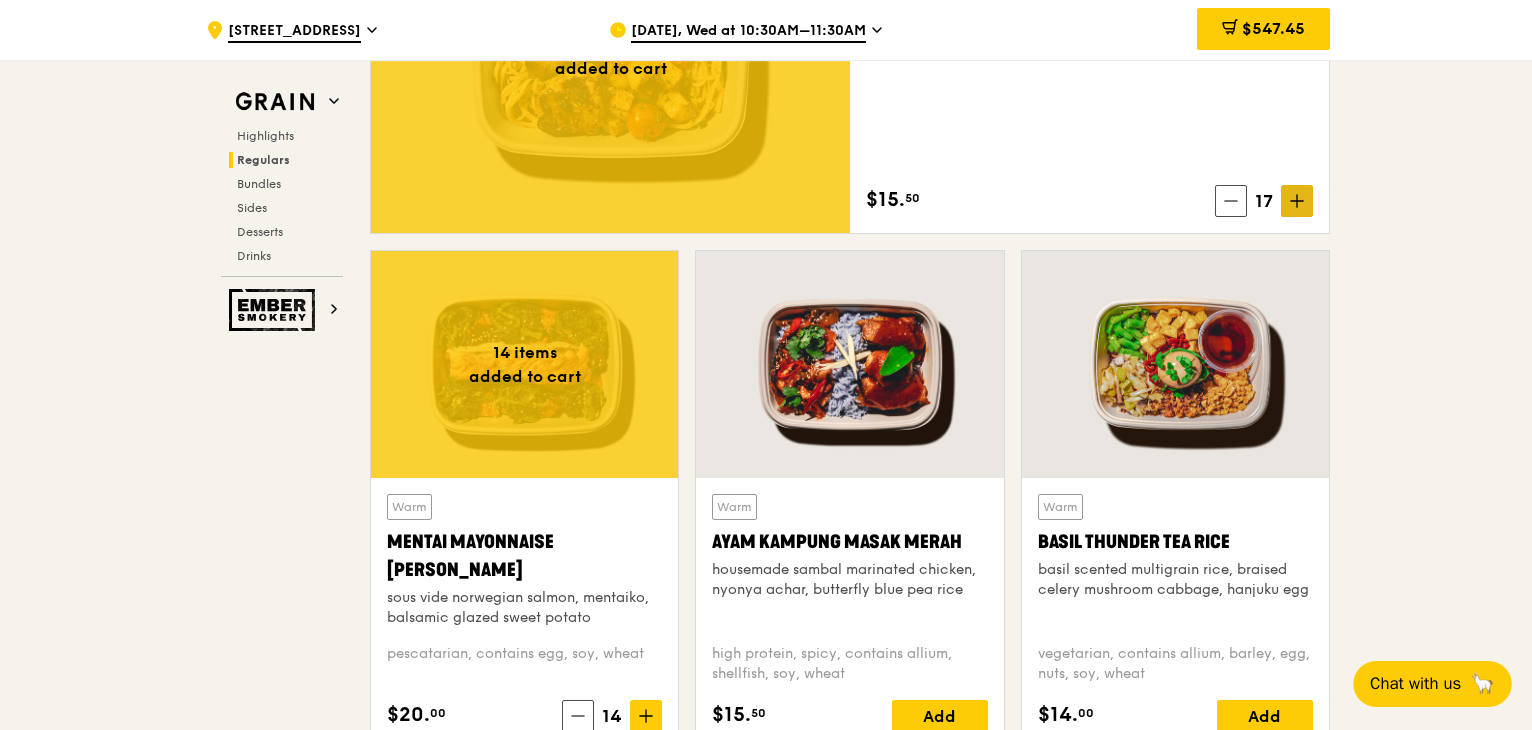 click 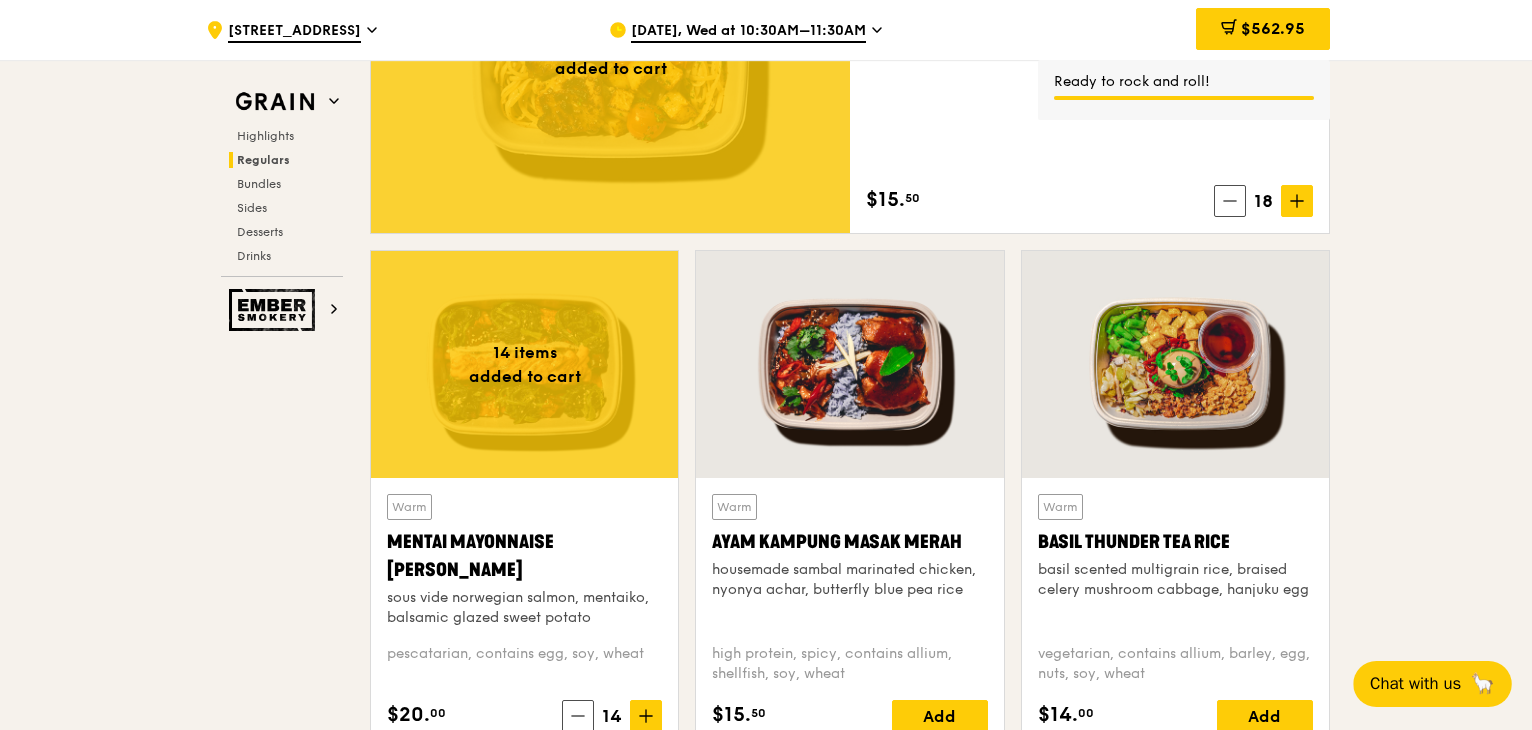 scroll, scrollTop: 1700, scrollLeft: 0, axis: vertical 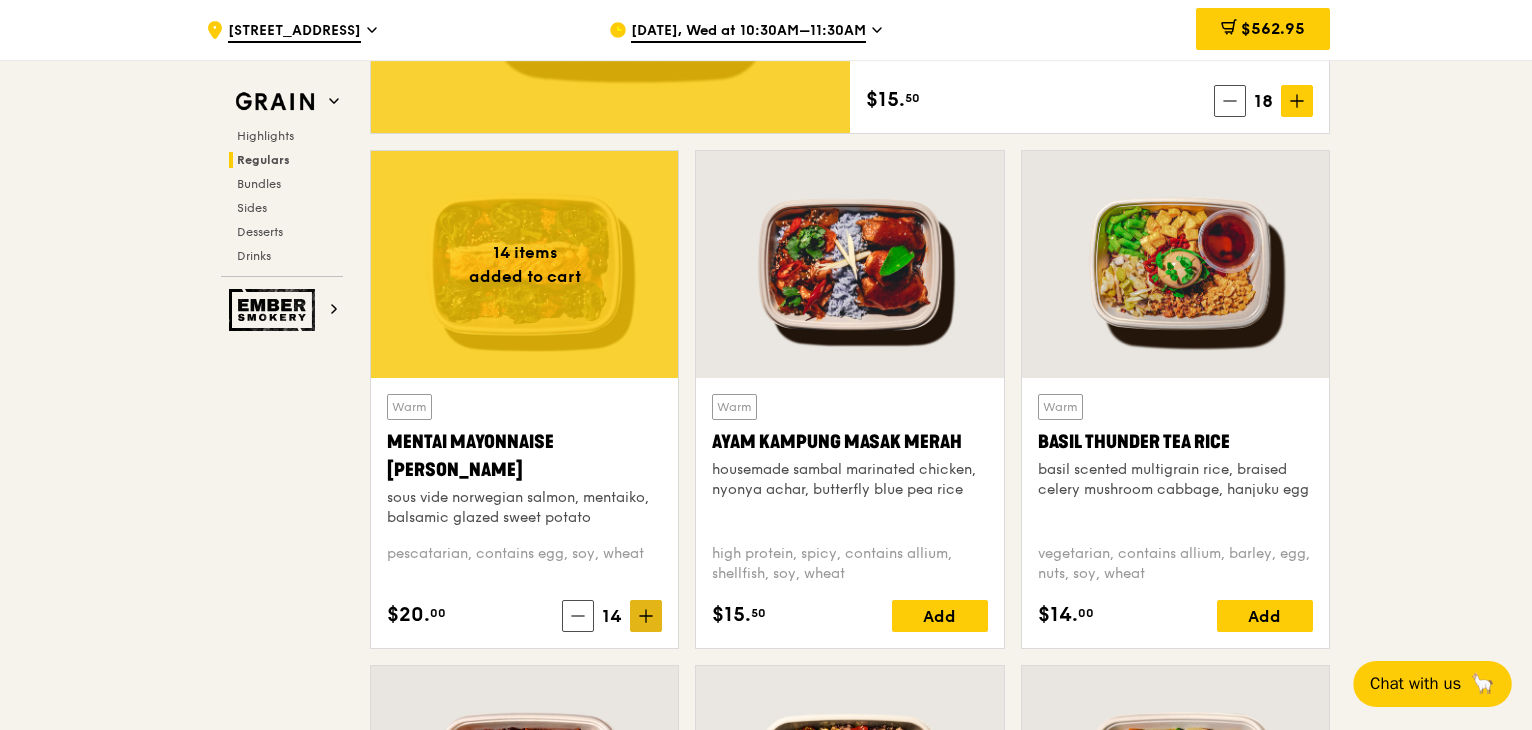 click 